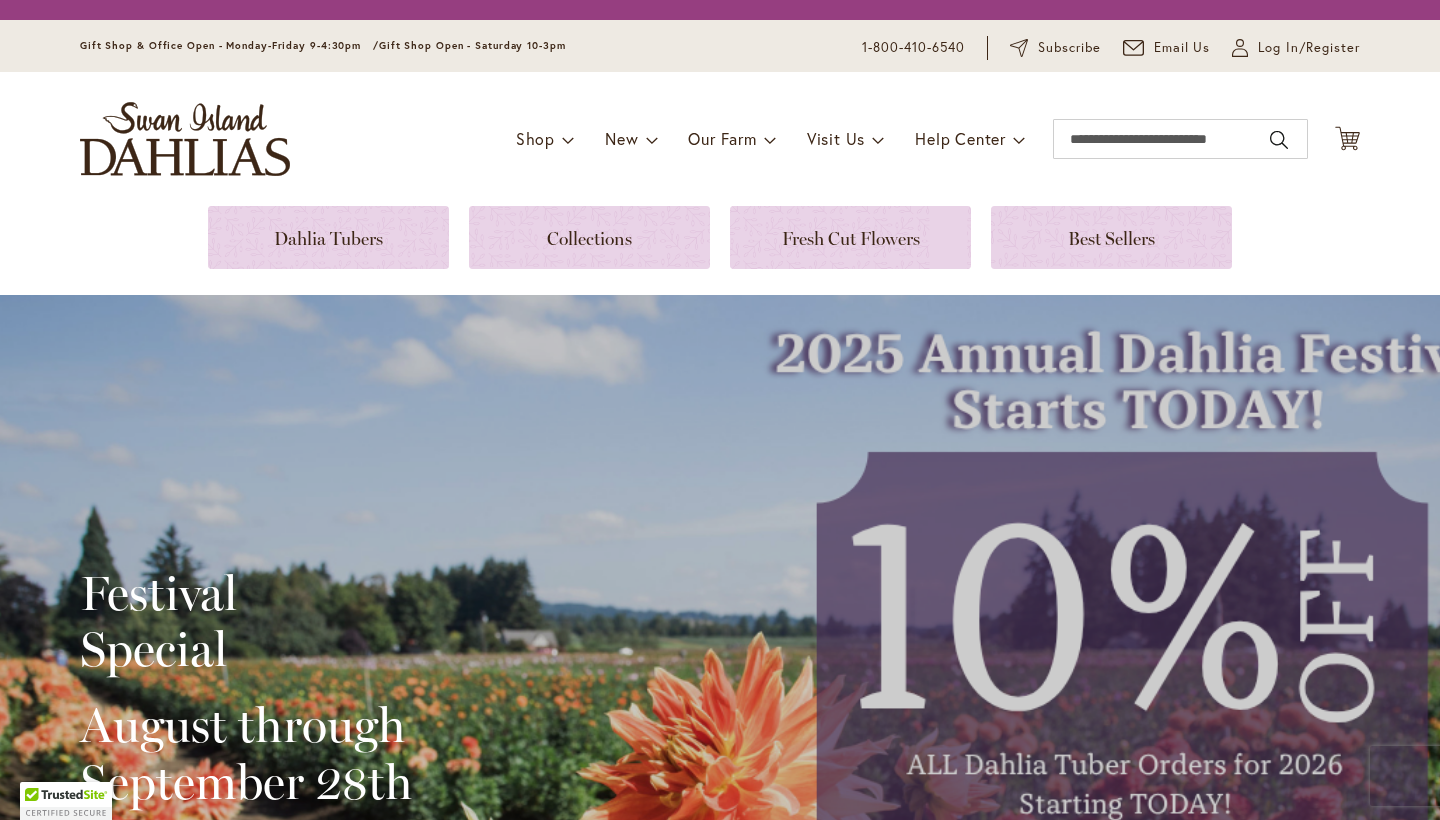 scroll, scrollTop: 0, scrollLeft: 0, axis: both 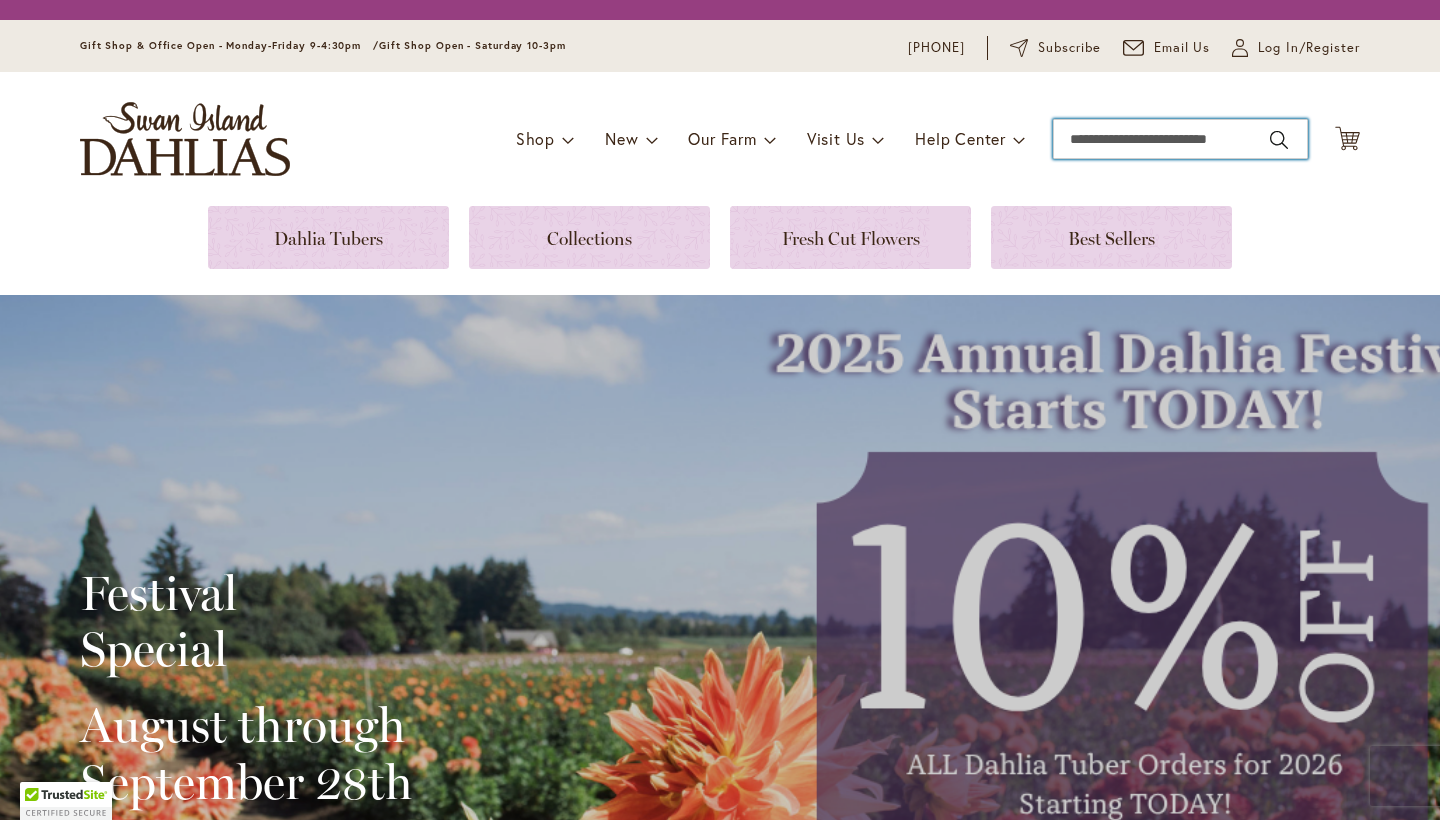 click on "Search" at bounding box center (1180, 139) 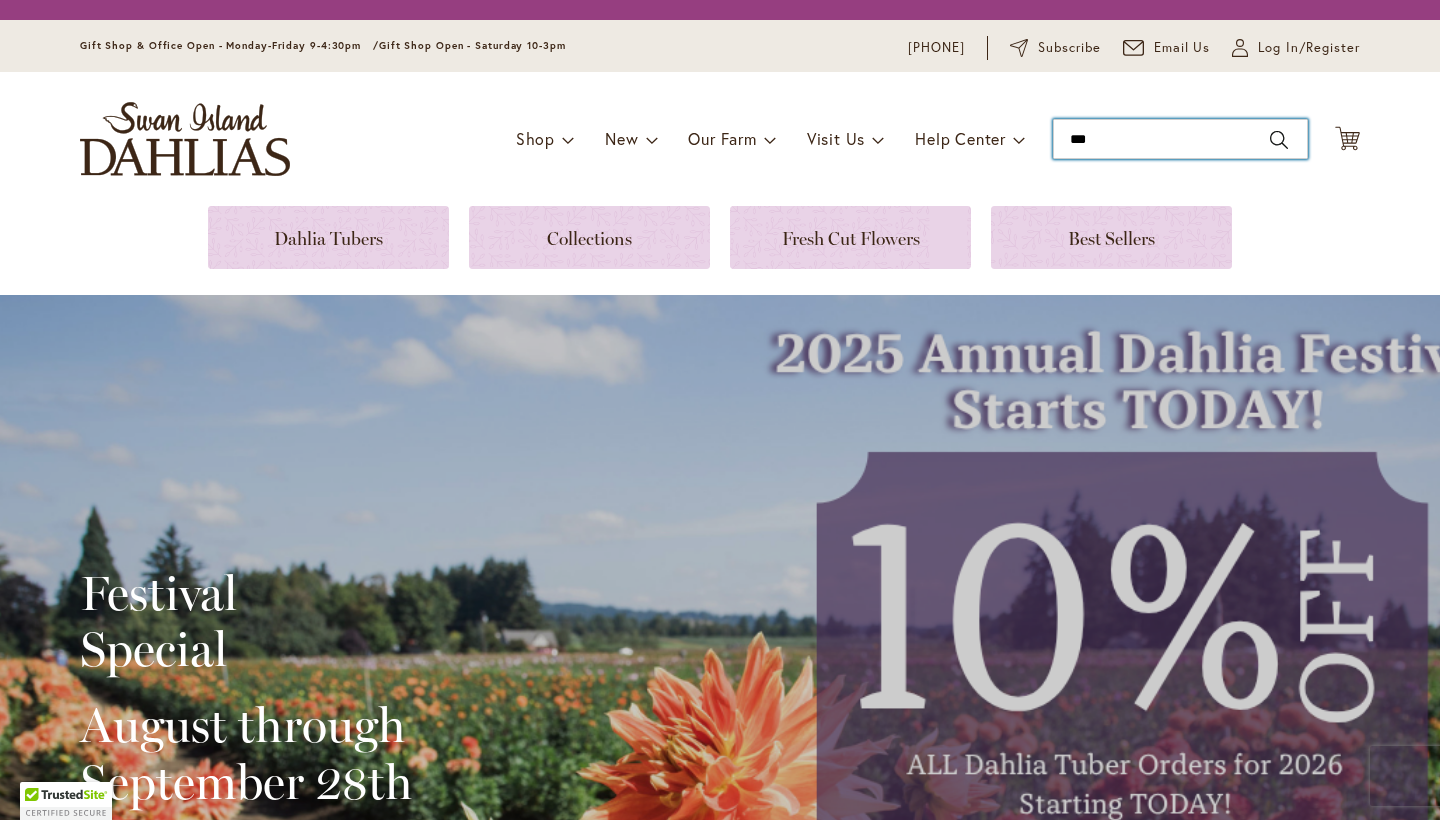type on "***" 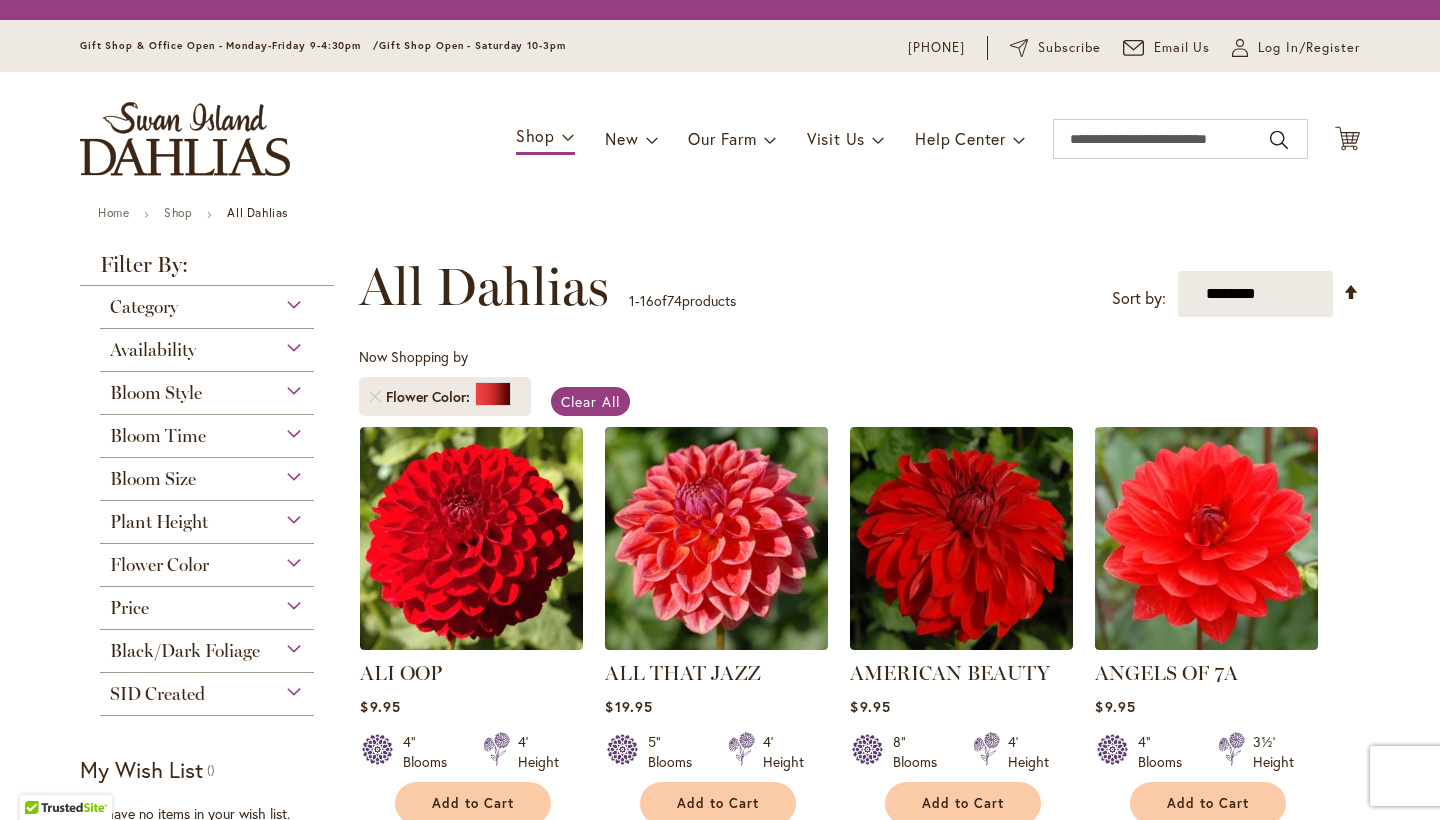 scroll, scrollTop: 0, scrollLeft: 0, axis: both 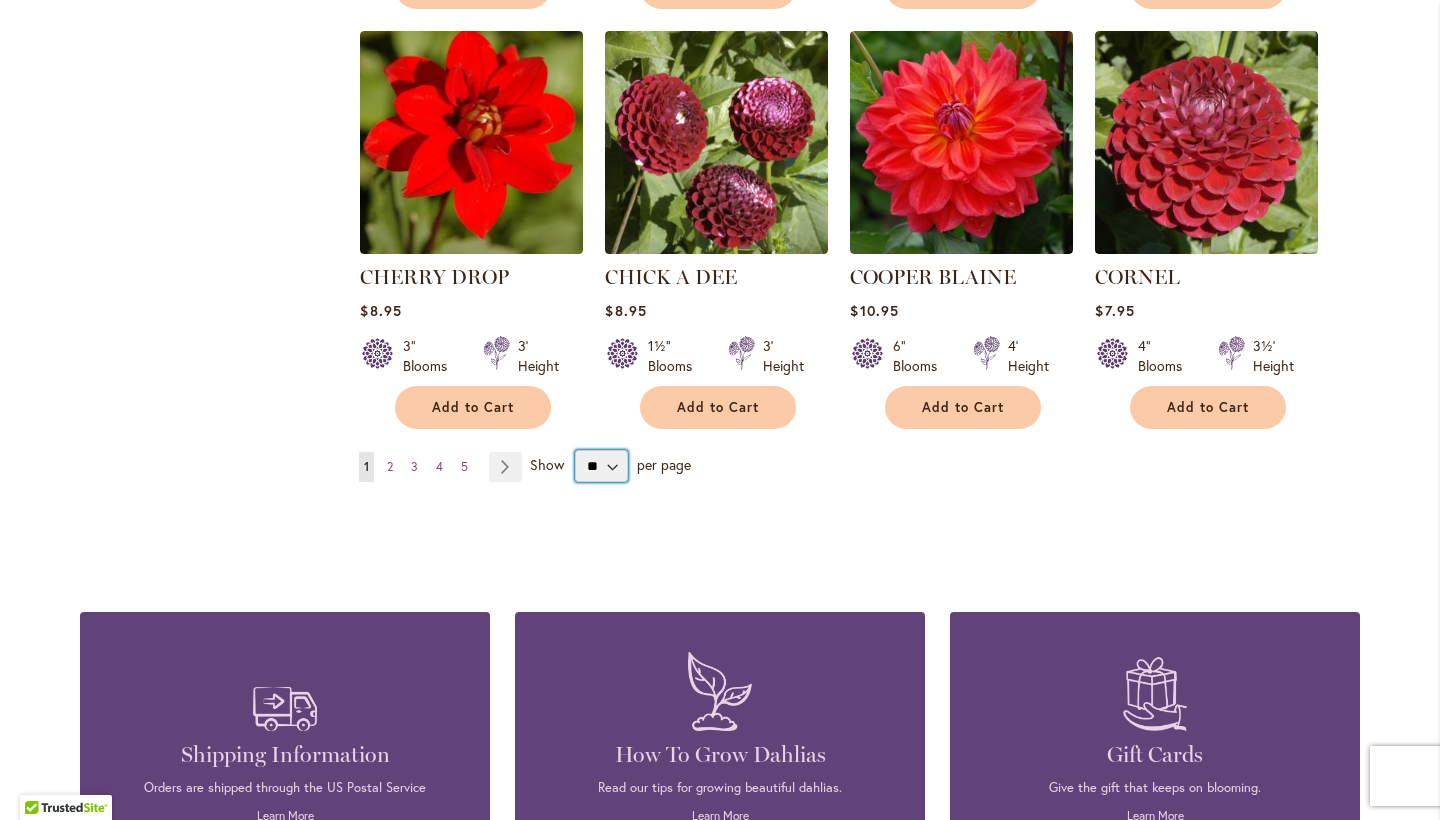 select on "**" 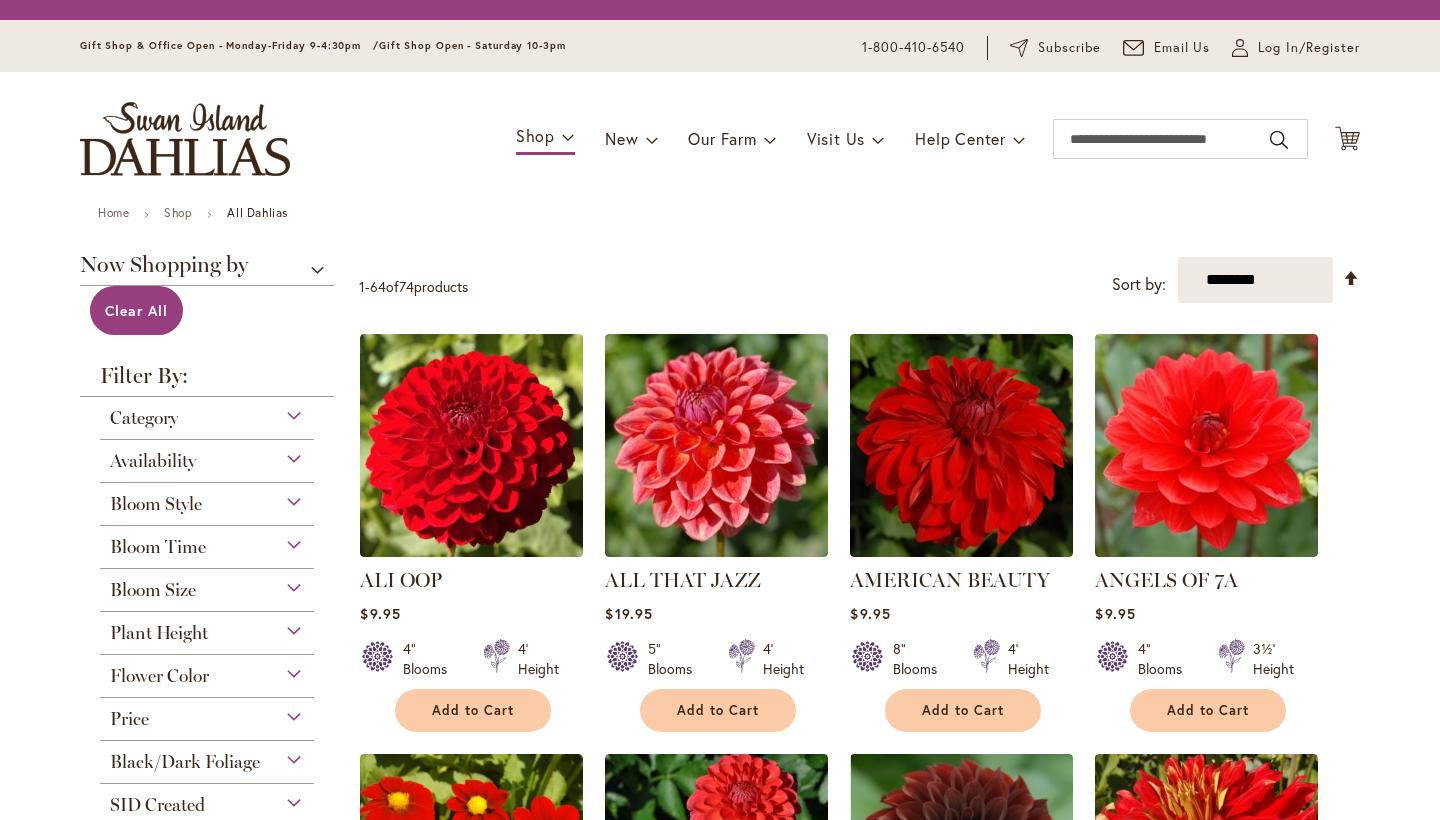 scroll, scrollTop: 0, scrollLeft: 0, axis: both 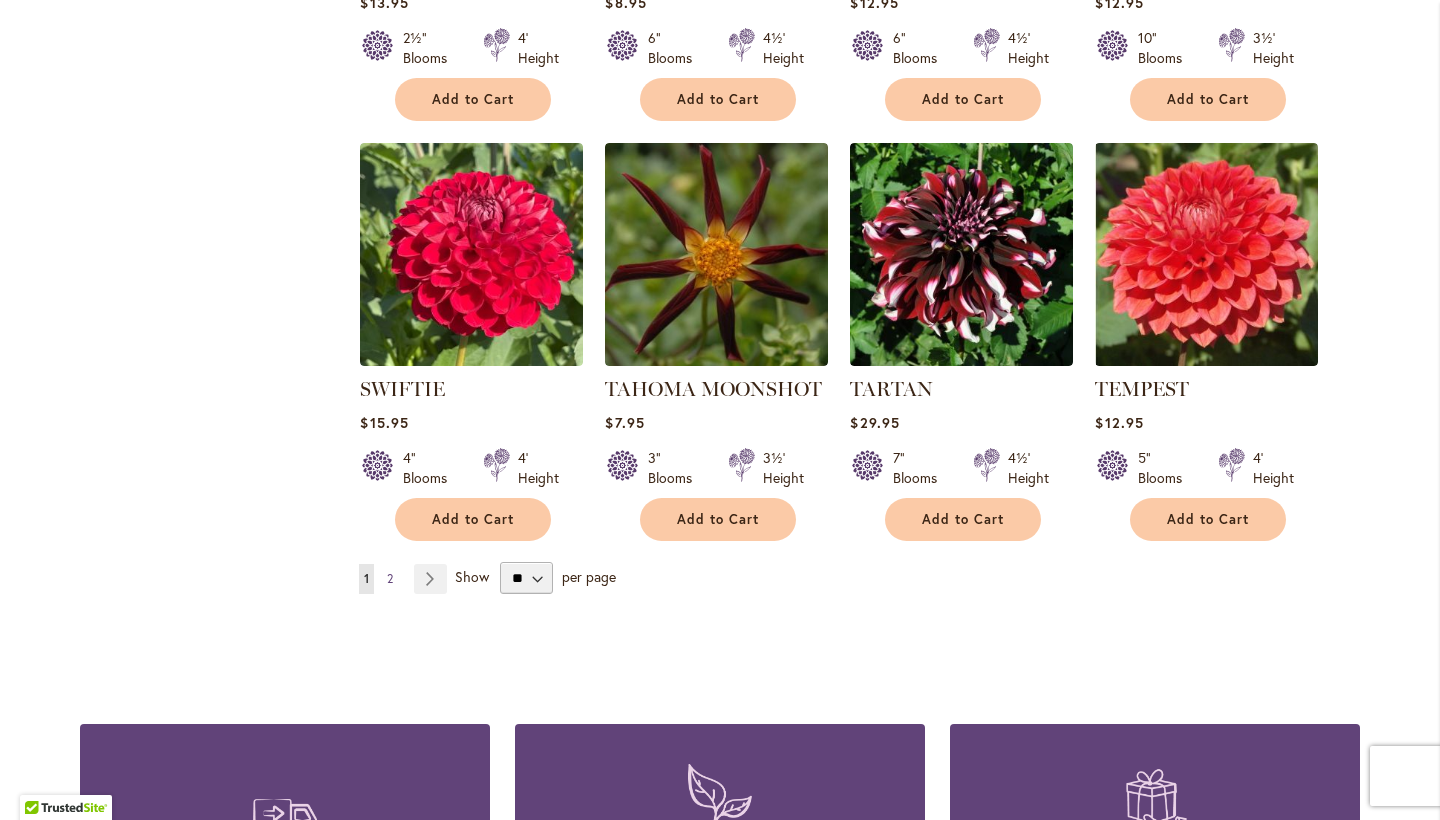 click on "2" at bounding box center (390, 578) 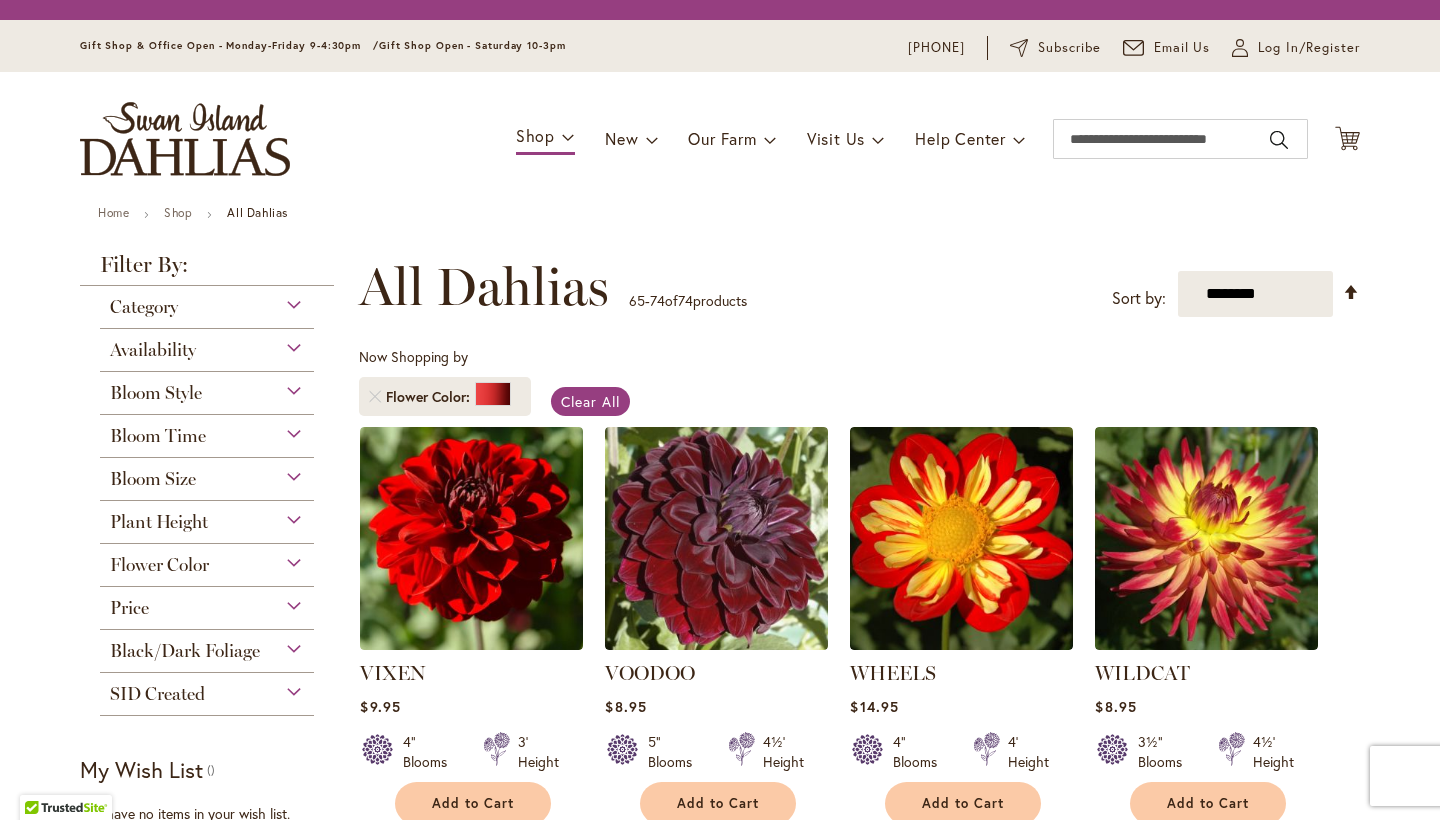 scroll, scrollTop: 0, scrollLeft: 0, axis: both 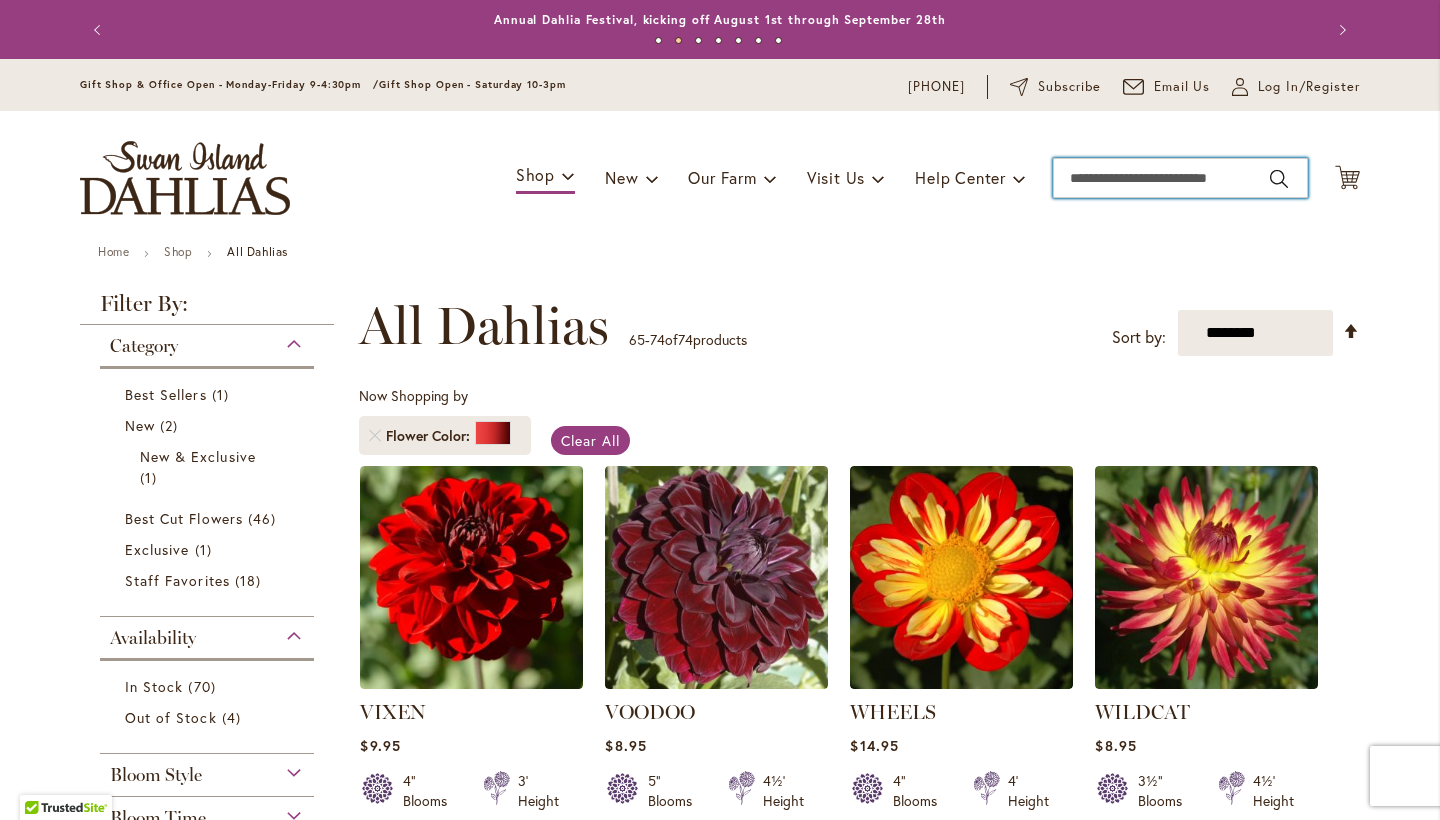 click on "Search" at bounding box center [1180, 178] 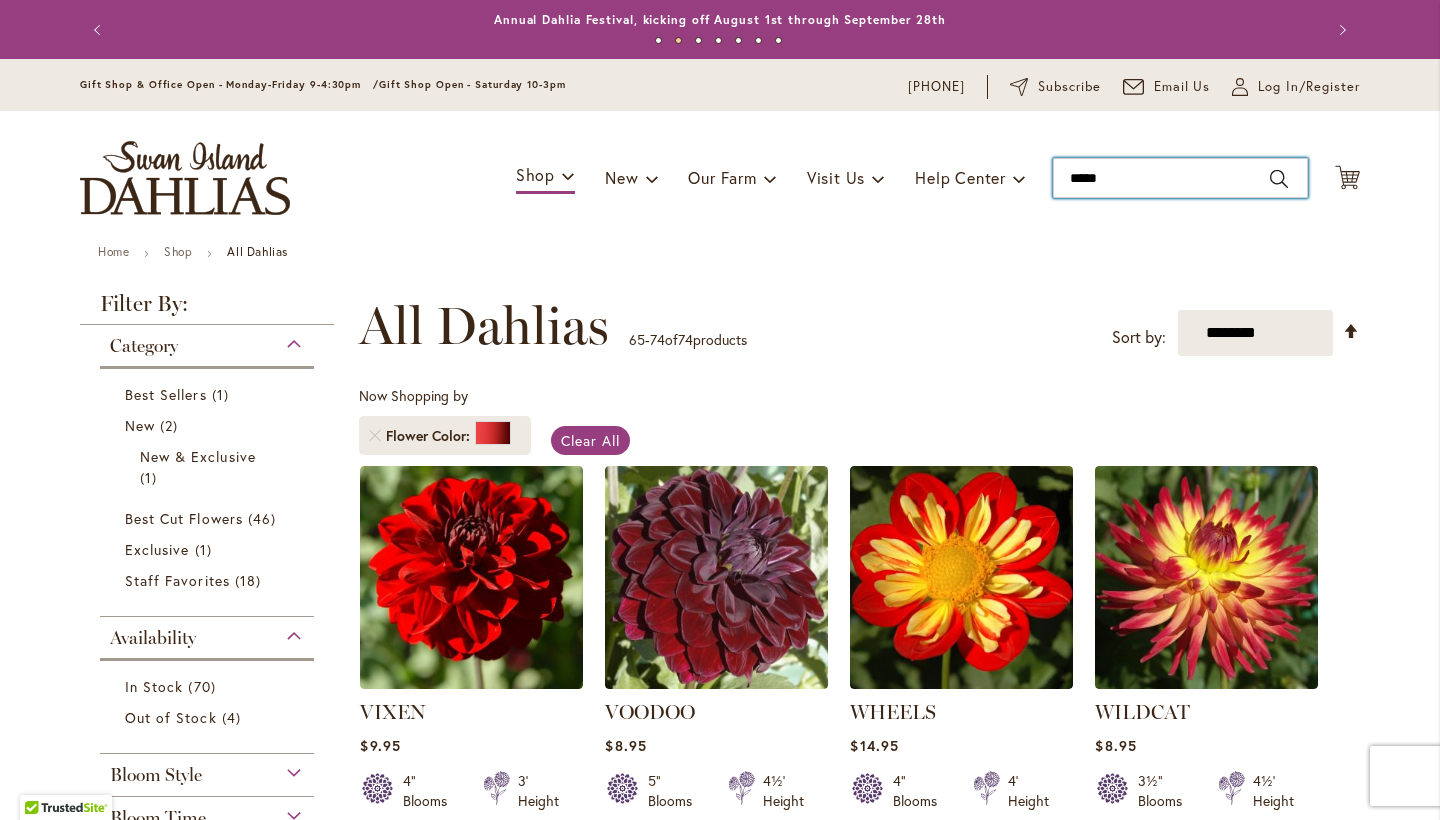 type on "******" 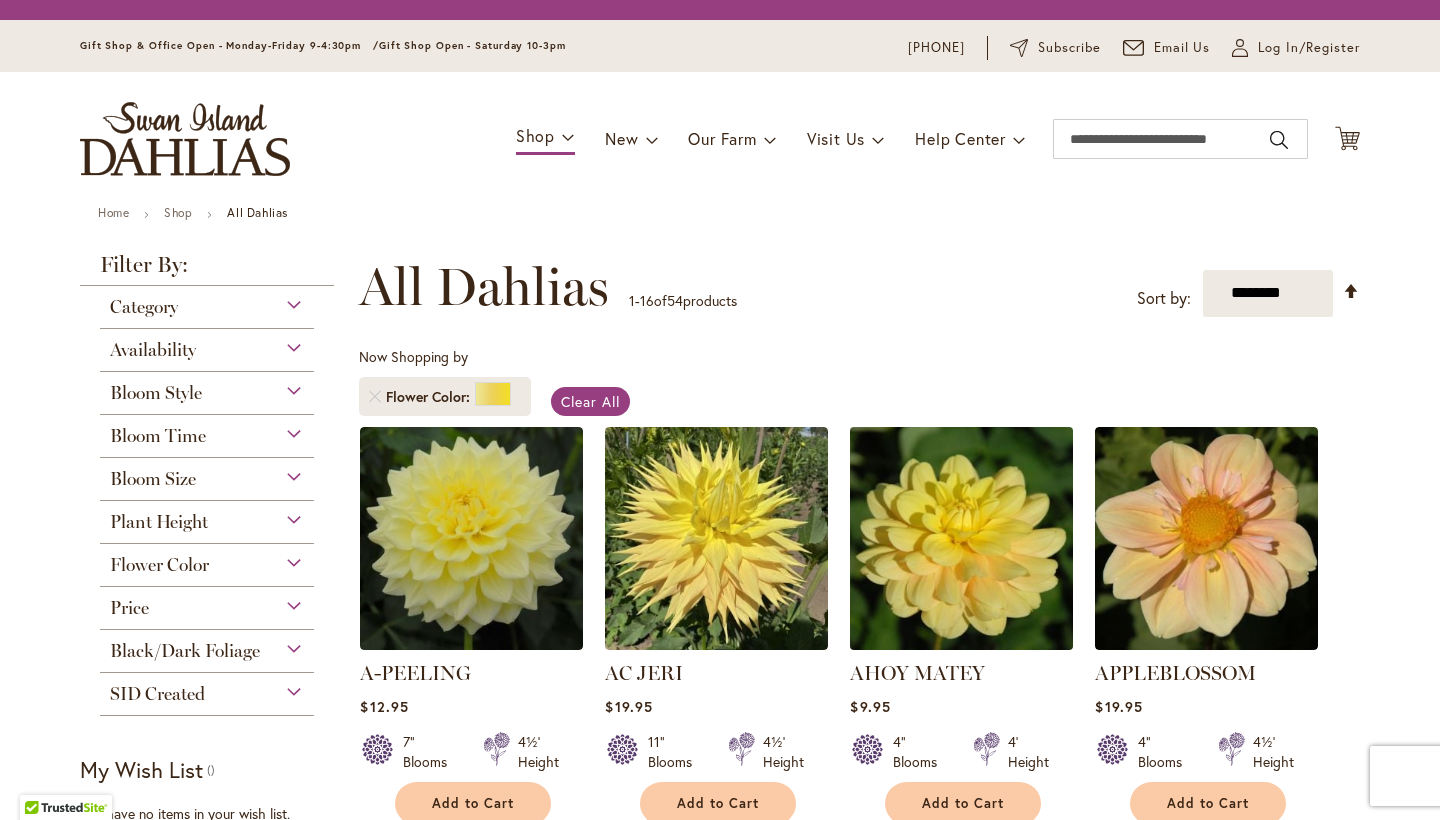 scroll, scrollTop: 0, scrollLeft: 0, axis: both 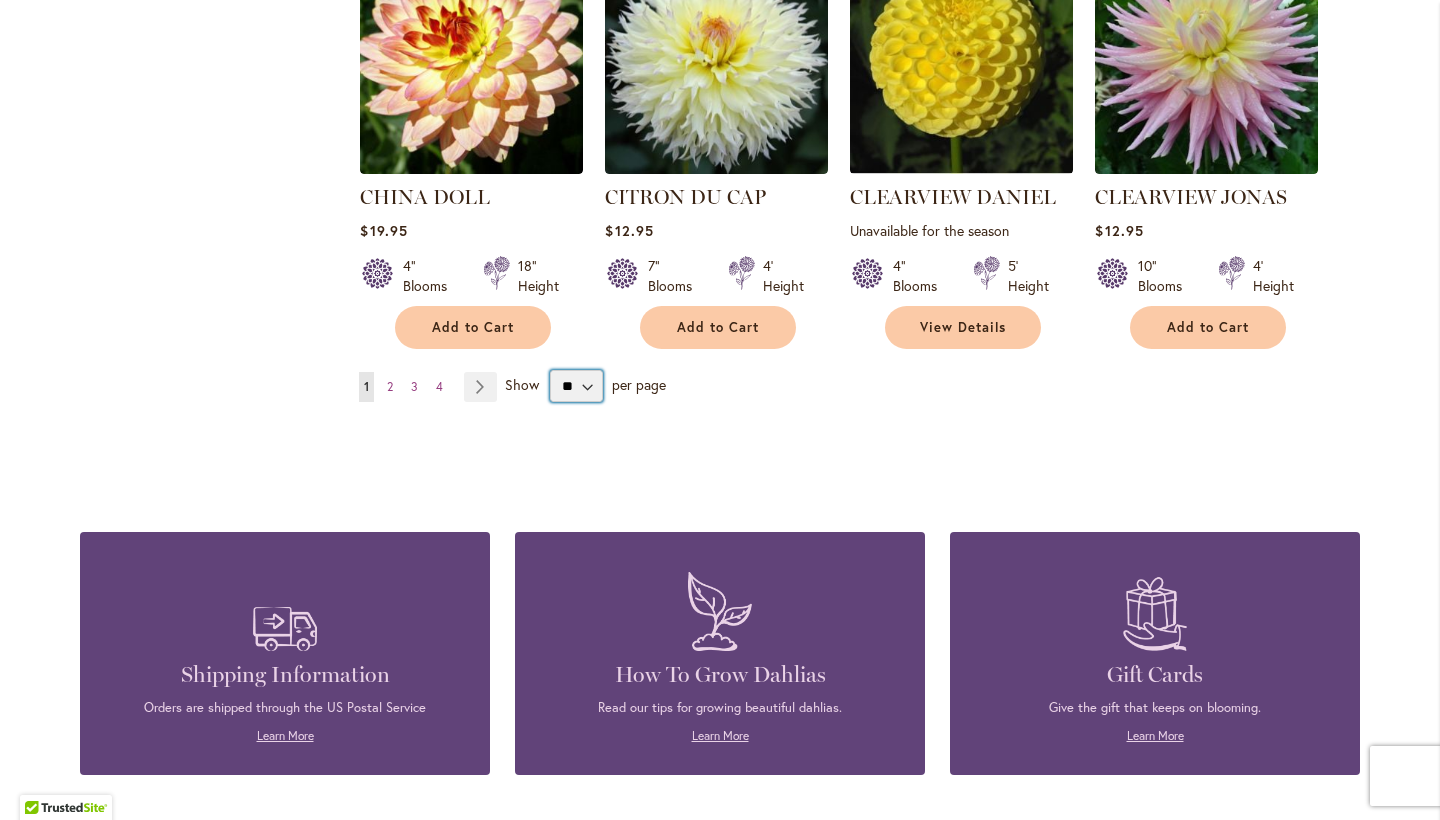 select on "**" 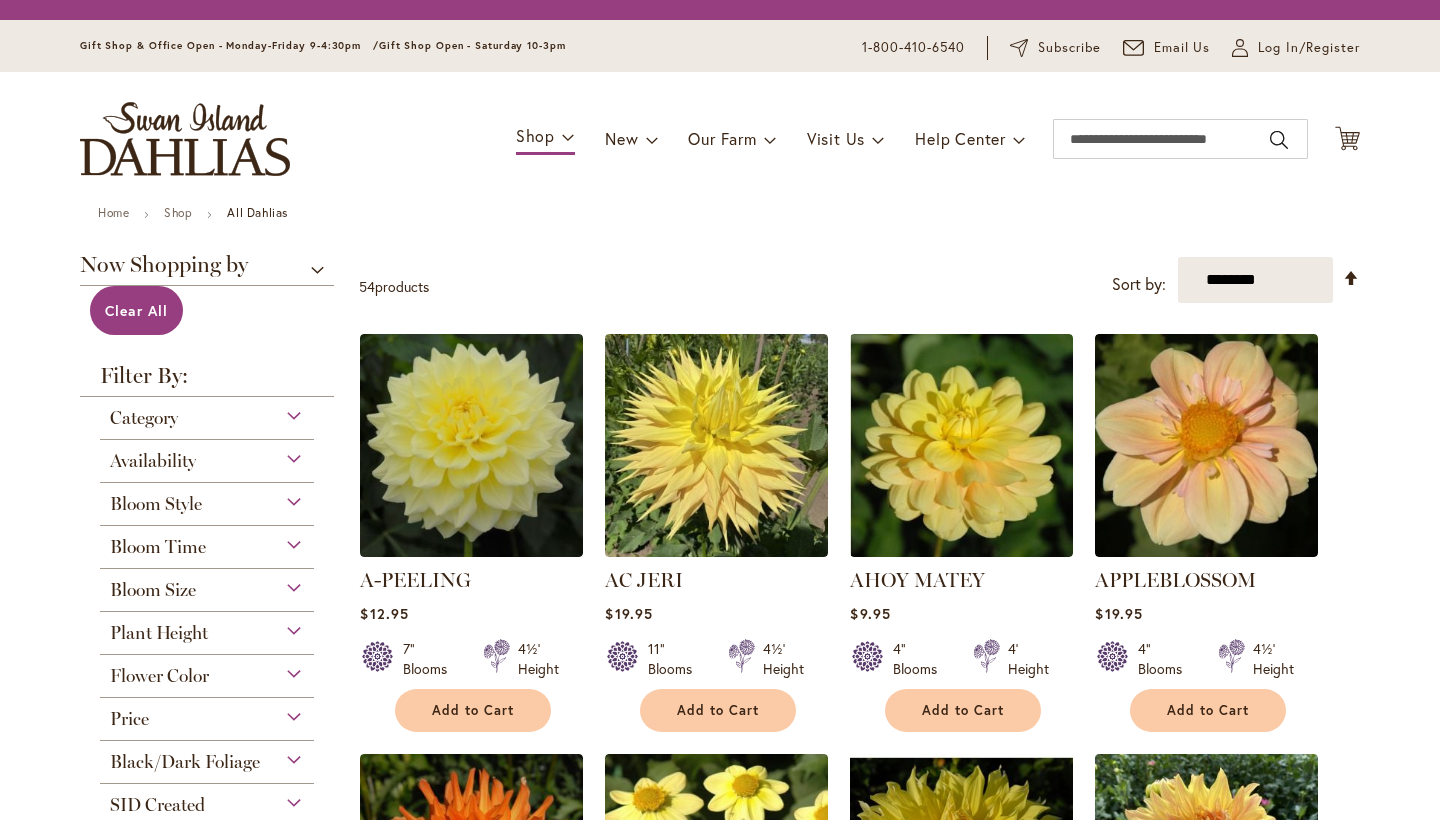 scroll, scrollTop: 0, scrollLeft: 0, axis: both 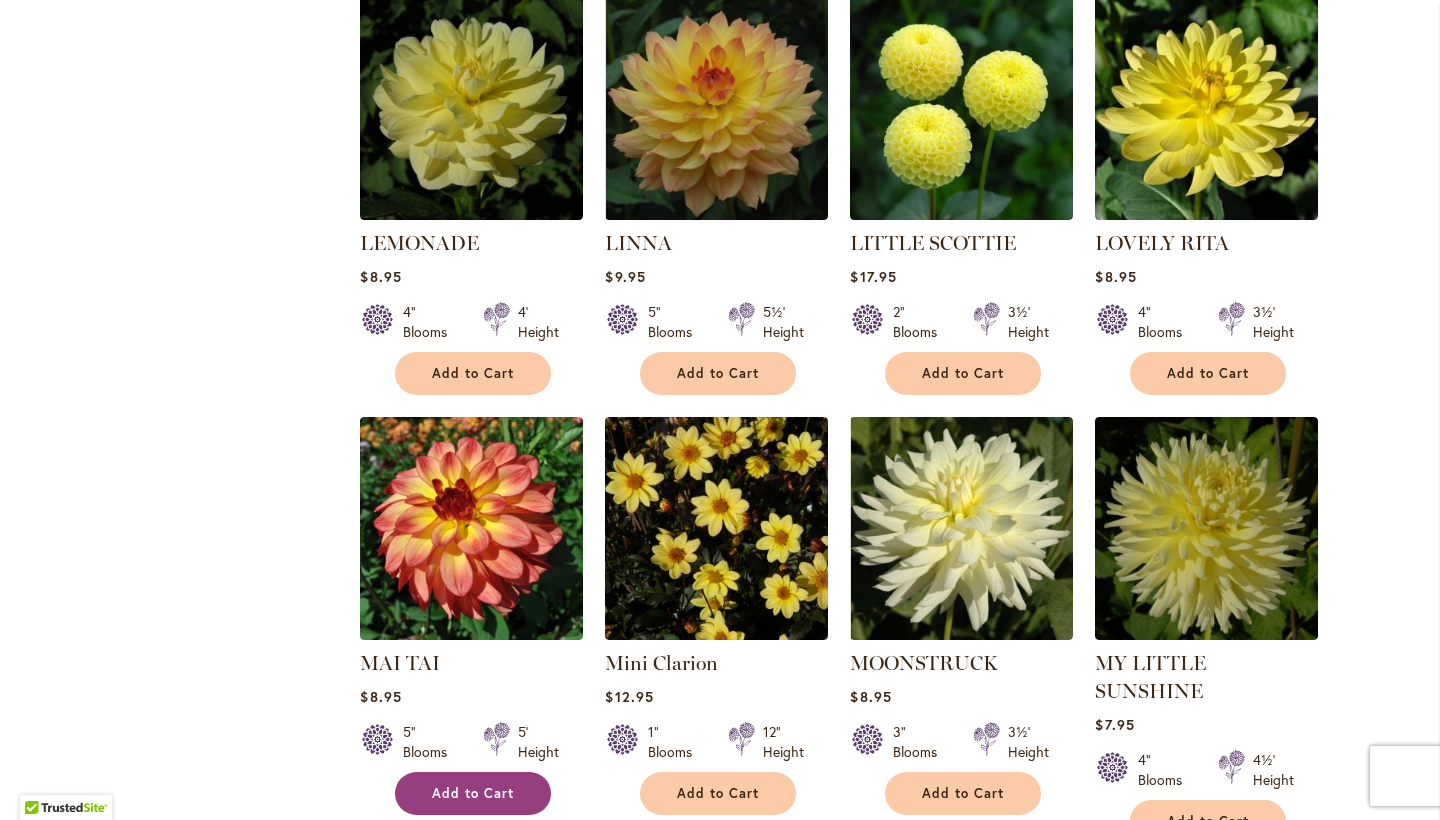 click on "Add to Cart" at bounding box center [473, 793] 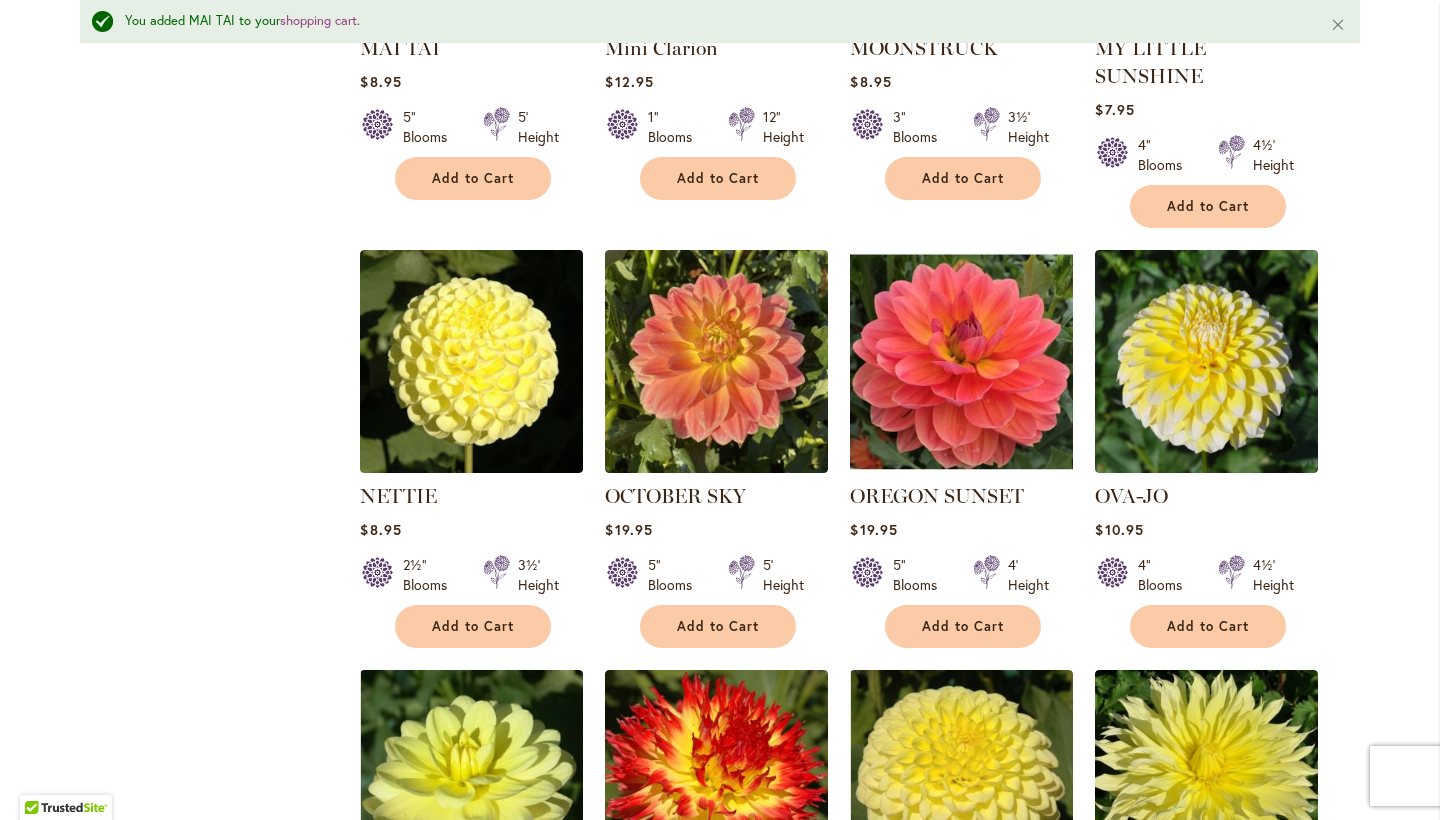scroll, scrollTop: 4526, scrollLeft: 0, axis: vertical 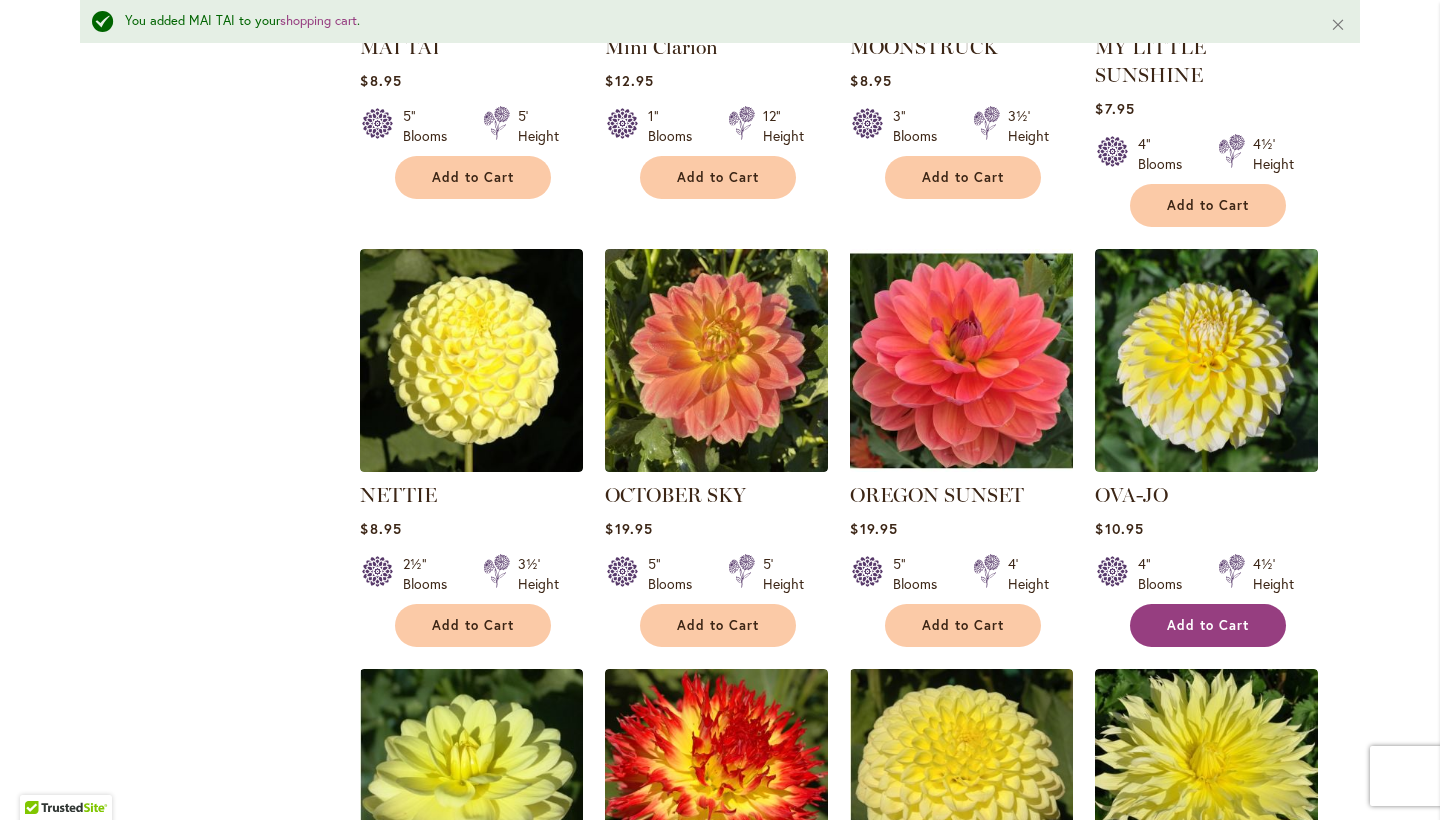 click on "Add to Cart" at bounding box center (1208, 625) 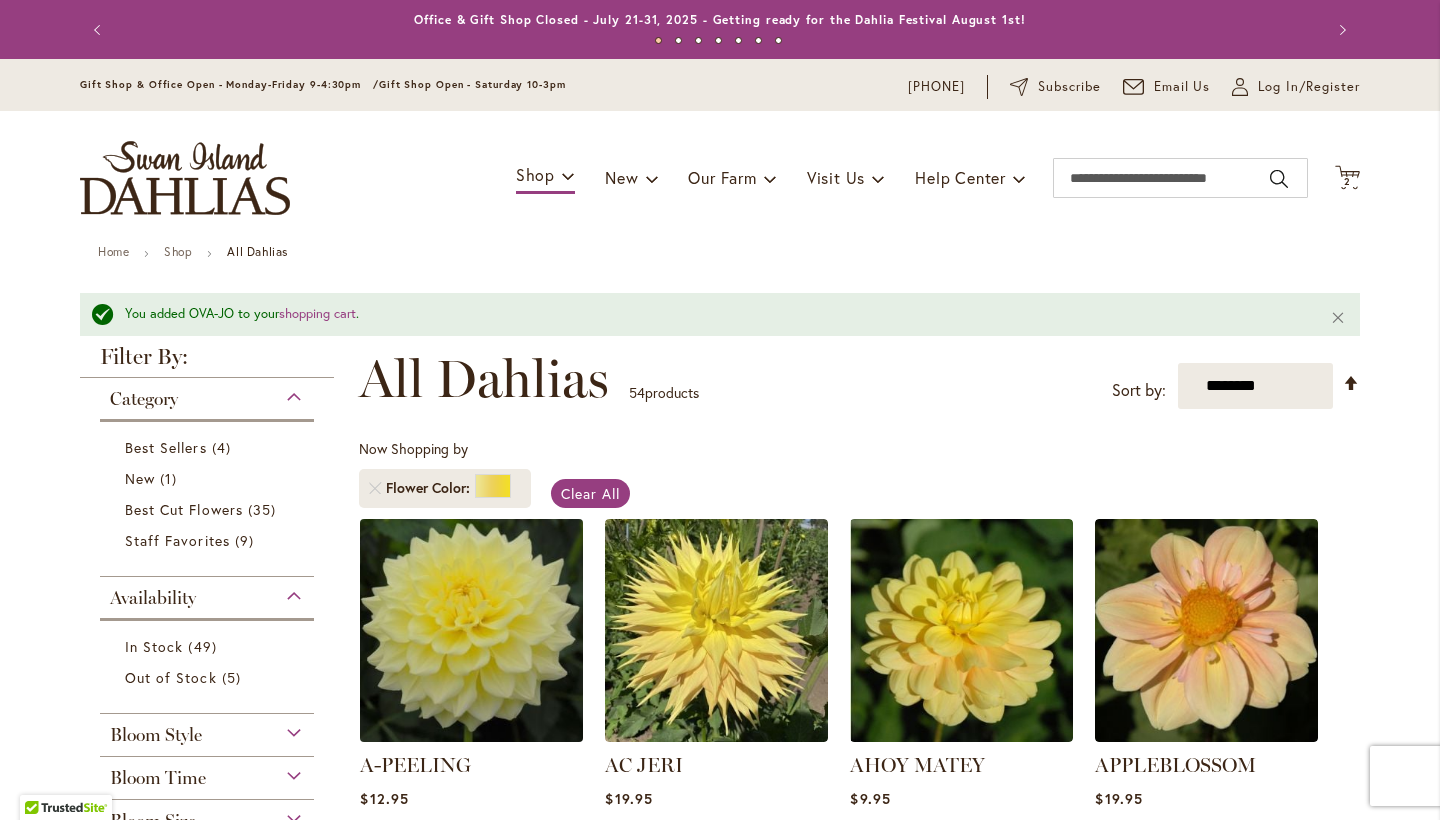scroll, scrollTop: 0, scrollLeft: 0, axis: both 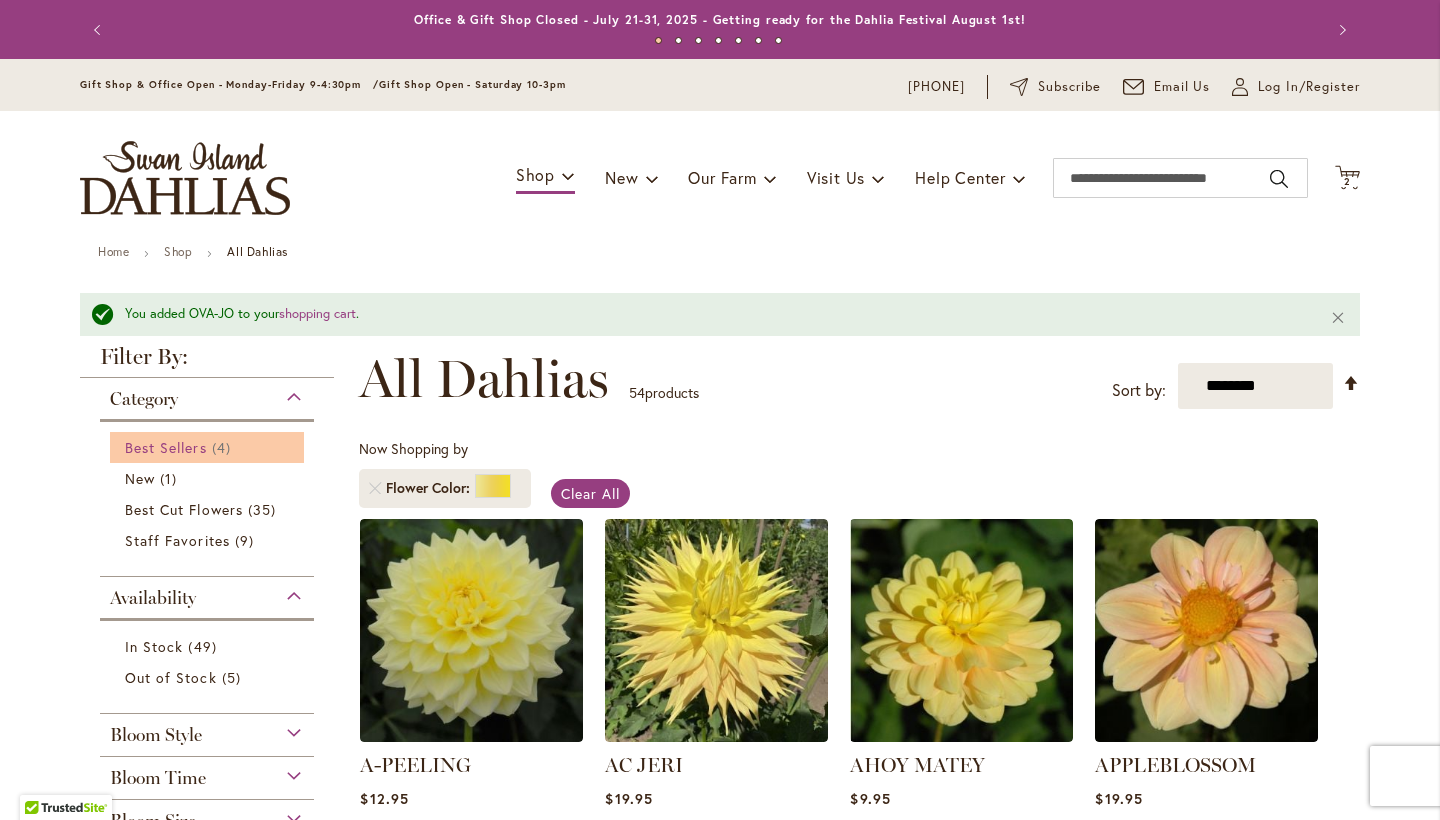 click on "Best Sellers" at bounding box center [166, 447] 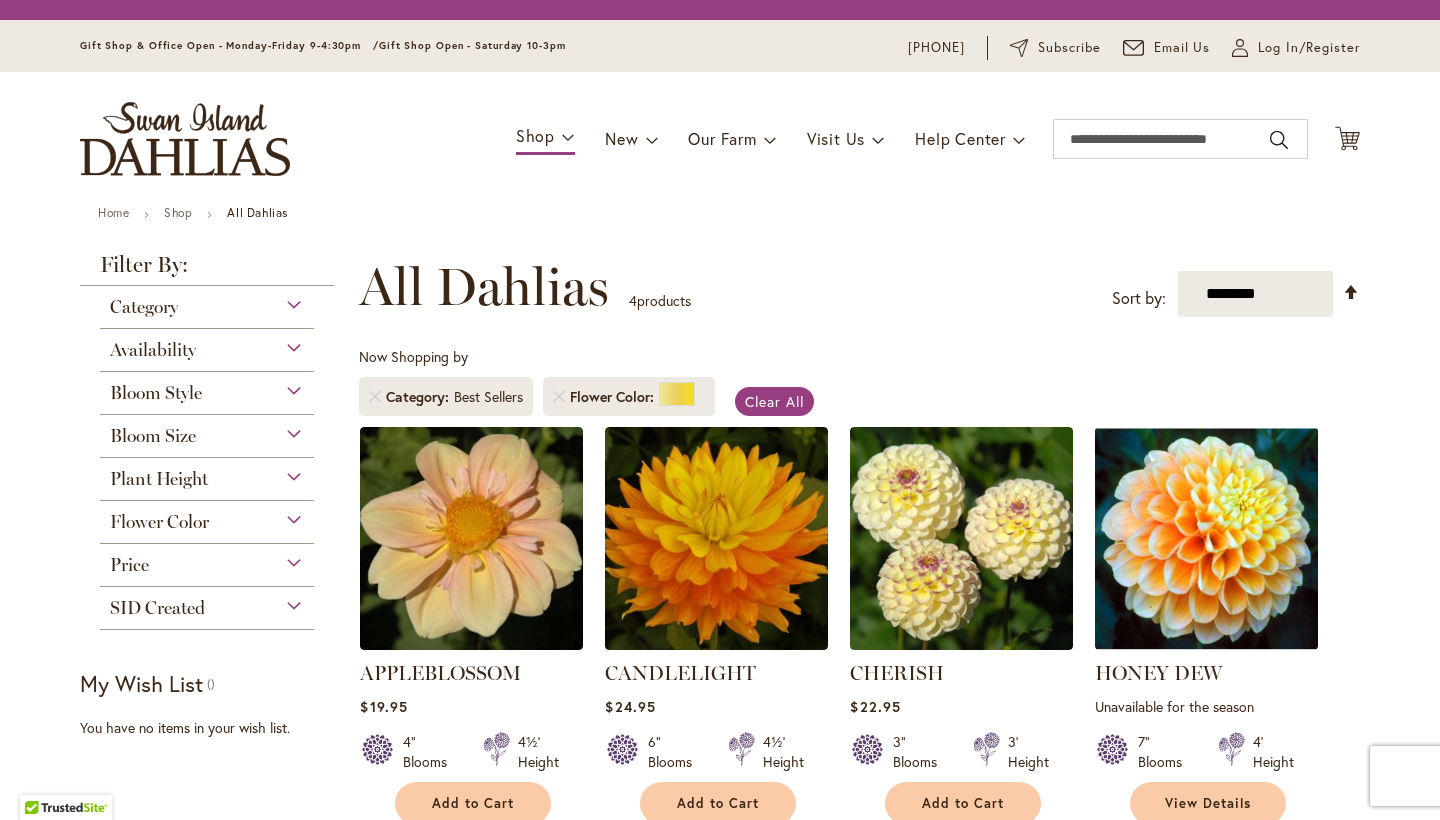 scroll, scrollTop: 0, scrollLeft: 0, axis: both 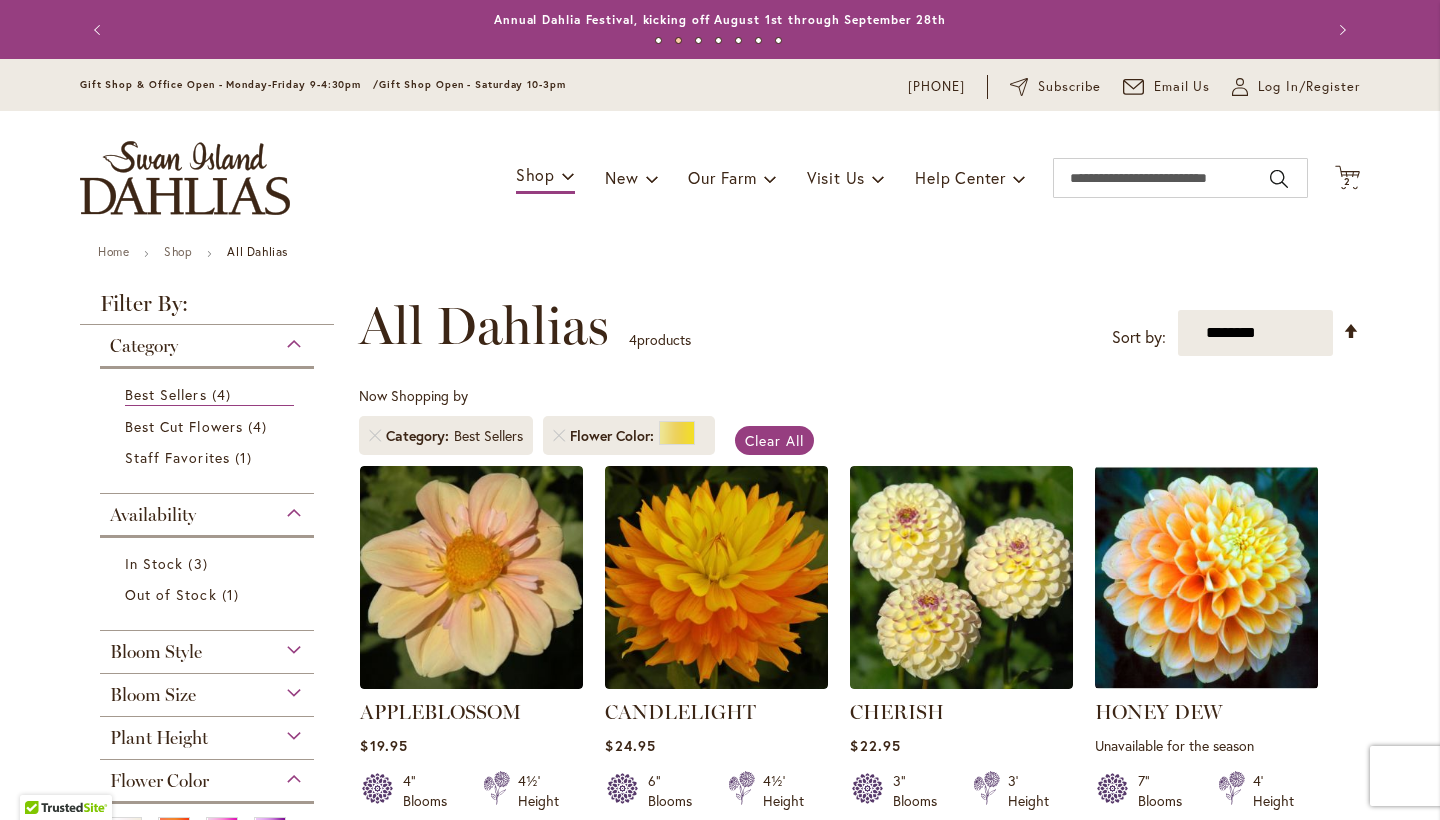 click on "Flower Color" at bounding box center [629, 435] 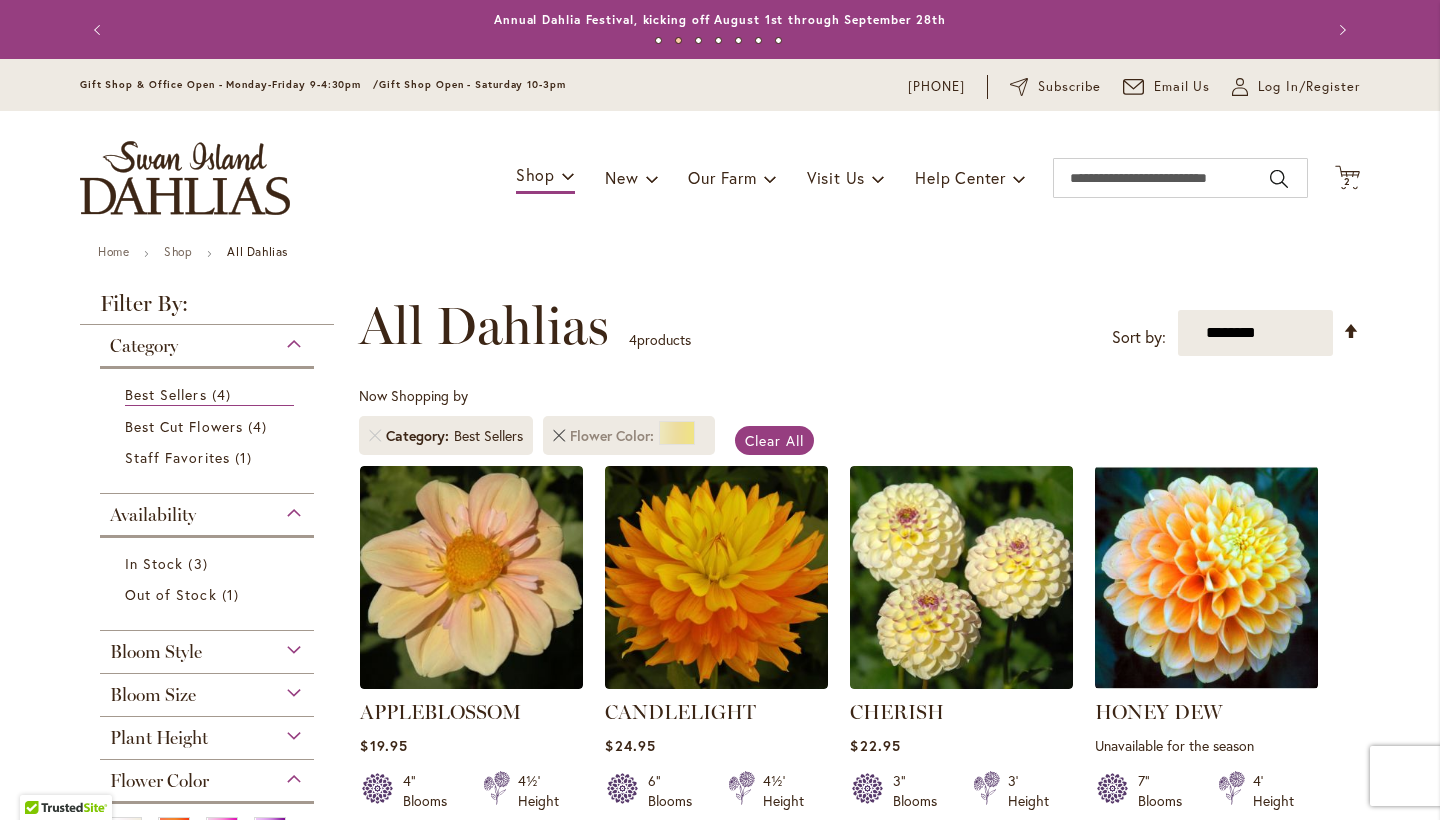 click at bounding box center [559, 436] 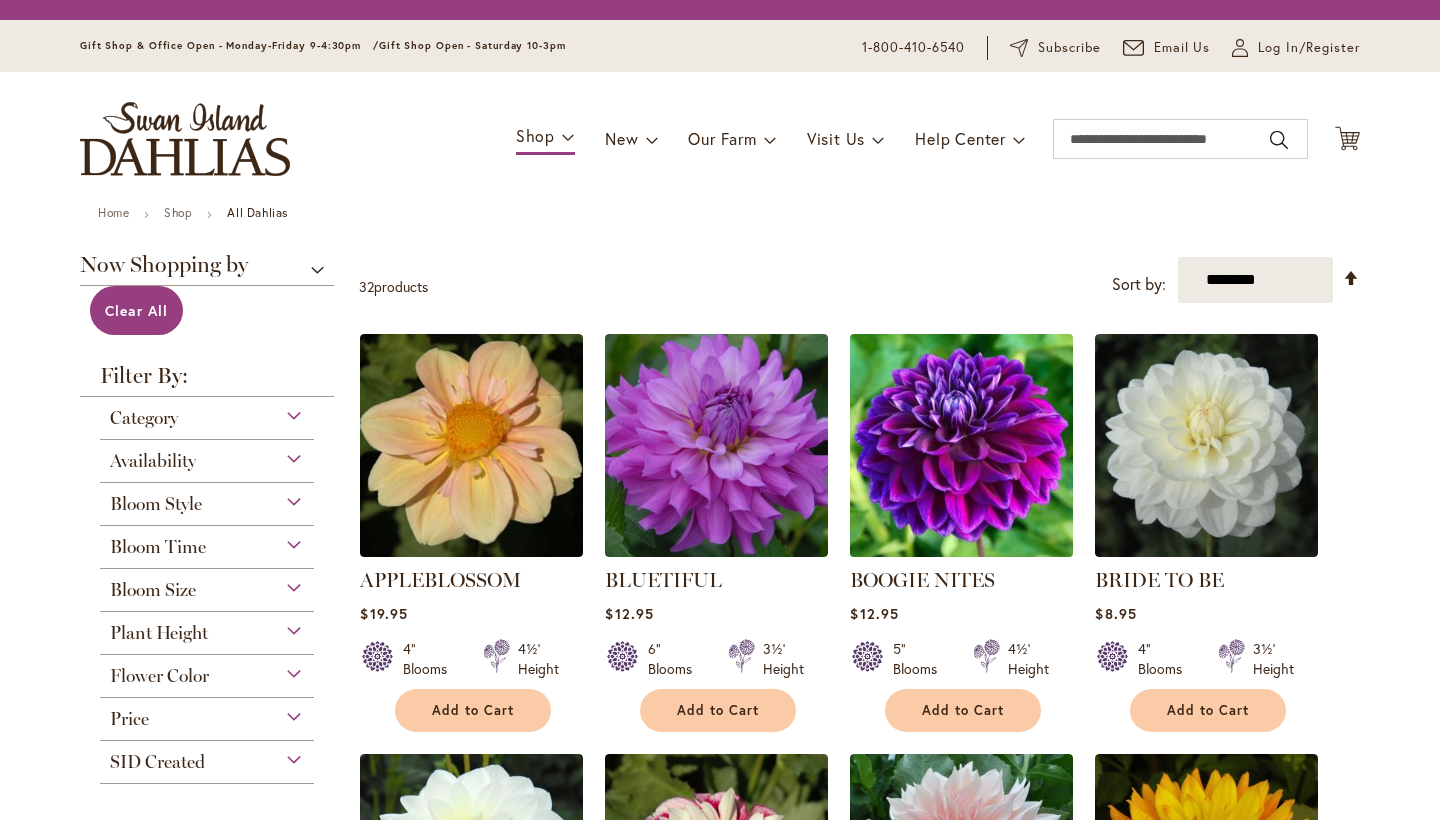 scroll, scrollTop: 0, scrollLeft: 0, axis: both 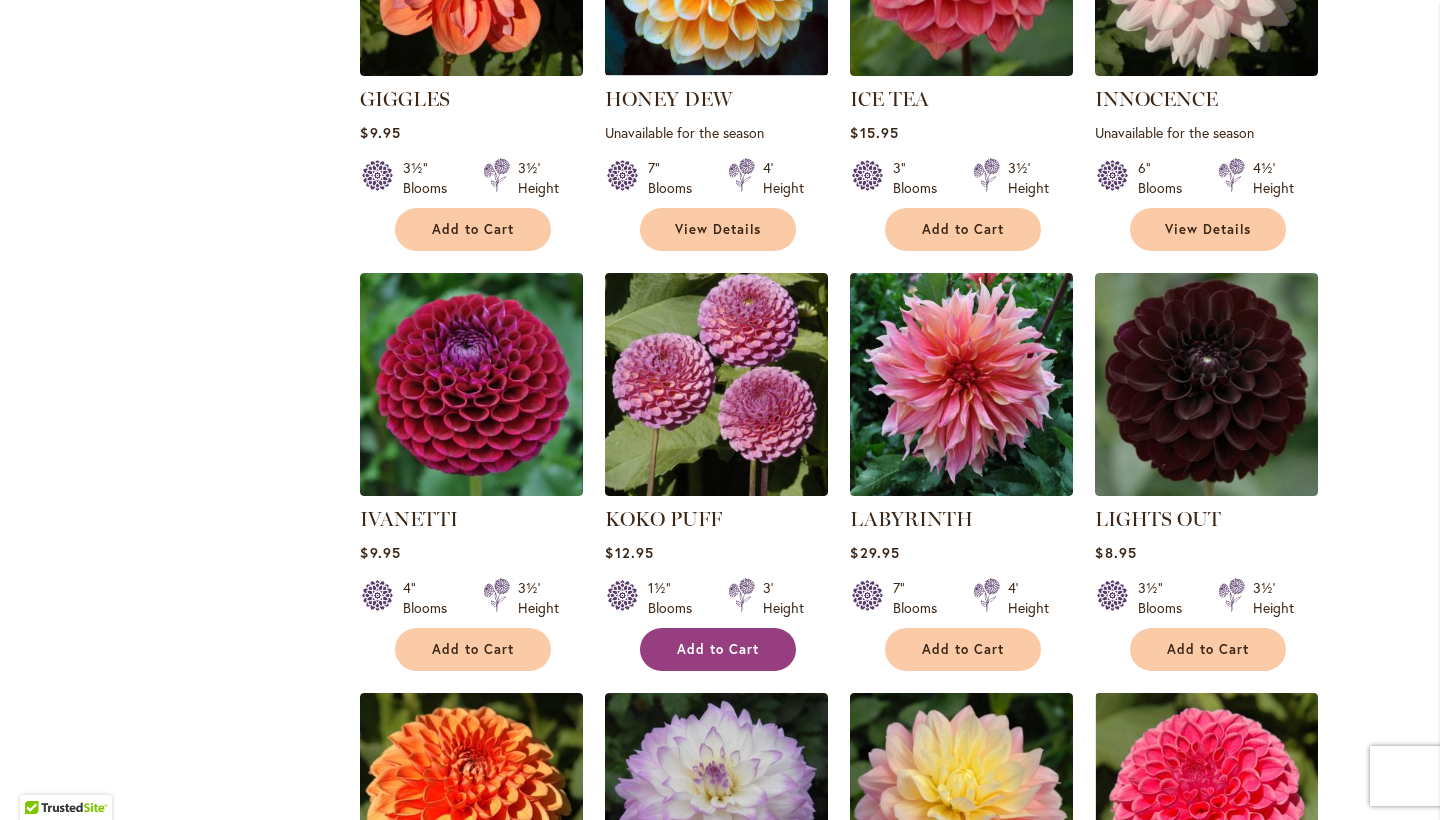 click on "Add to Cart" at bounding box center (718, 649) 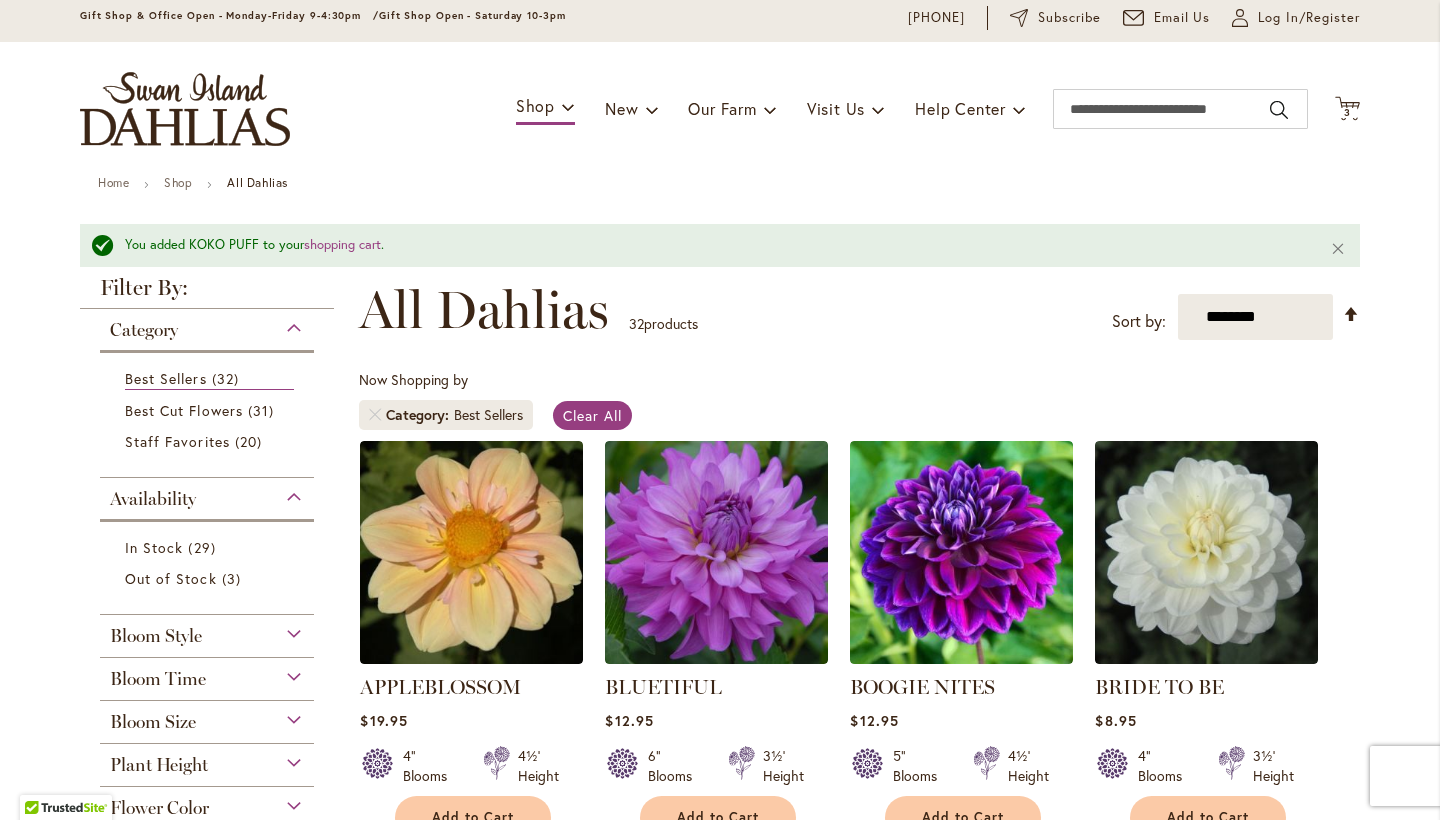 scroll, scrollTop: 65, scrollLeft: 0, axis: vertical 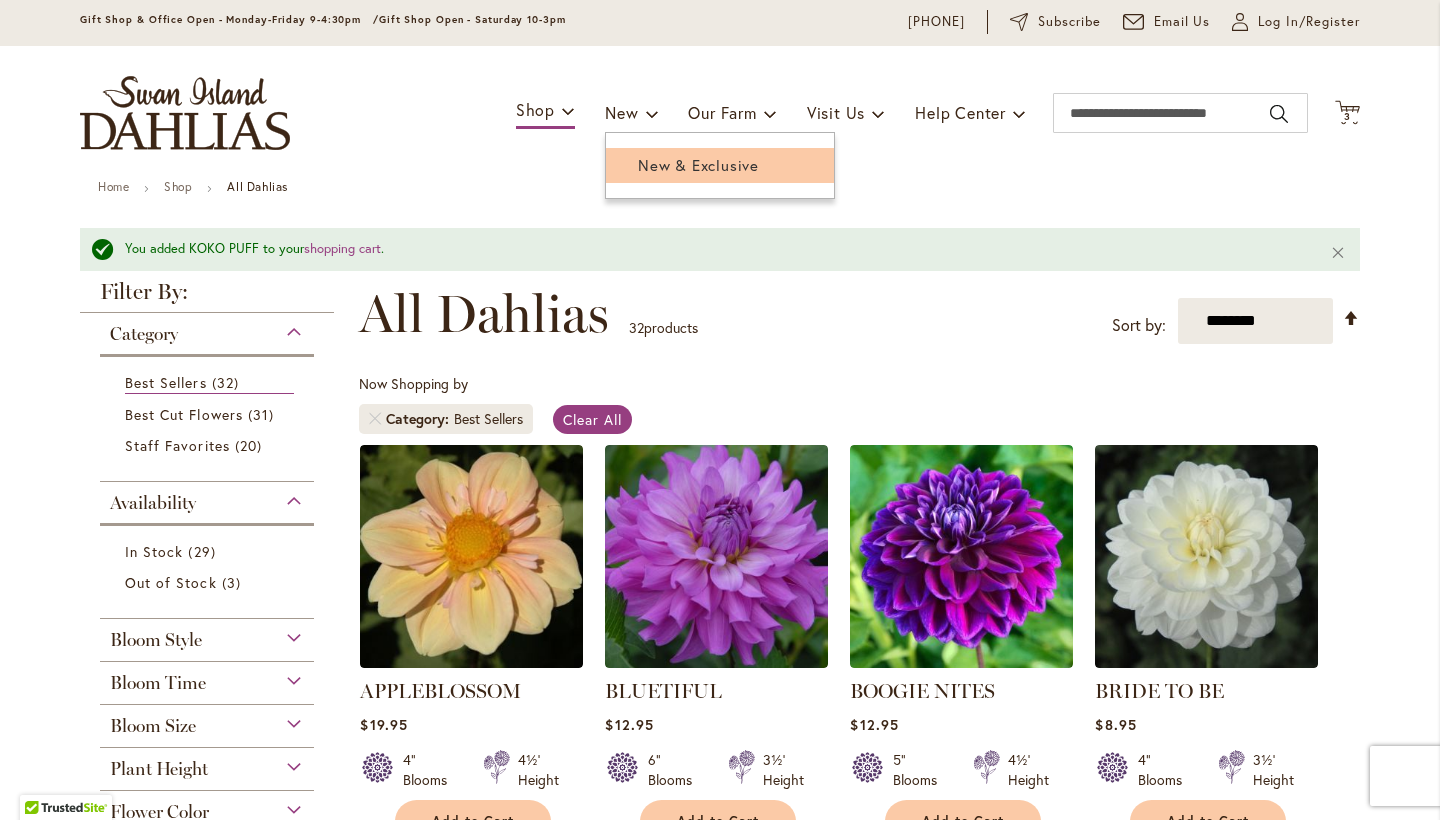 click on "New & Exclusive" at bounding box center [720, 165] 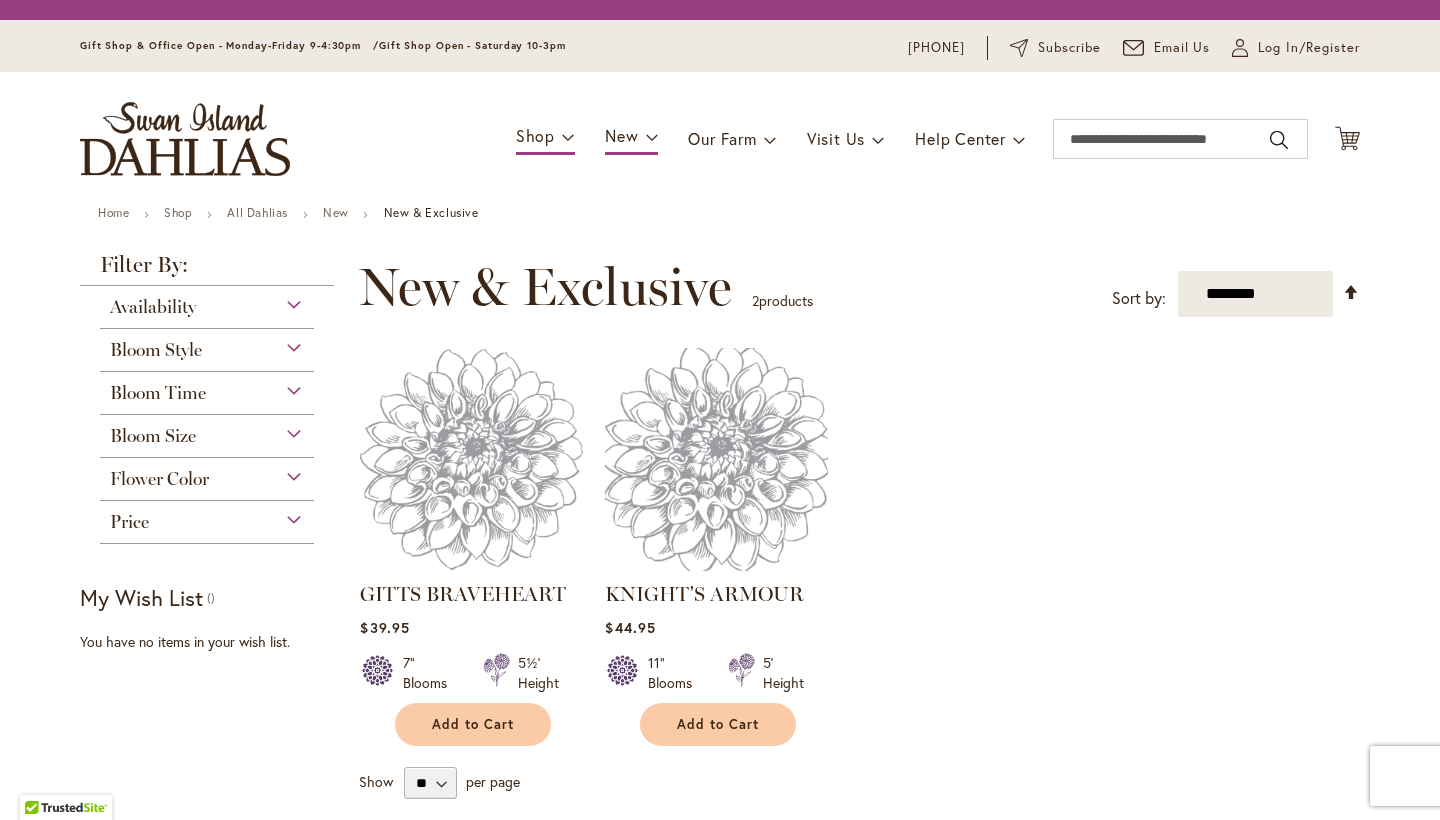 scroll, scrollTop: 0, scrollLeft: 0, axis: both 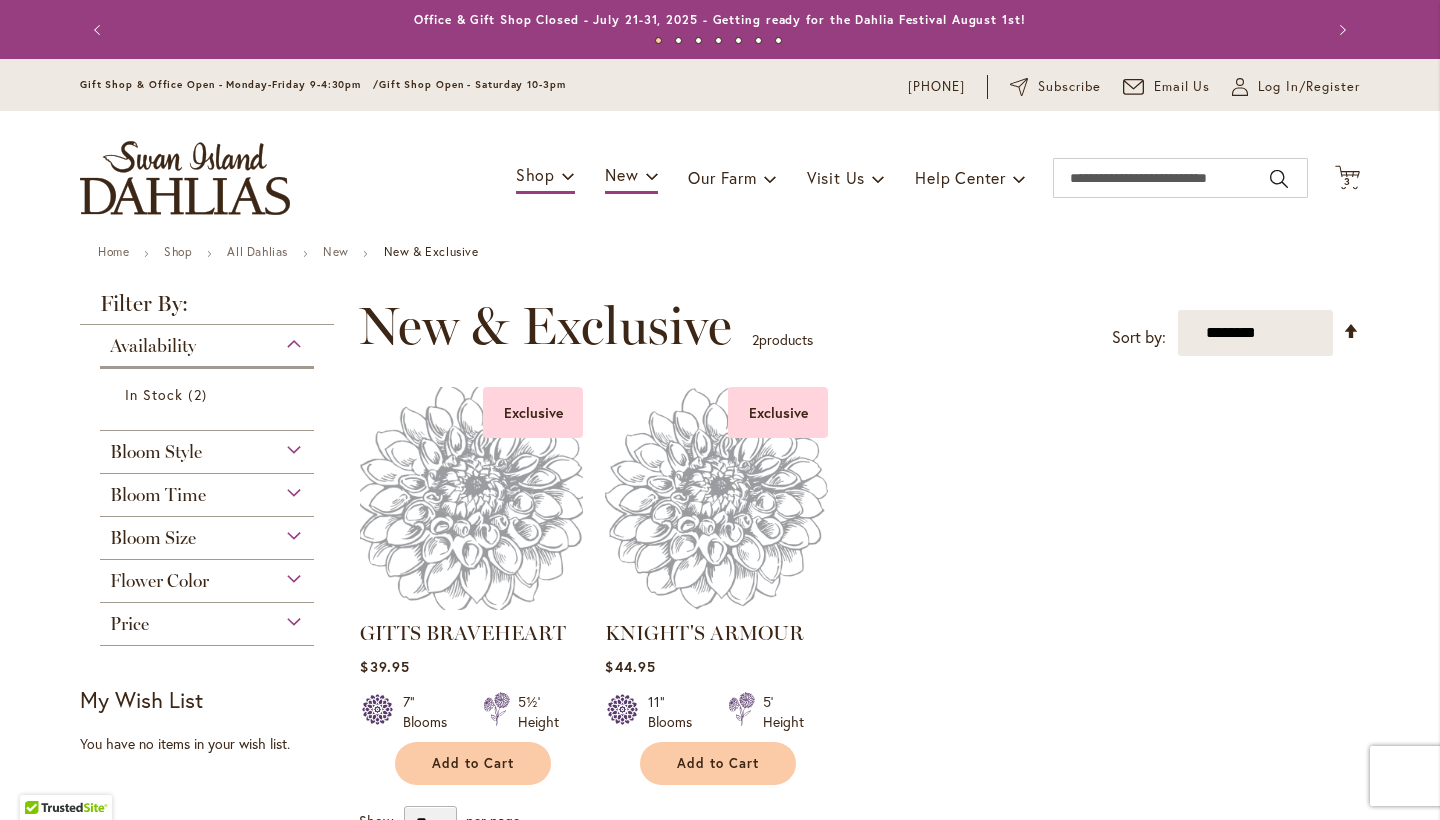 click at bounding box center [472, 498] 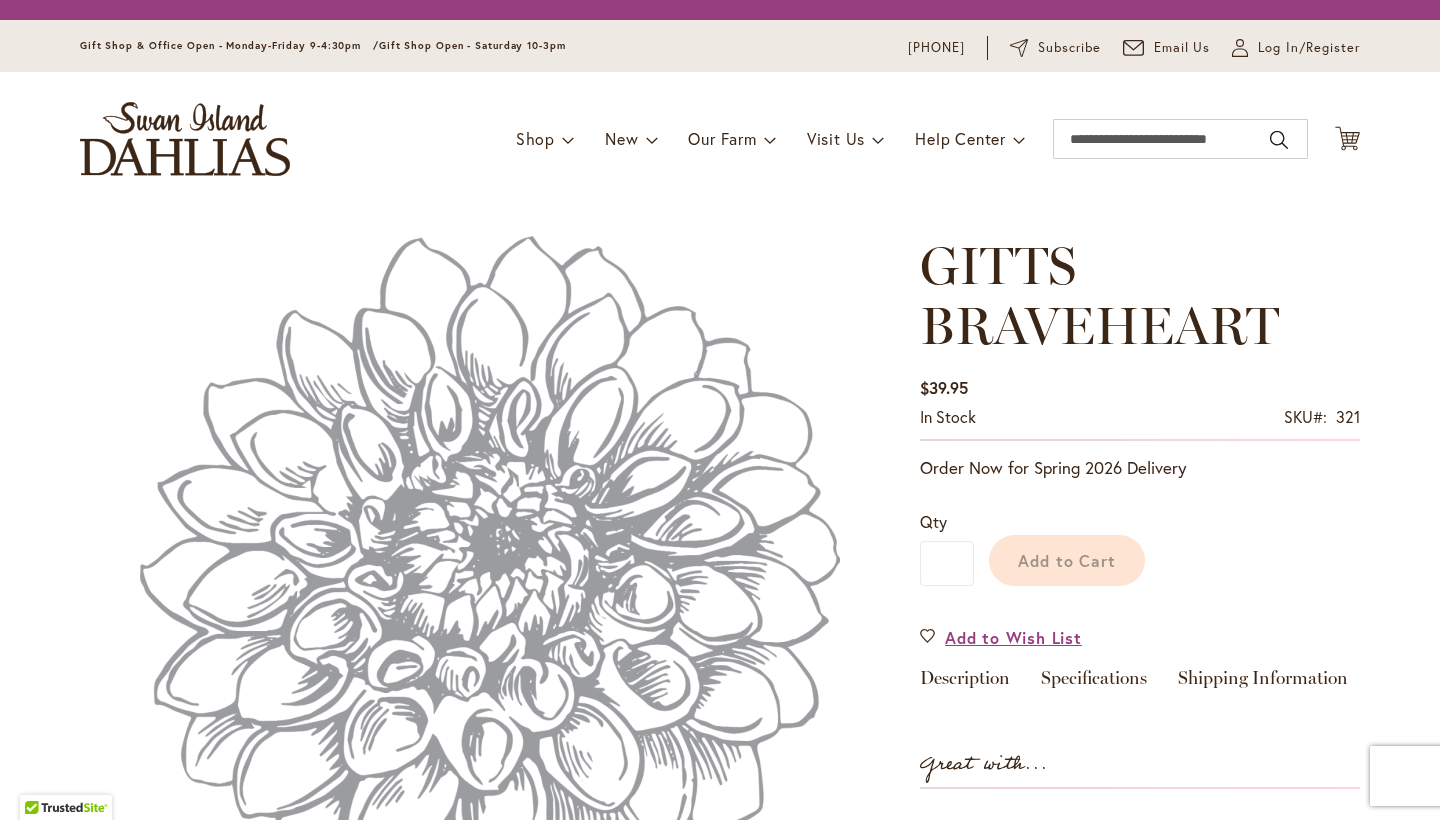 scroll, scrollTop: 0, scrollLeft: 0, axis: both 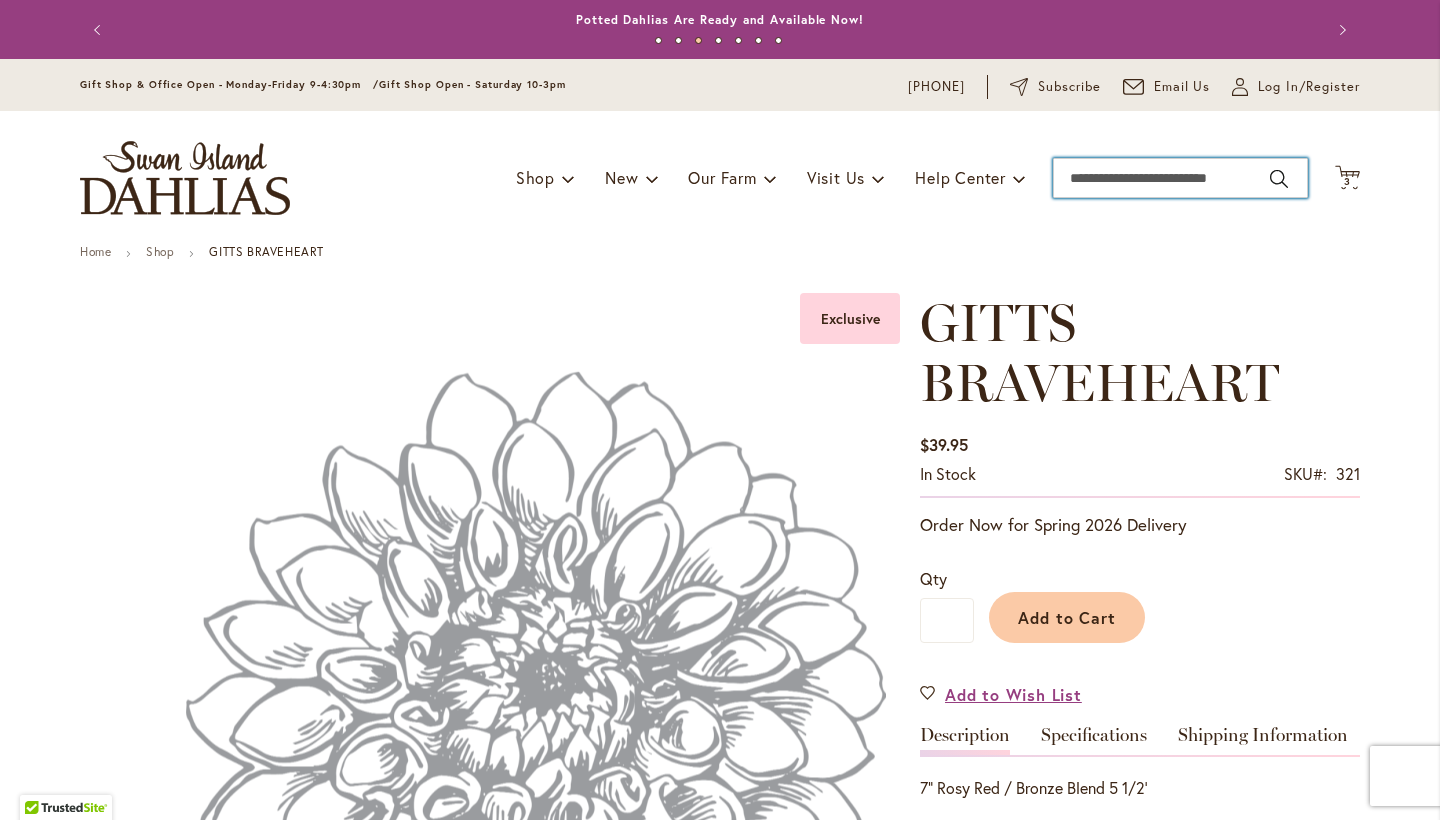 click on "Search" at bounding box center (1180, 178) 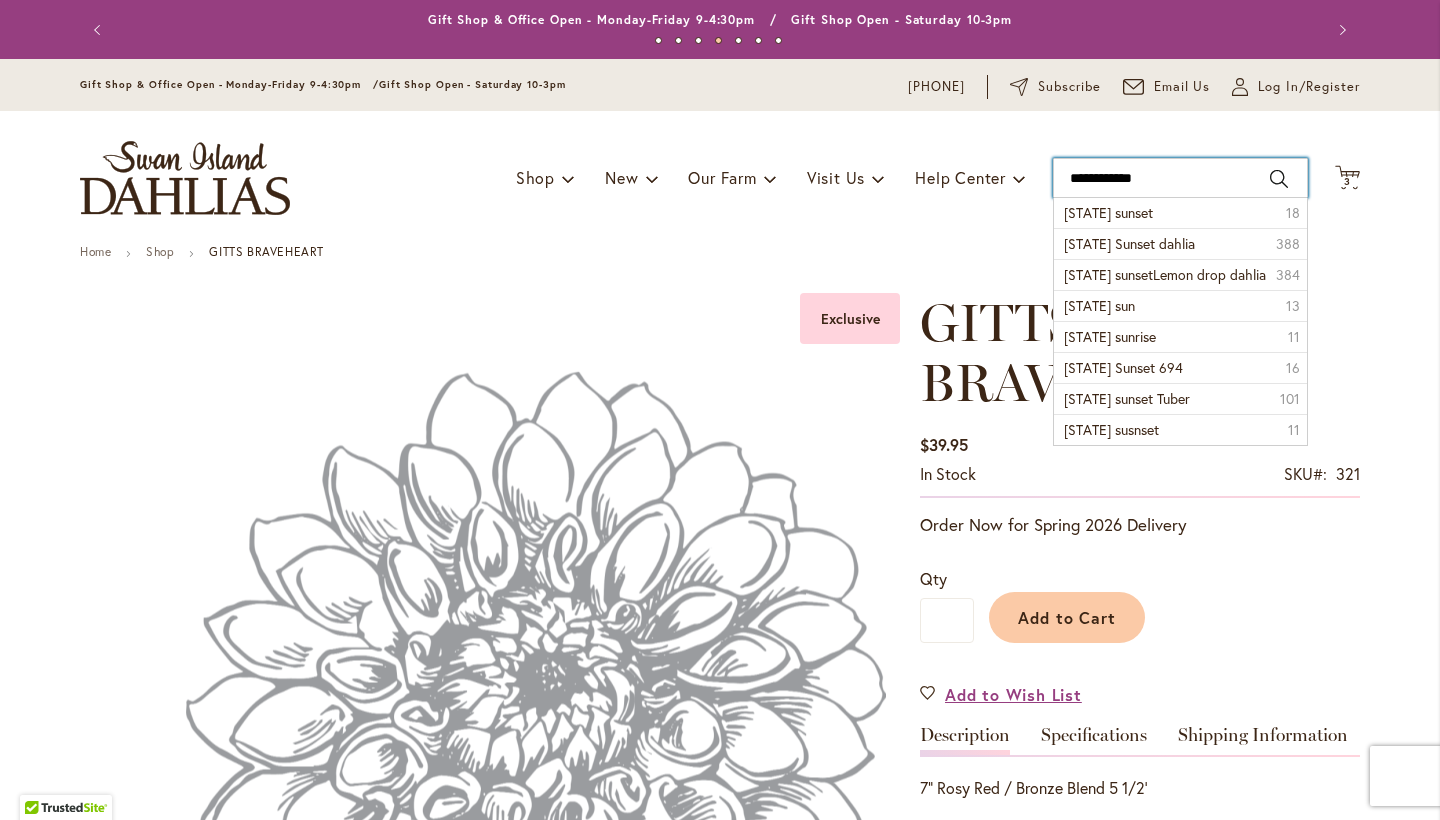 type on "**********" 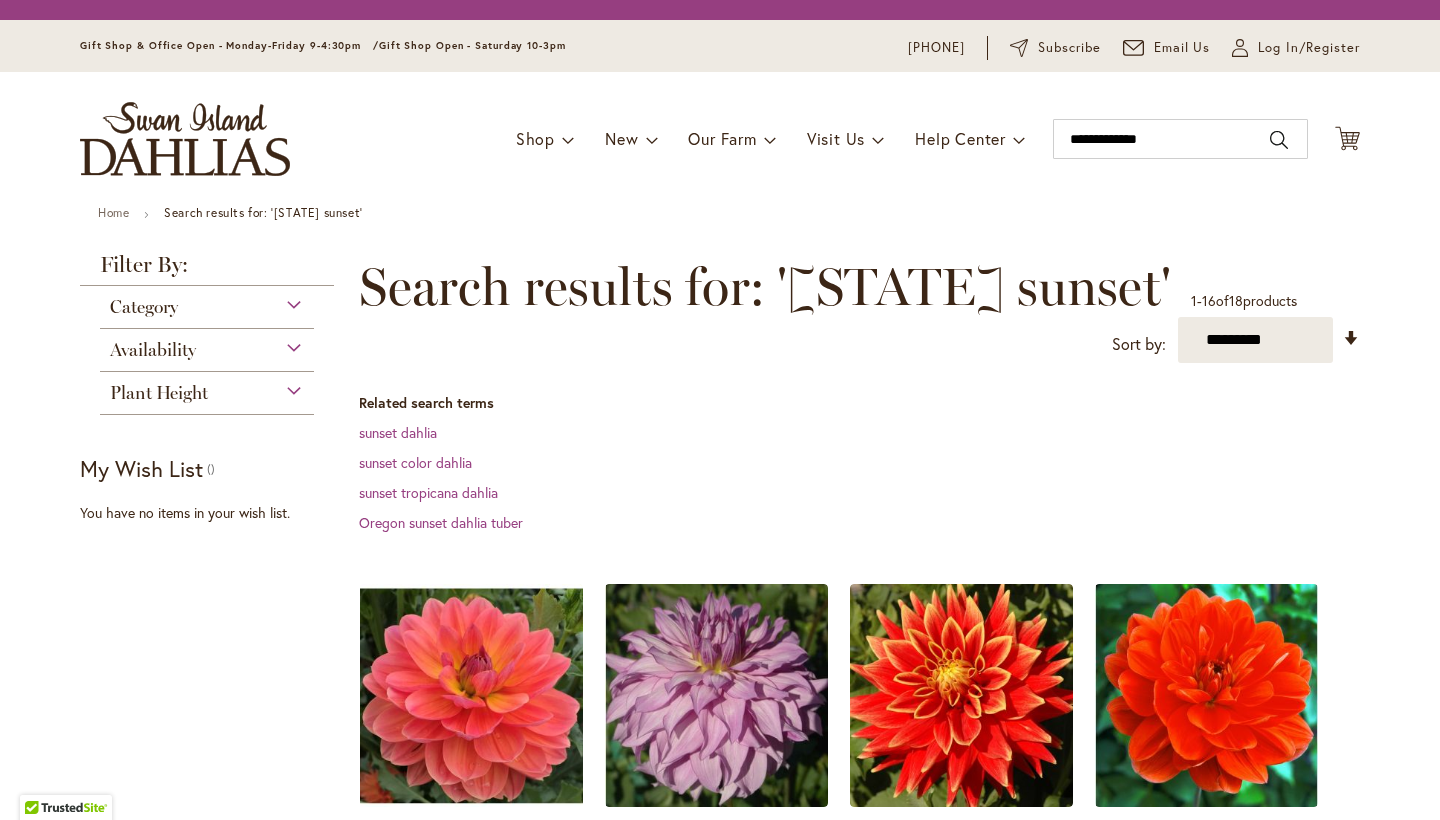 scroll, scrollTop: 0, scrollLeft: 0, axis: both 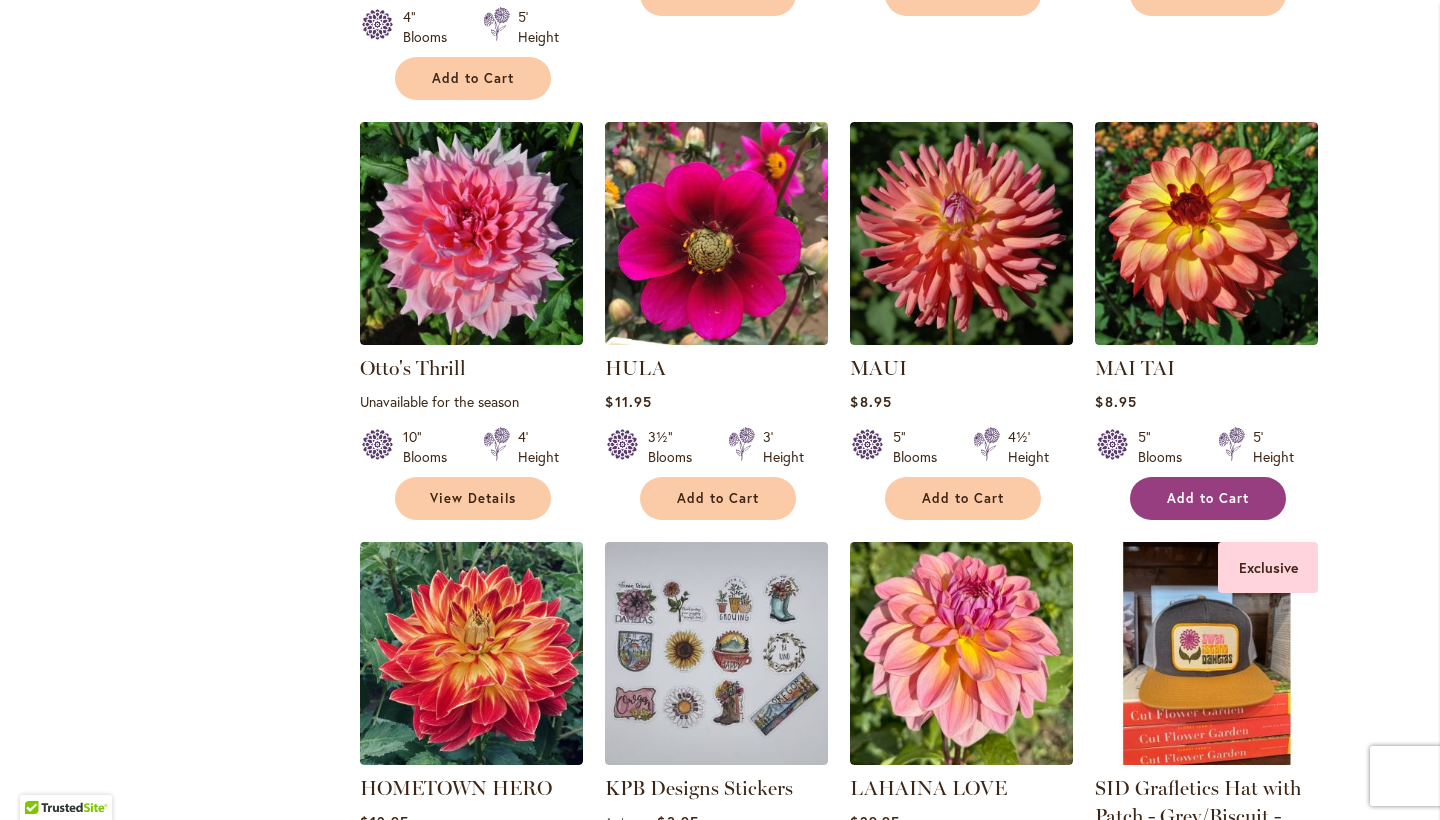 click on "Add to Cart" at bounding box center [1208, 498] 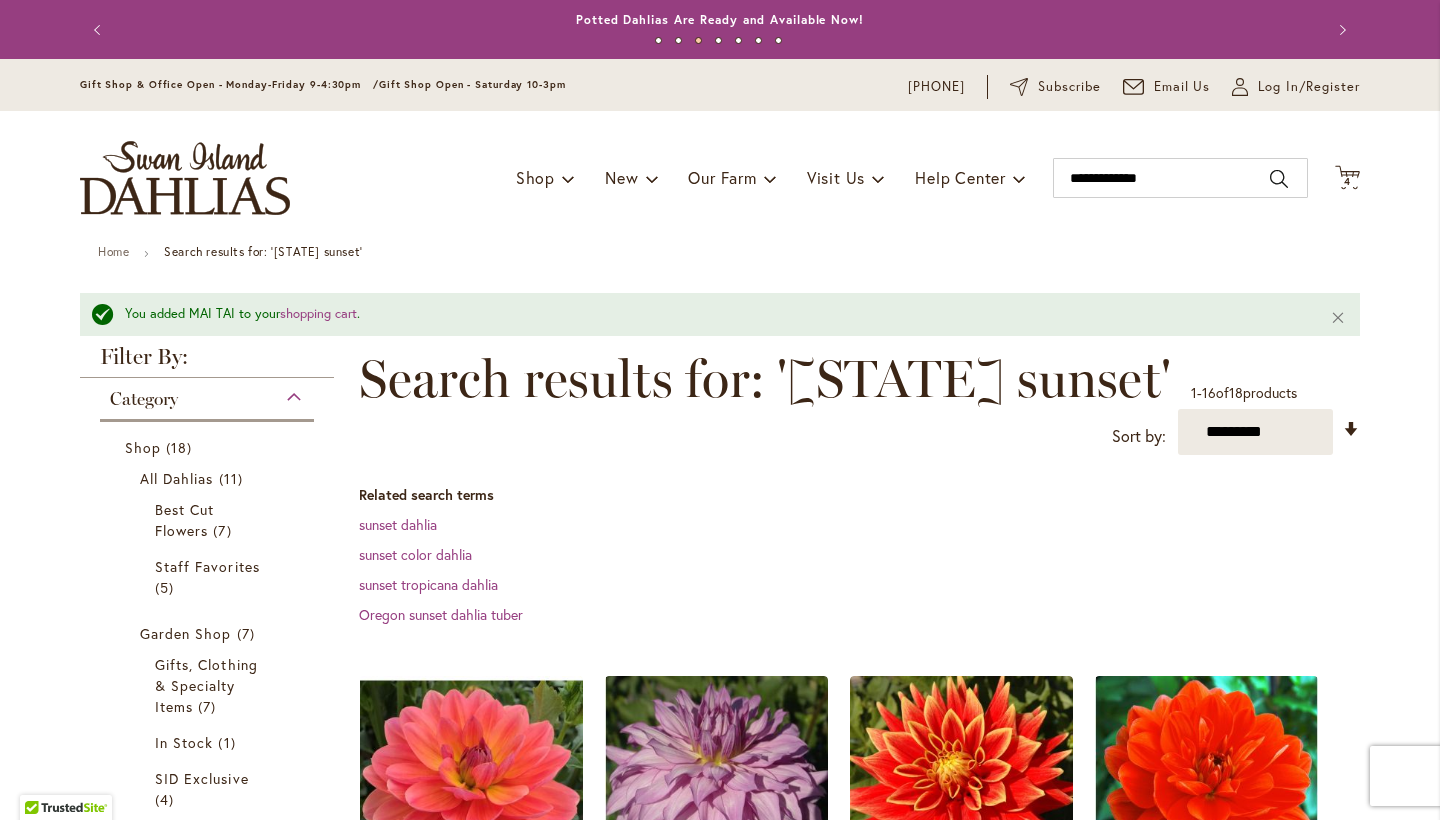scroll, scrollTop: 0, scrollLeft: 0, axis: both 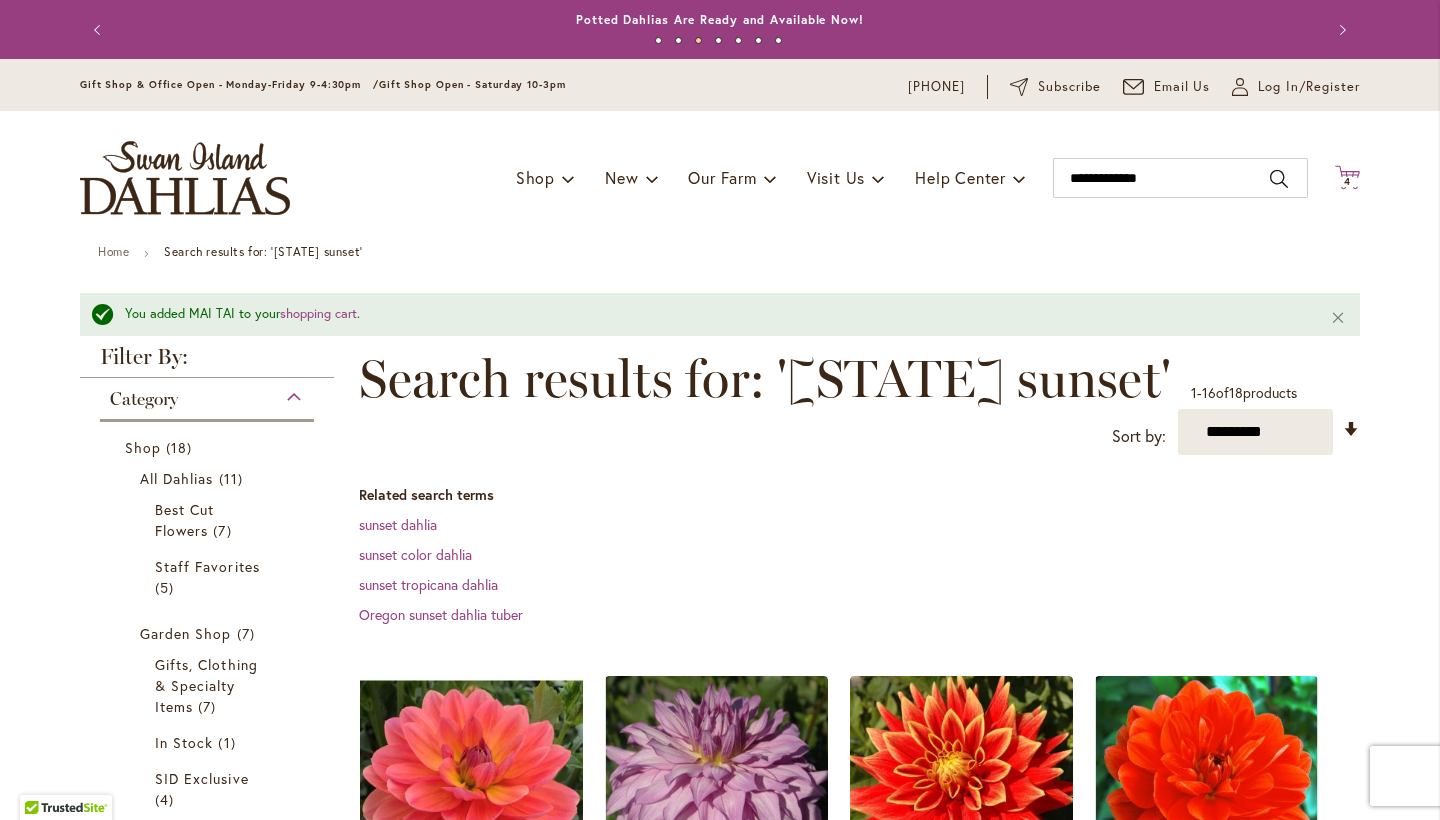 click on "4
4
items" at bounding box center [1348, 182] 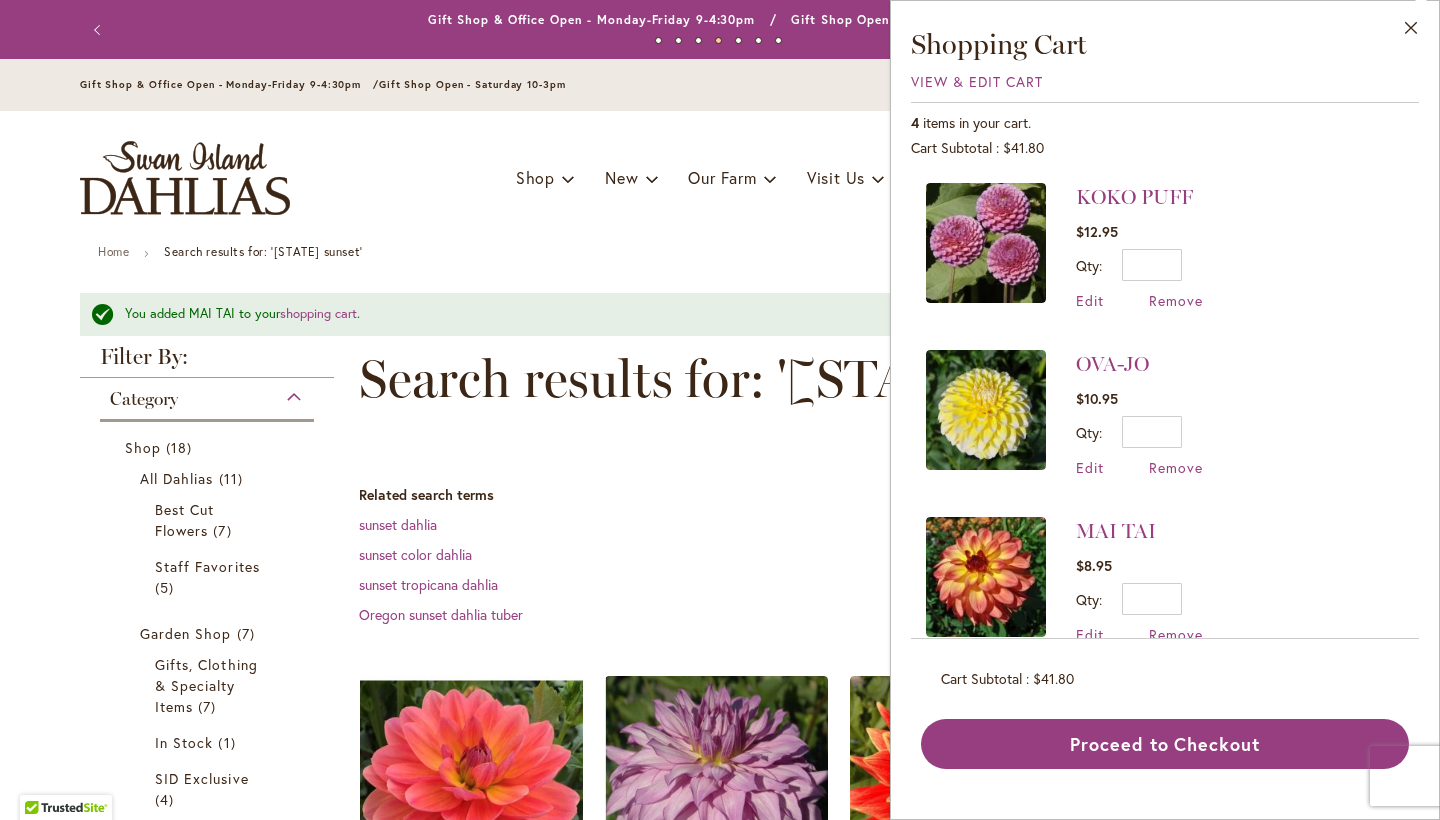 scroll, scrollTop: 0, scrollLeft: 0, axis: both 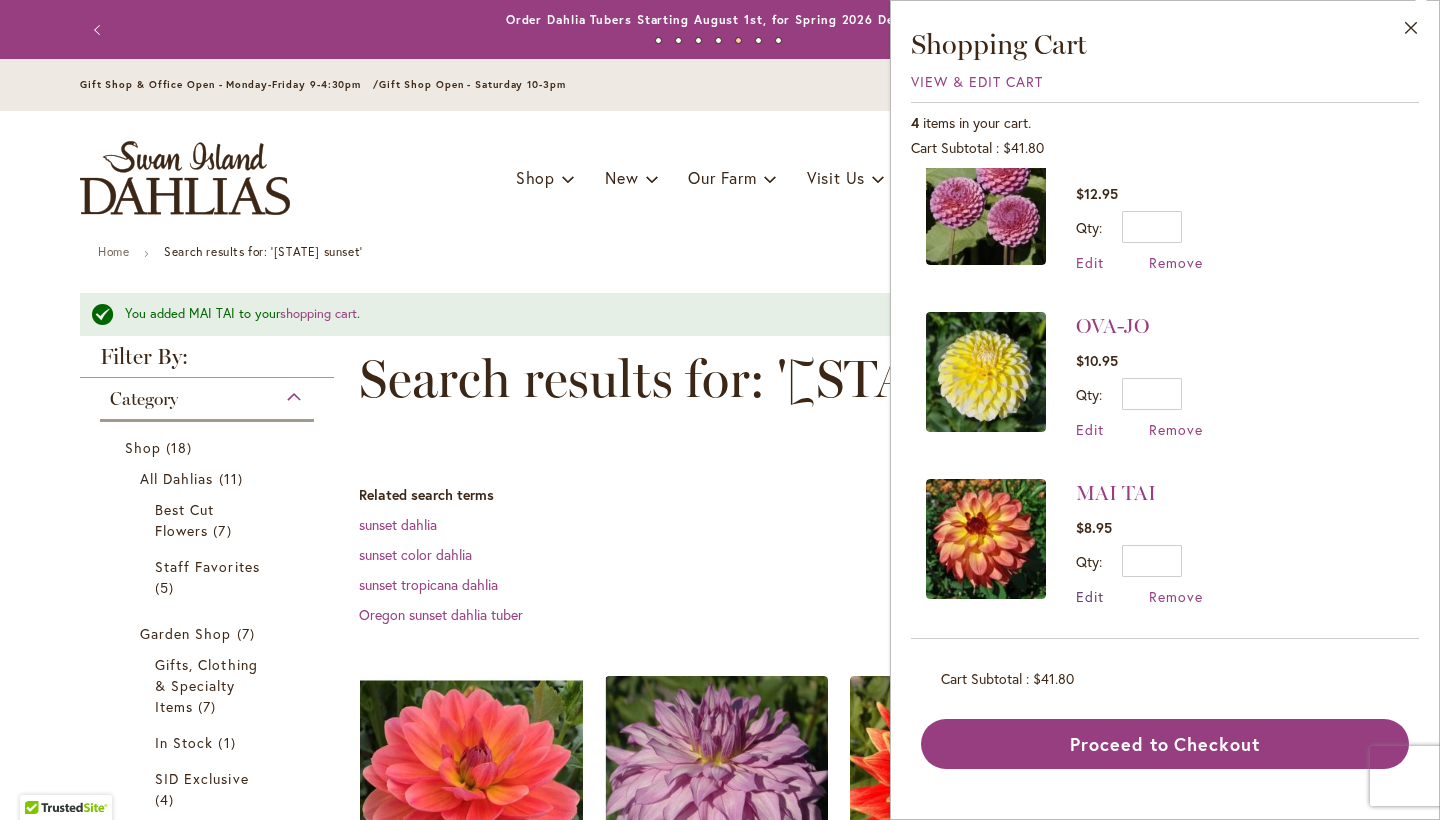 click on "Edit" at bounding box center [1090, 596] 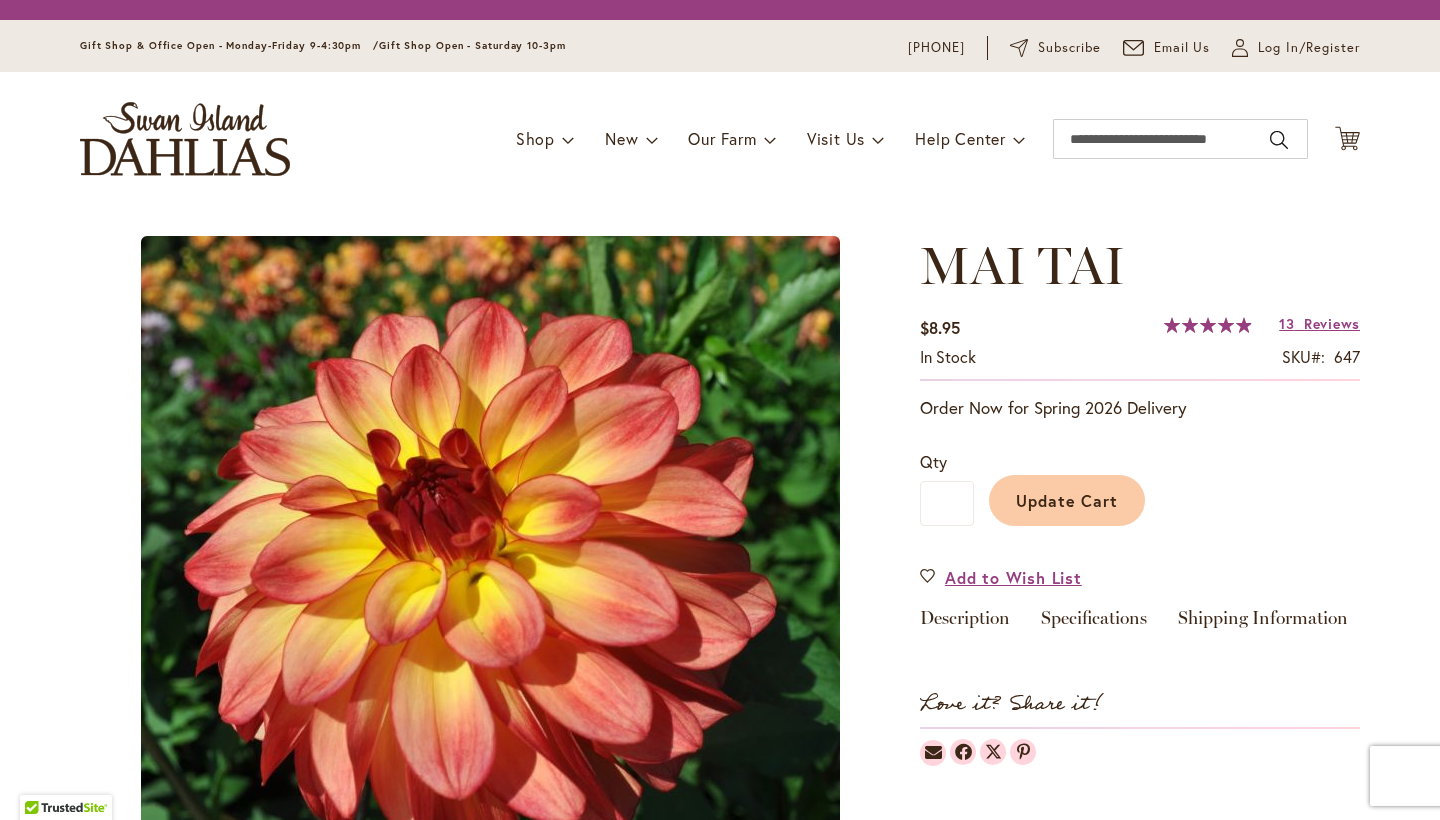 scroll, scrollTop: 0, scrollLeft: 0, axis: both 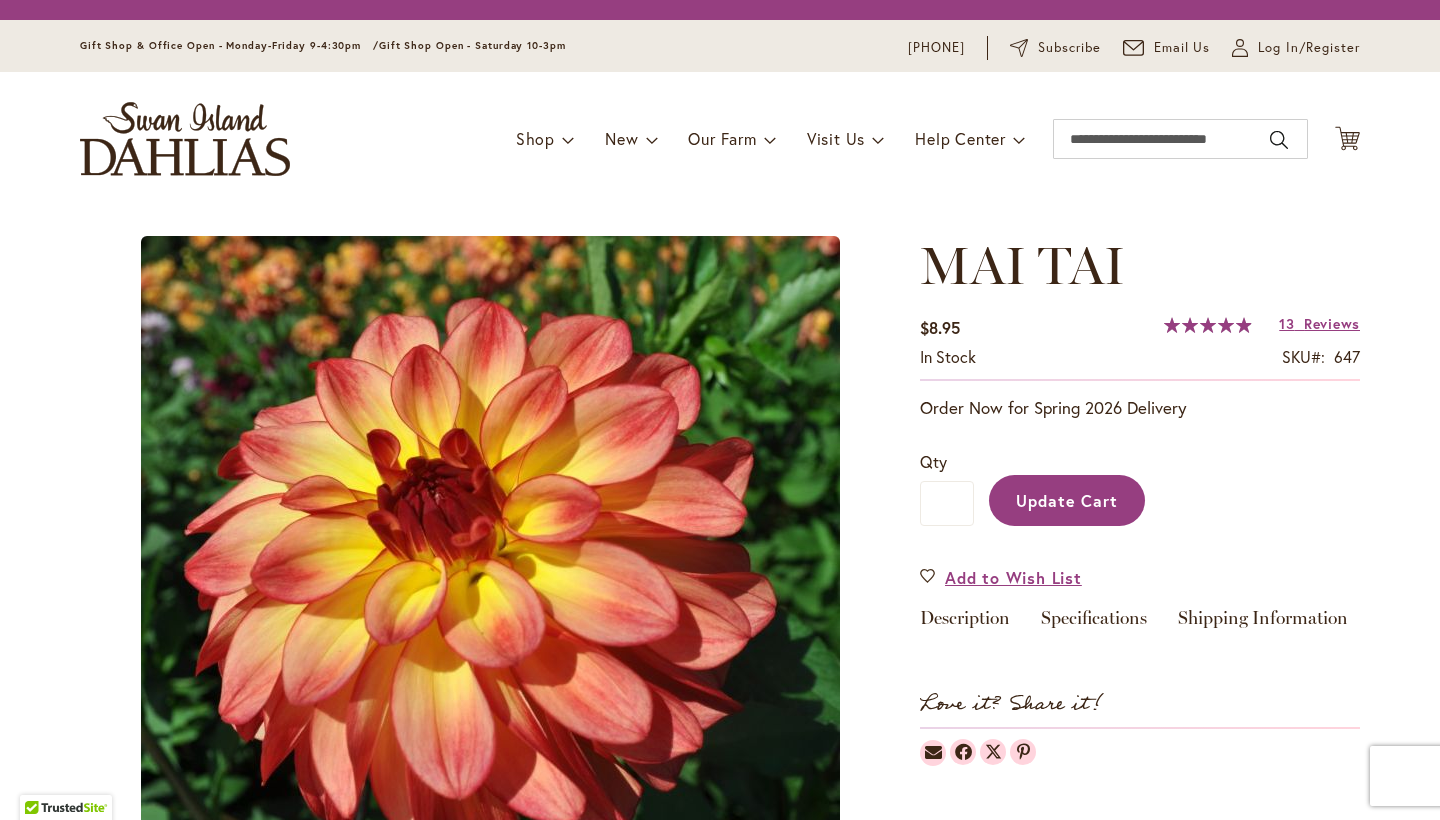 type on "*" 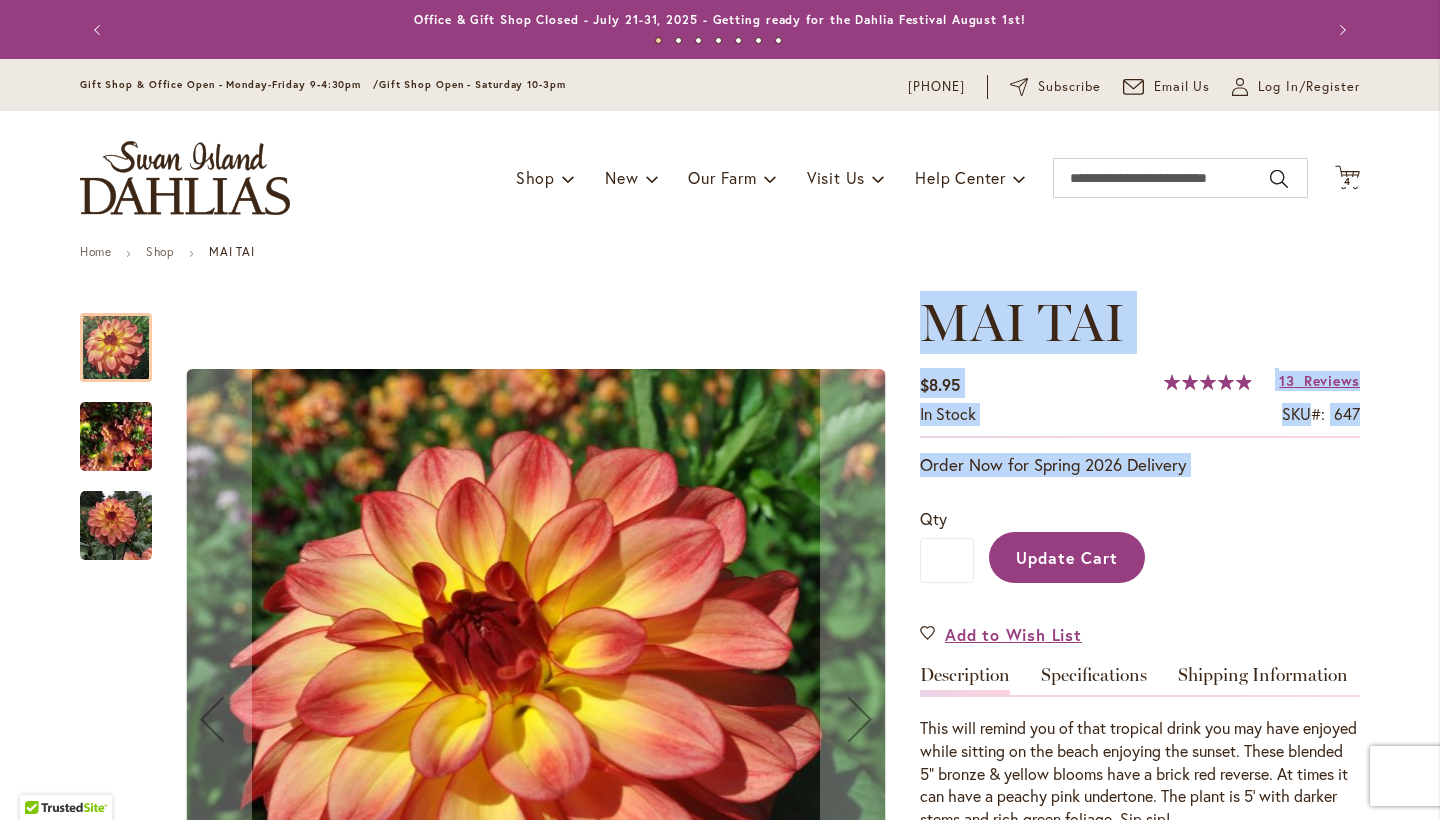 drag, startPoint x: 952, startPoint y: 498, endPoint x: 906, endPoint y: 498, distance: 46 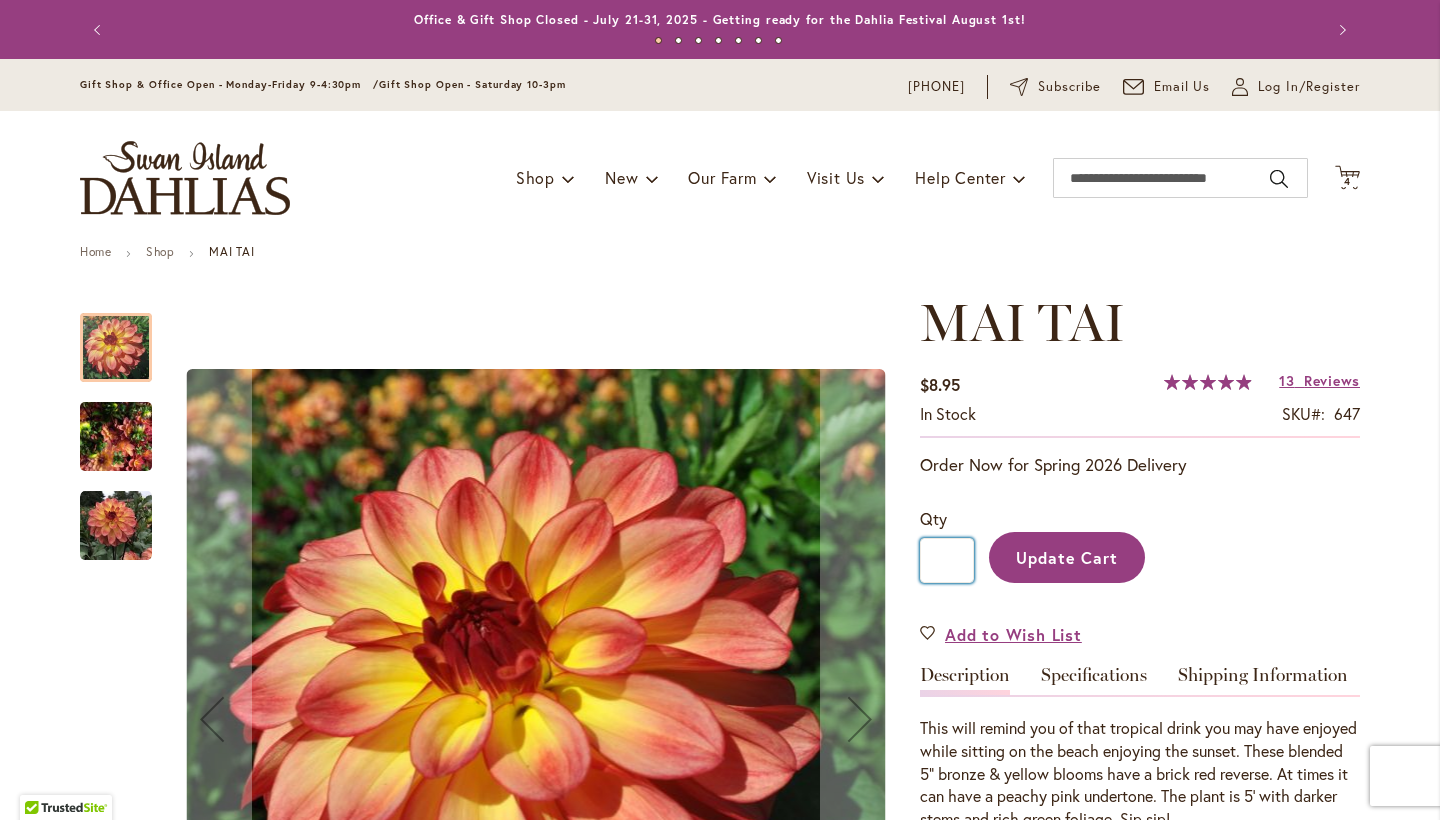 click on "*" at bounding box center [947, 560] 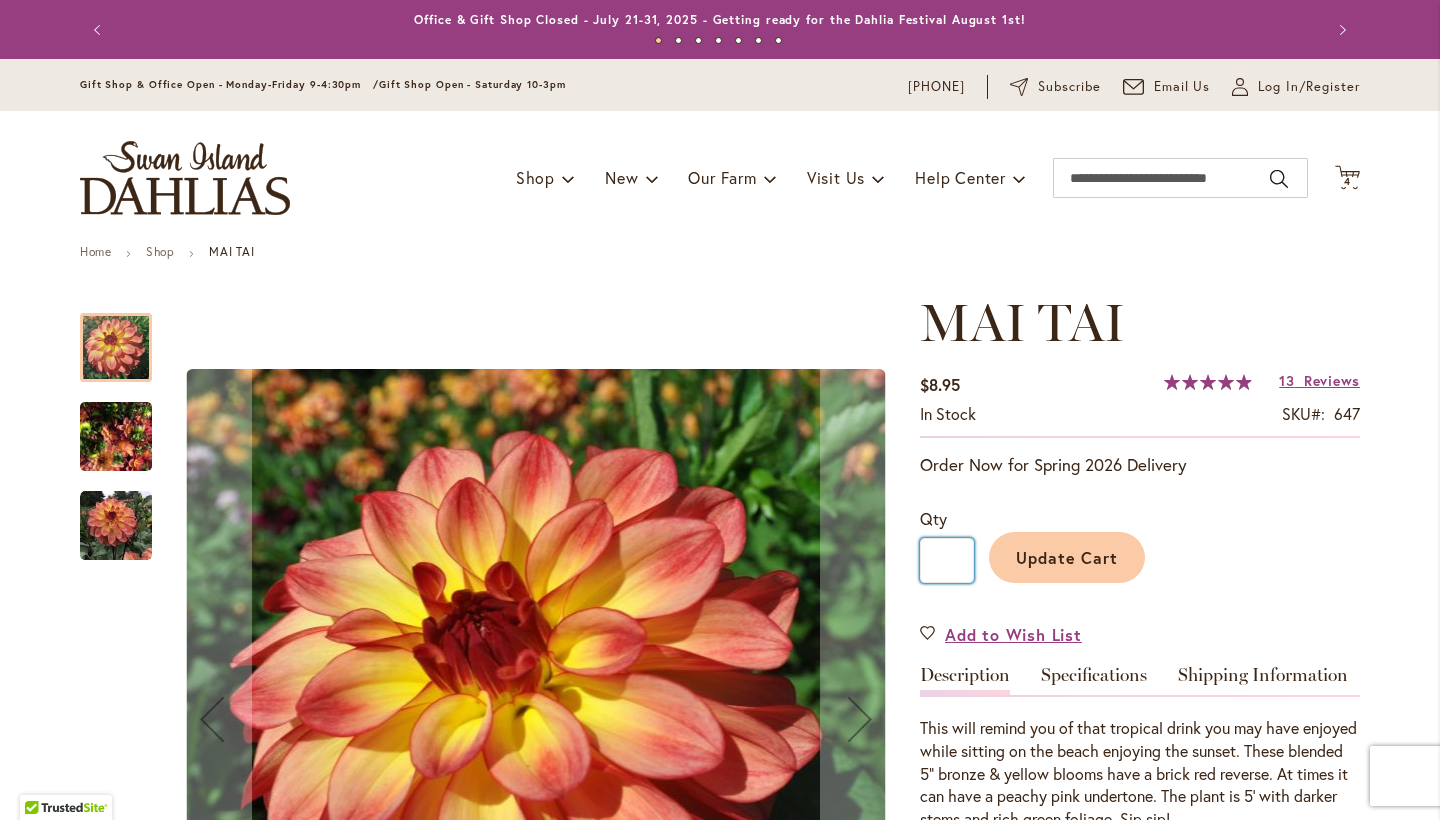 type on "*" 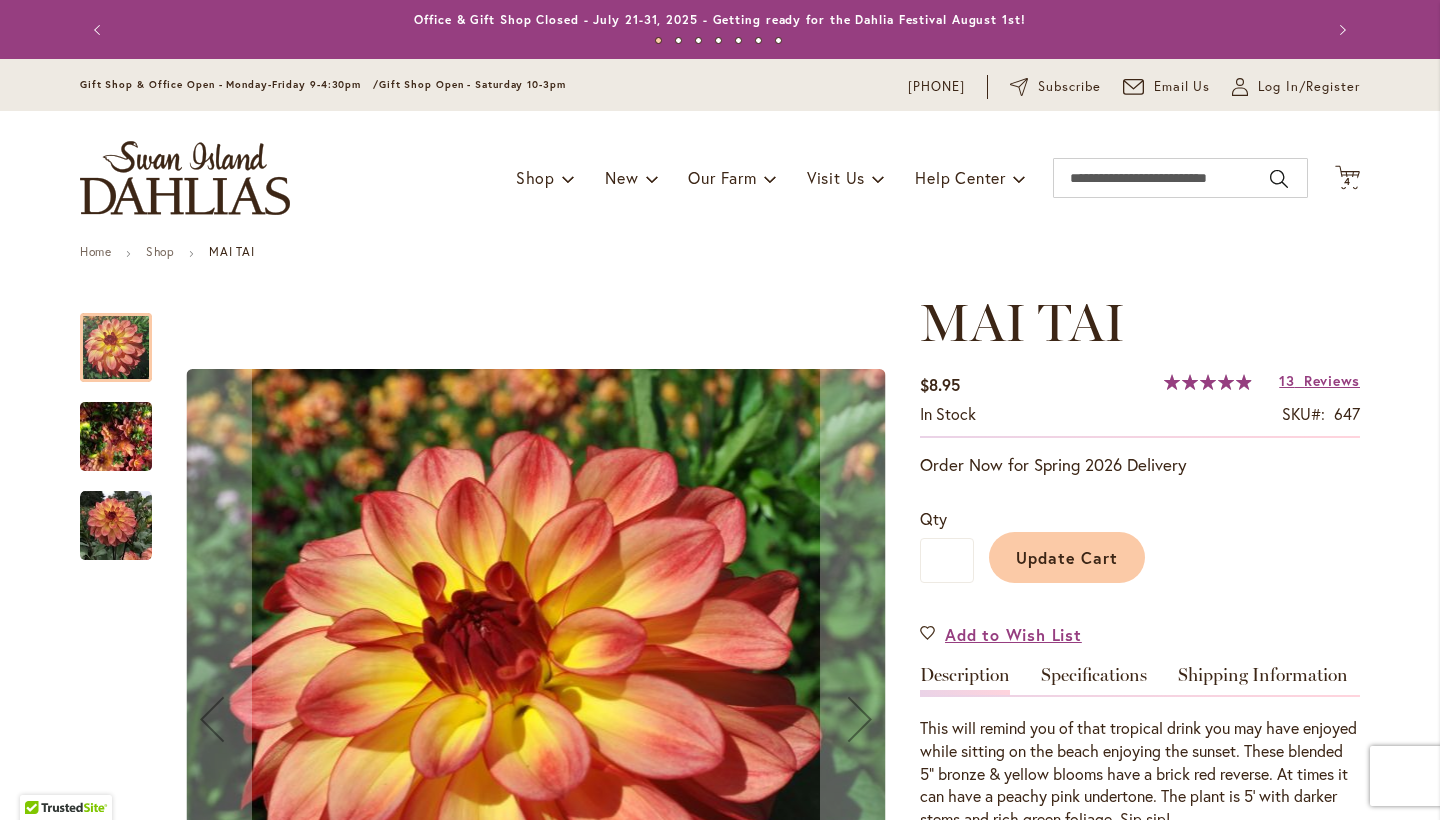 click on "Update Cart" at bounding box center (1067, 557) 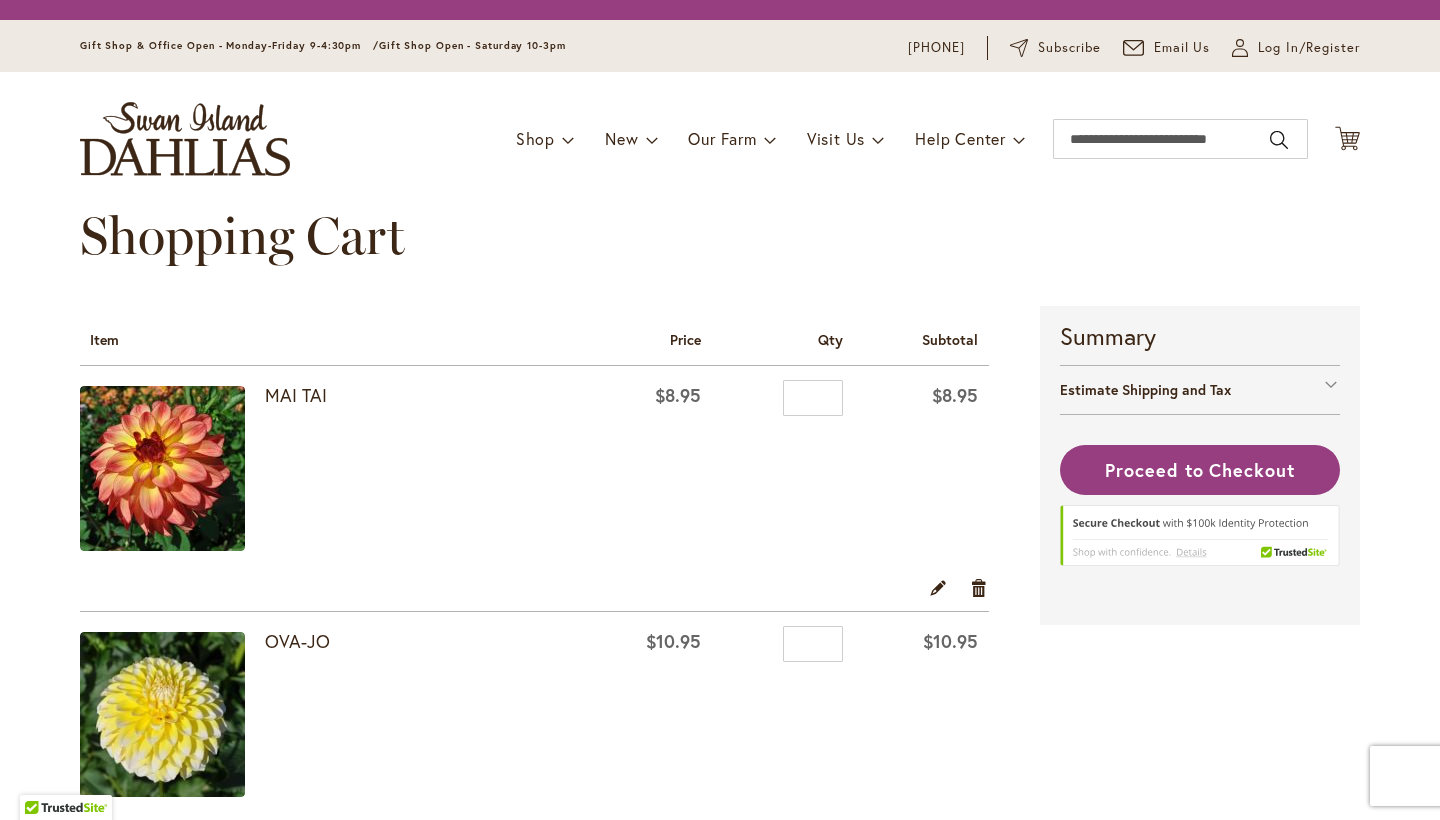scroll, scrollTop: 0, scrollLeft: 0, axis: both 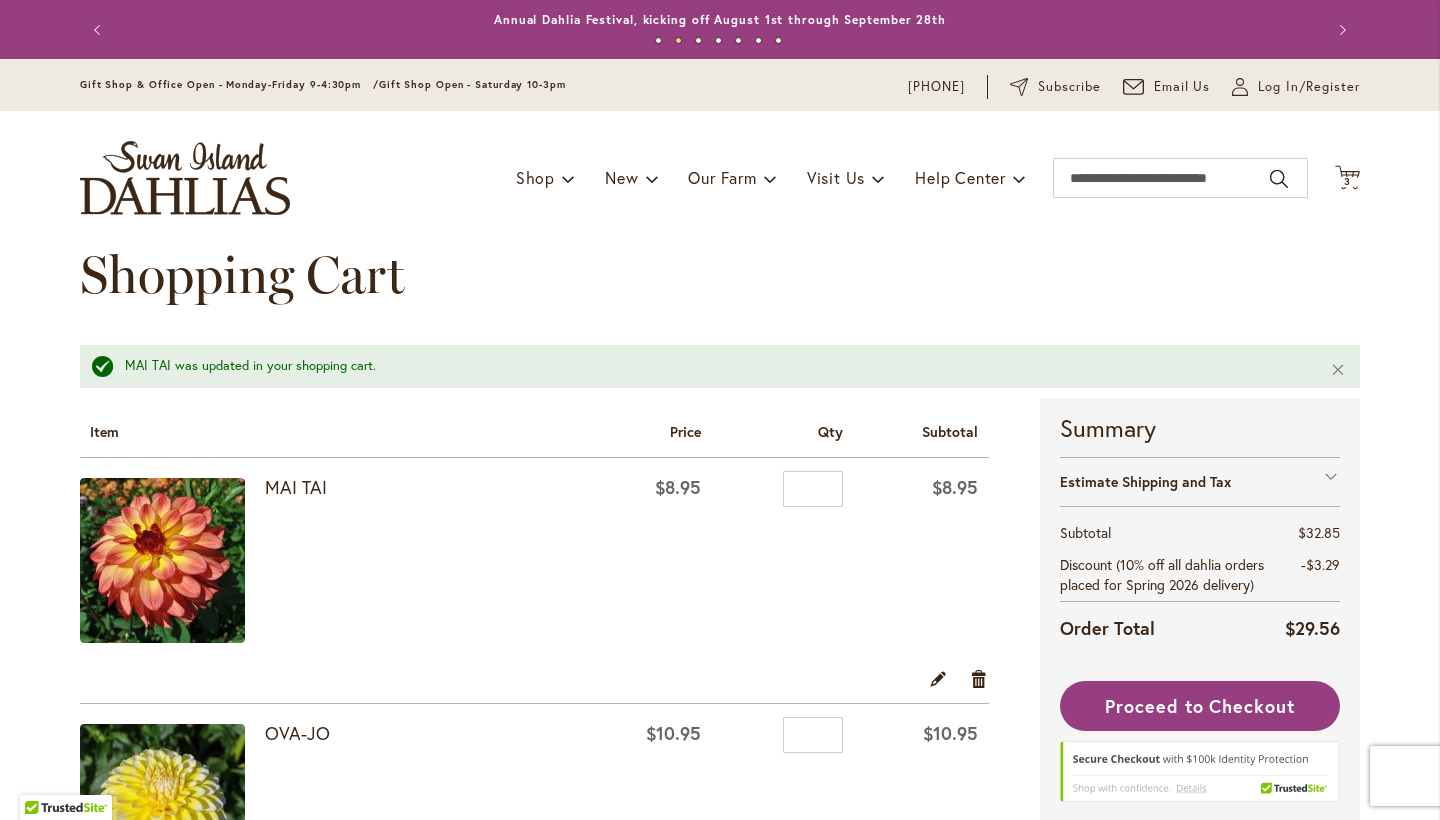click at bounding box center (0, 820) 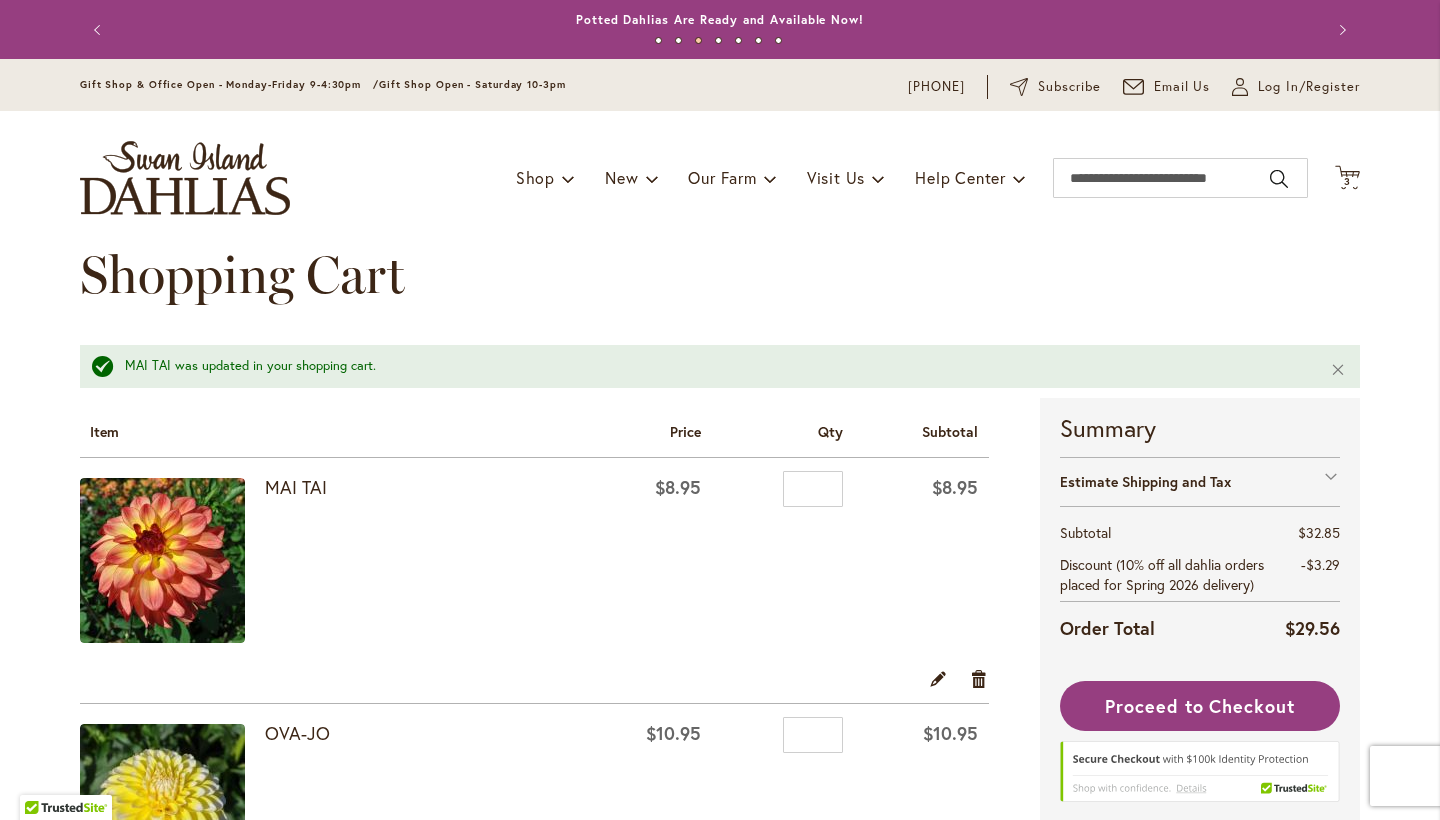 click at bounding box center (0, 820) 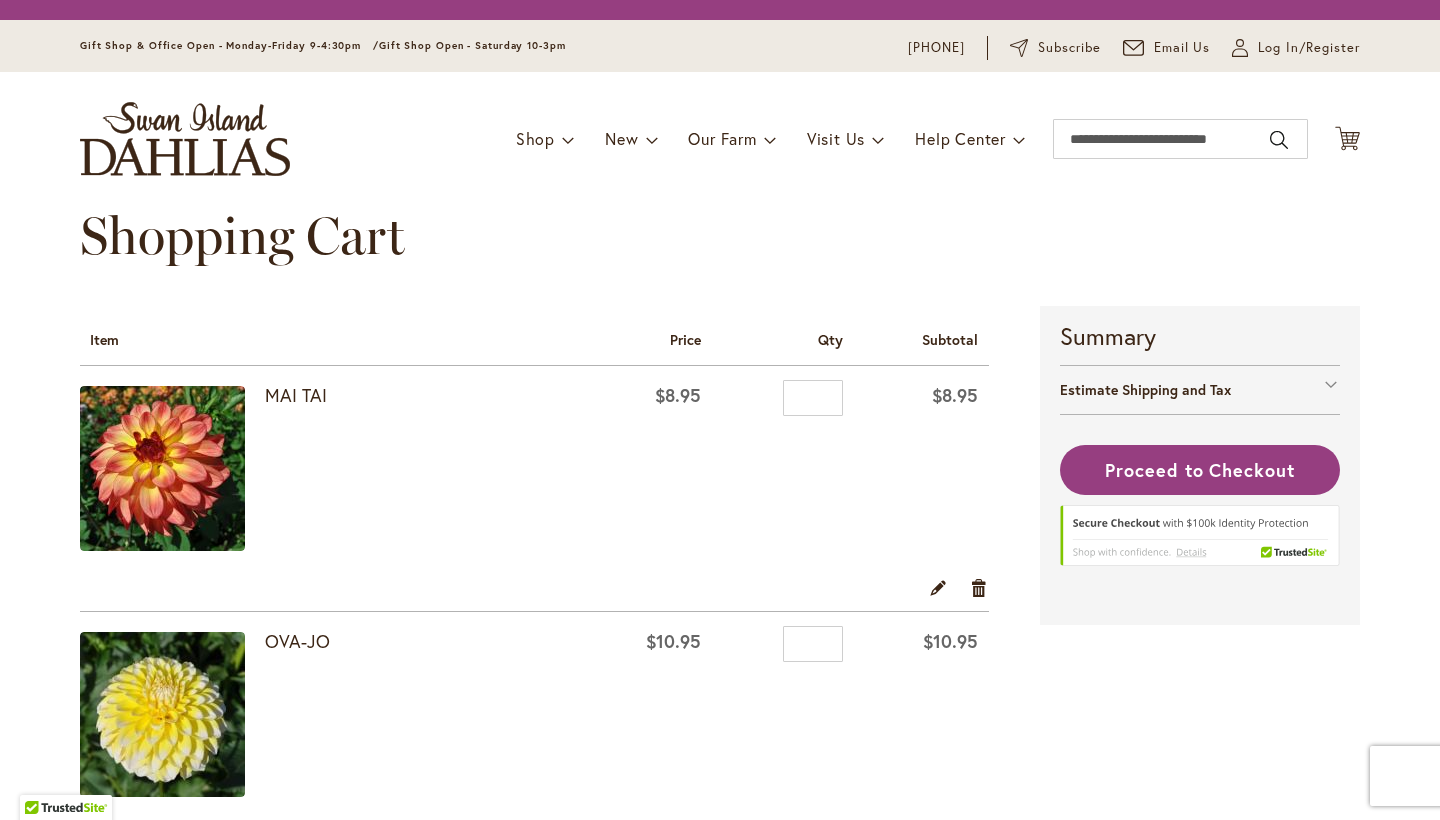 scroll, scrollTop: 0, scrollLeft: 0, axis: both 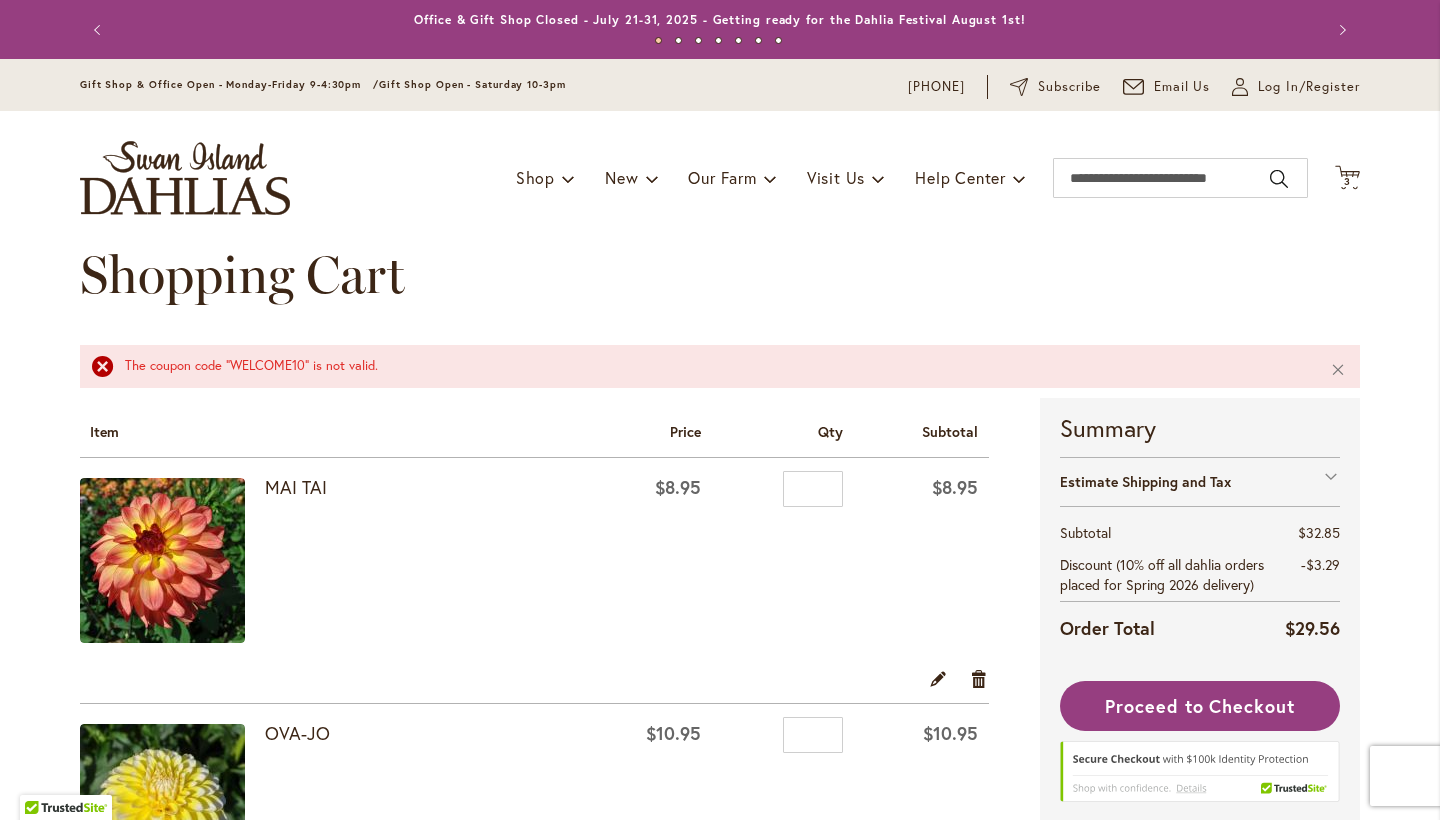 click at bounding box center (0, 820) 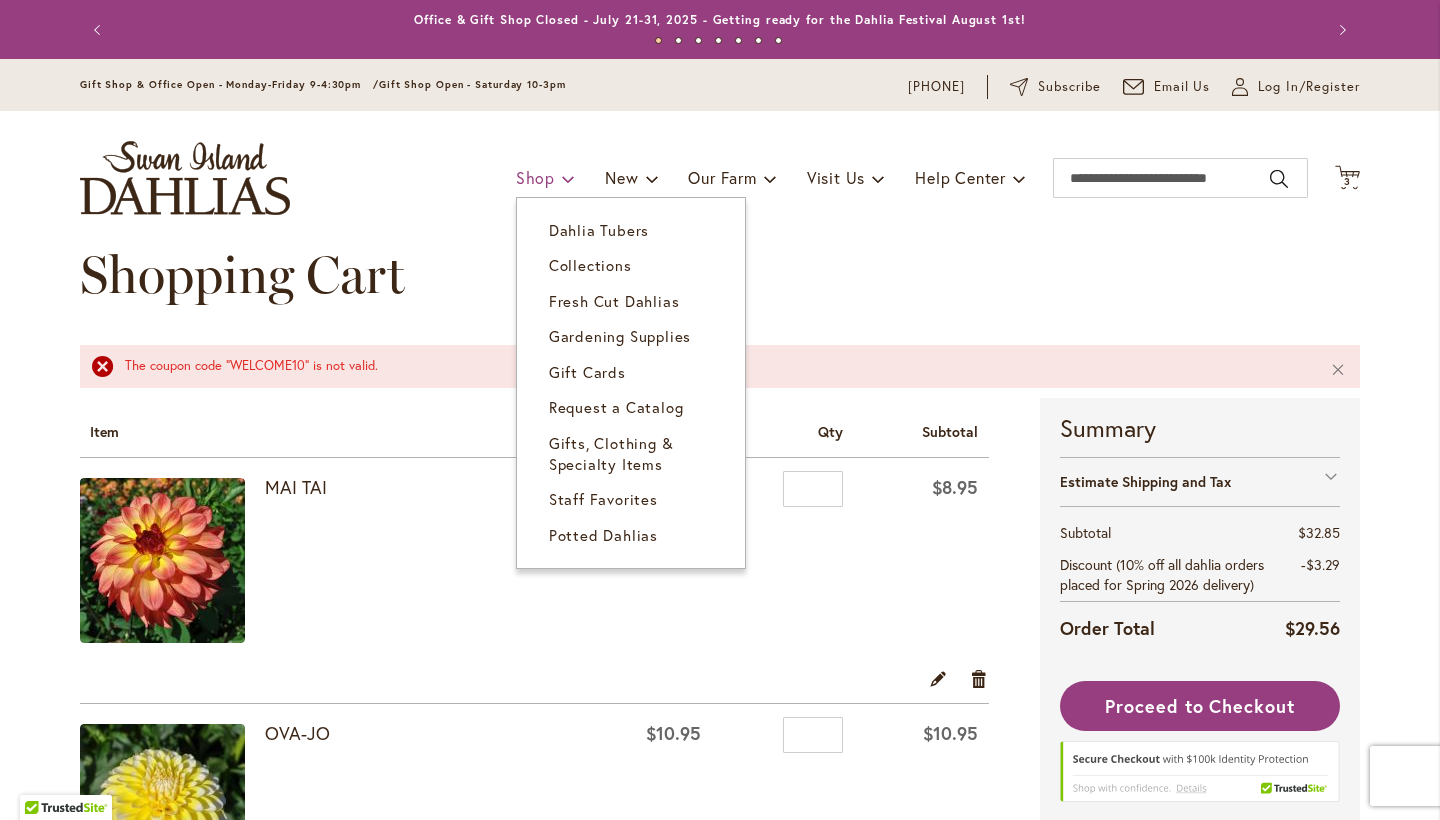 click at bounding box center [568, 178] 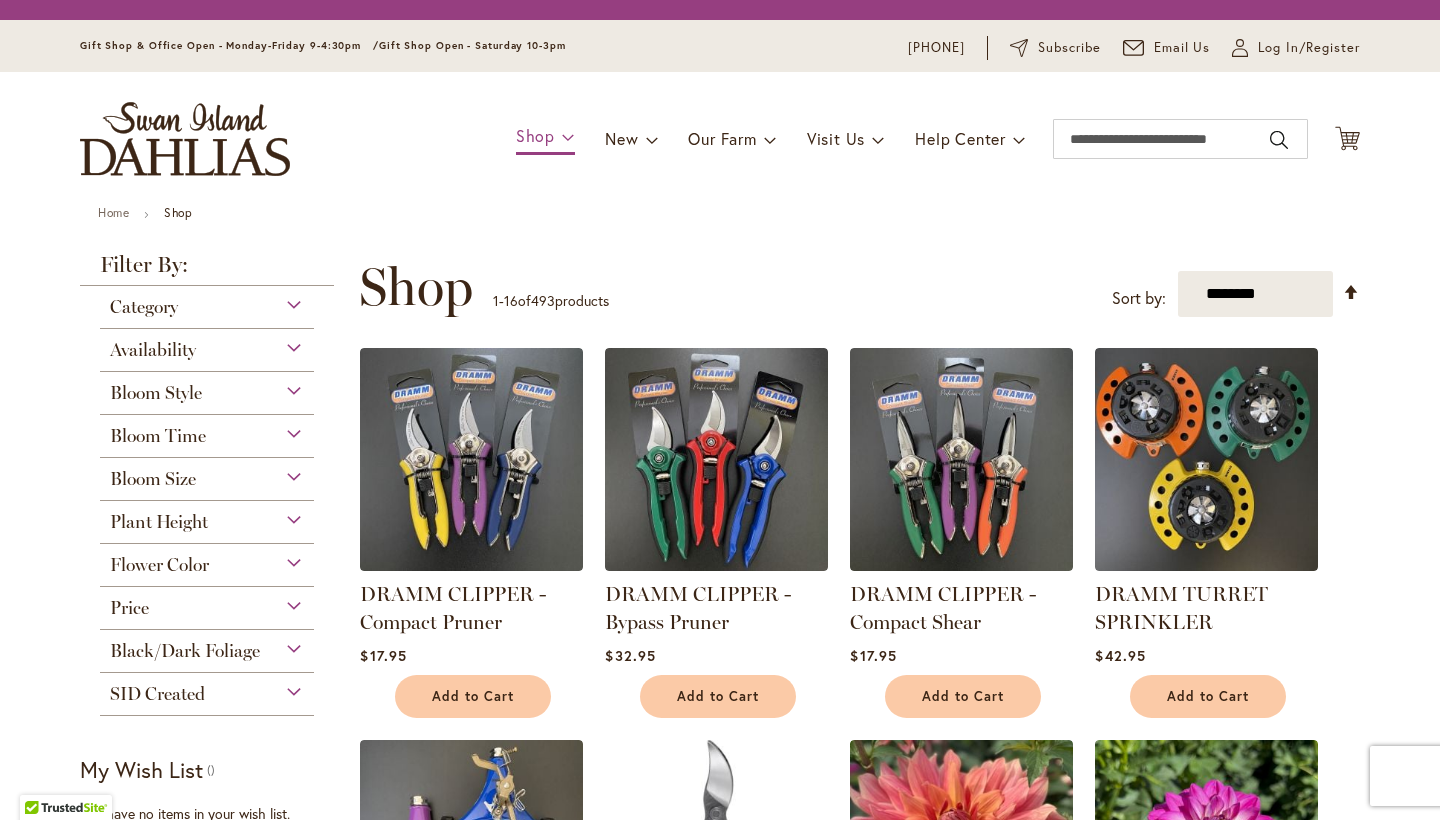 scroll, scrollTop: 0, scrollLeft: 0, axis: both 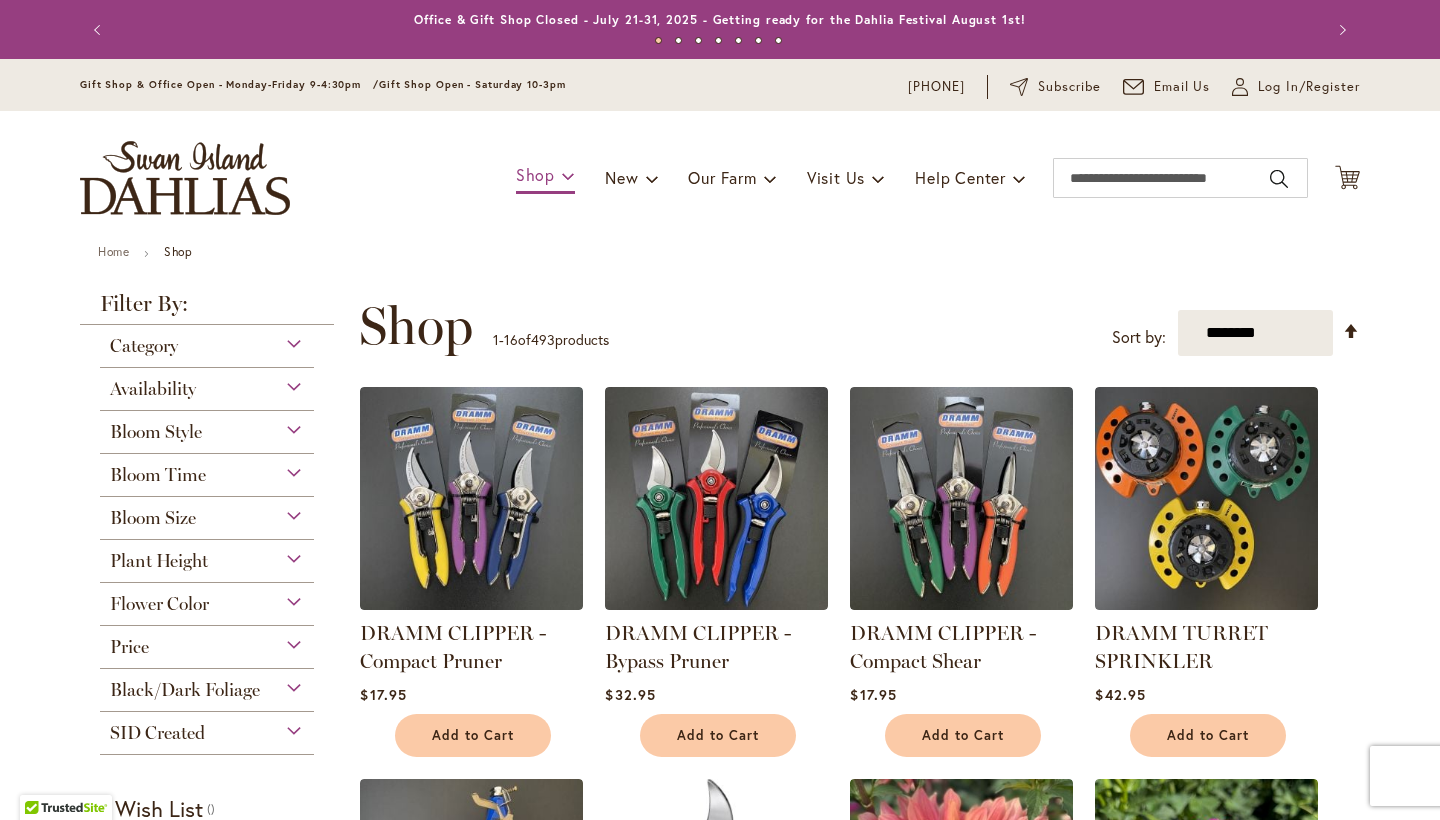 click on "Toggle Nav
Shop
Dahlia Tubers
Collections
Fresh Cut Dahlias
Gardening Supplies
Gift Cards
Request a Catalog
Gifts, Clothing & Specialty Items" at bounding box center (720, 178) 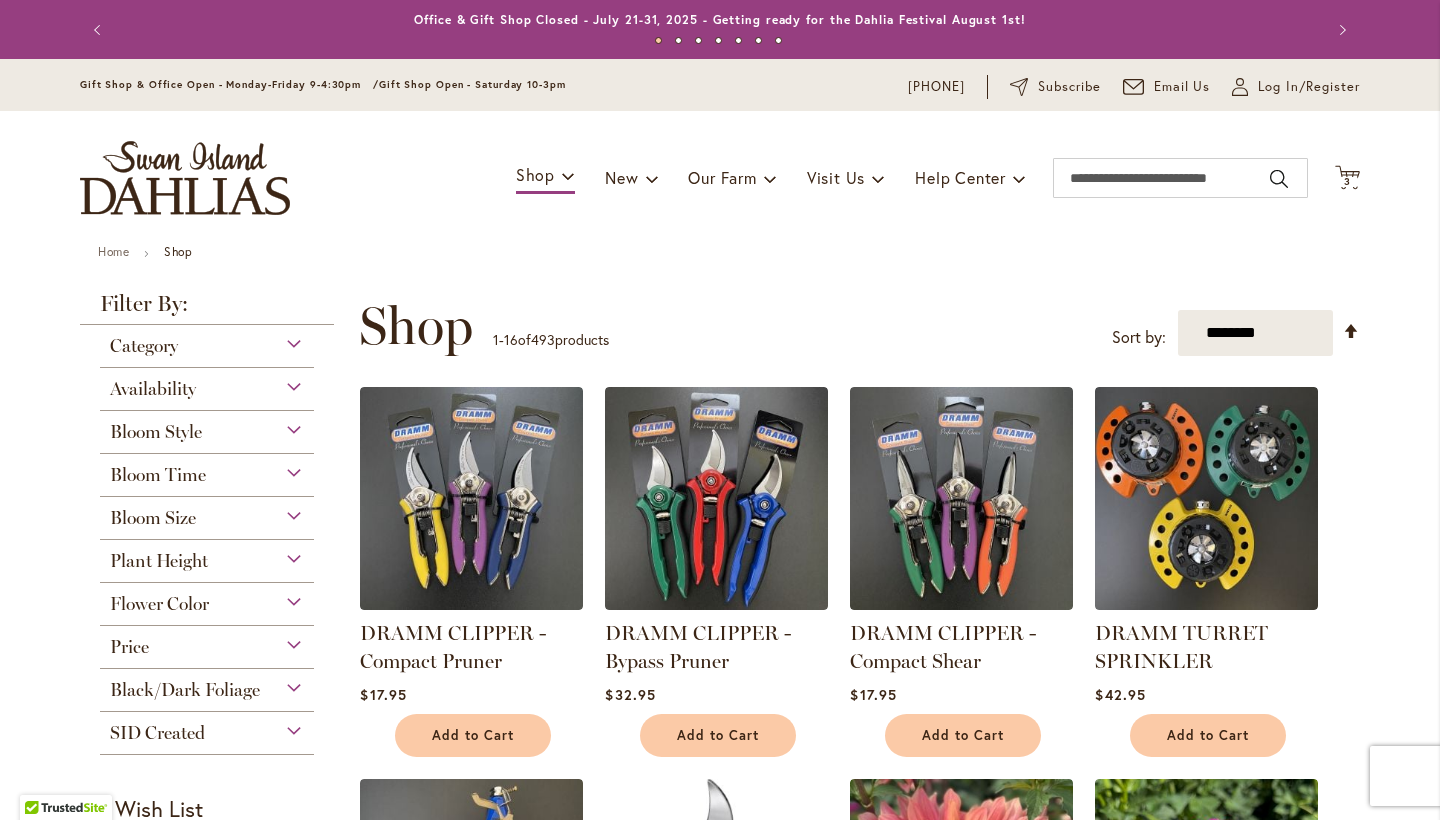 click on "Bloom Time" at bounding box center [207, 470] 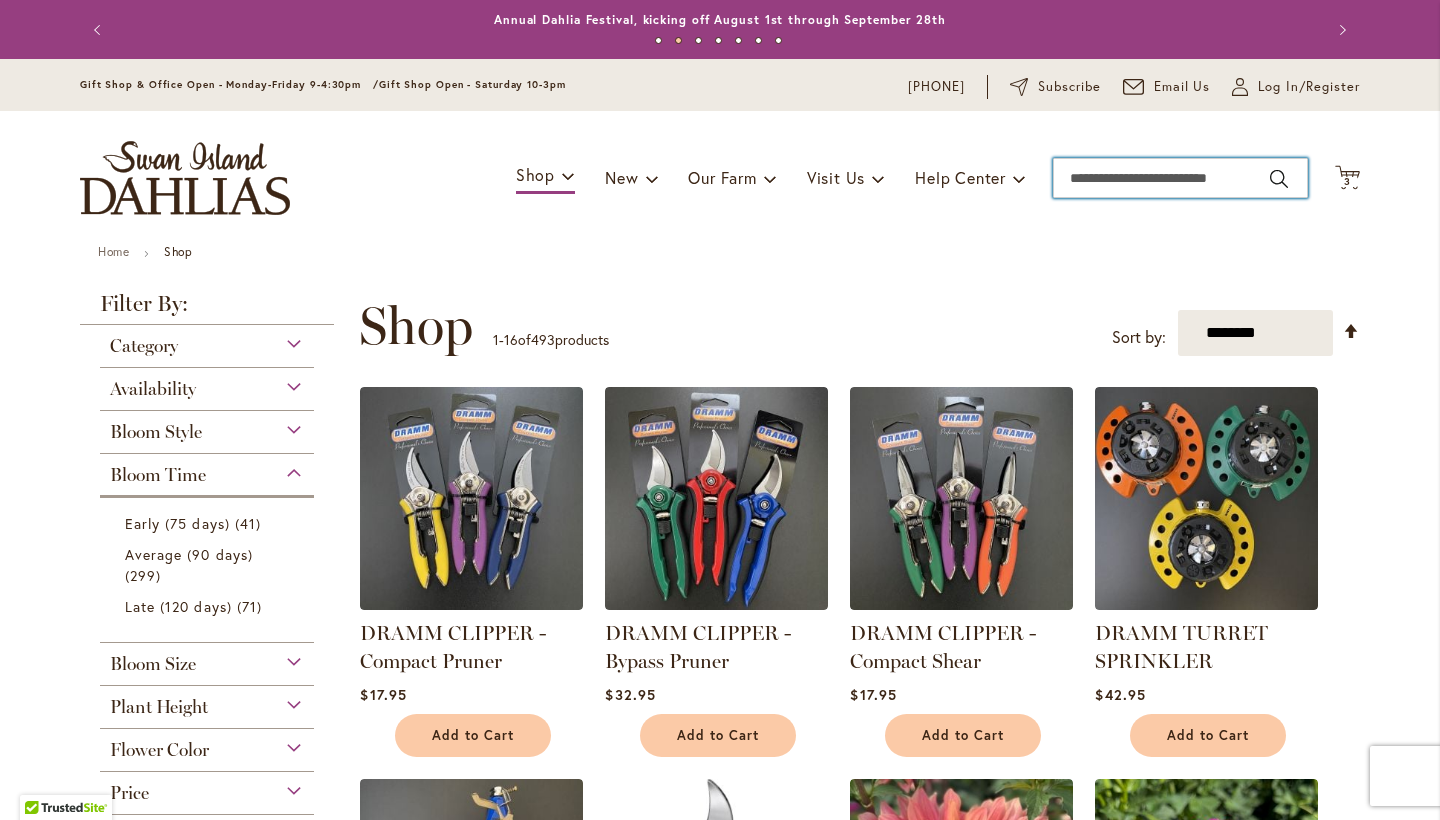 click on "Search" at bounding box center (1180, 178) 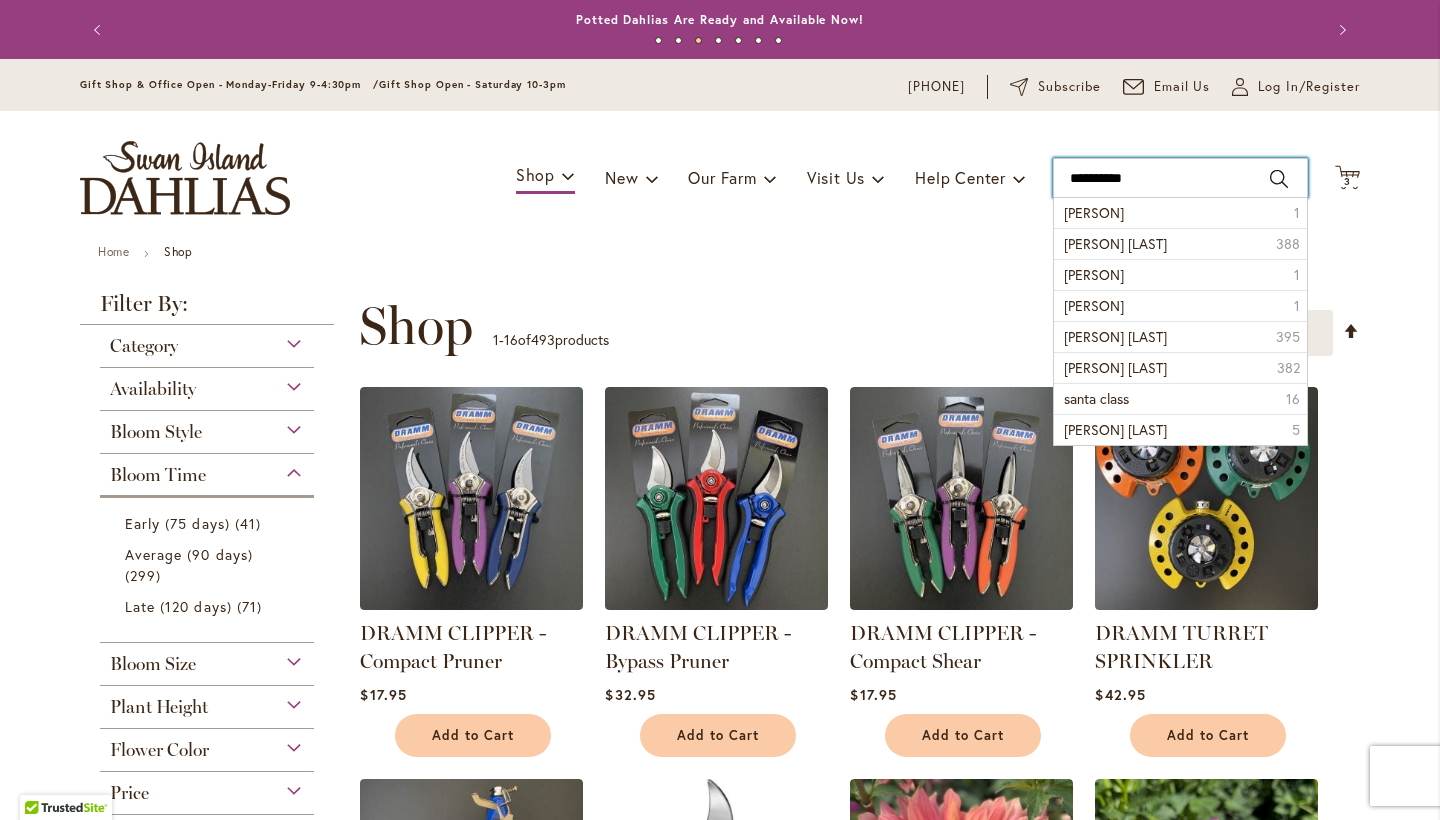 type on "**********" 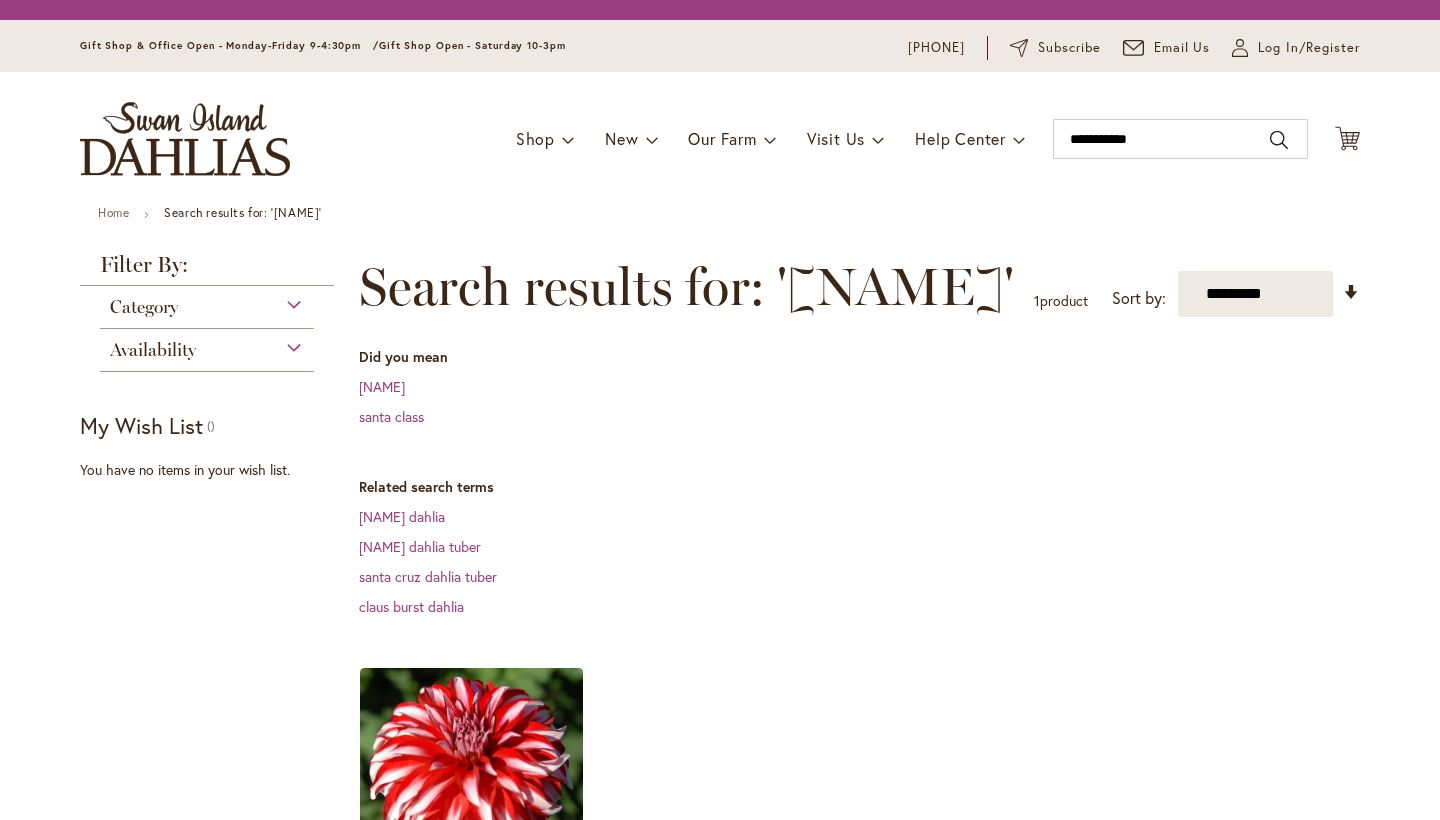scroll, scrollTop: 0, scrollLeft: 0, axis: both 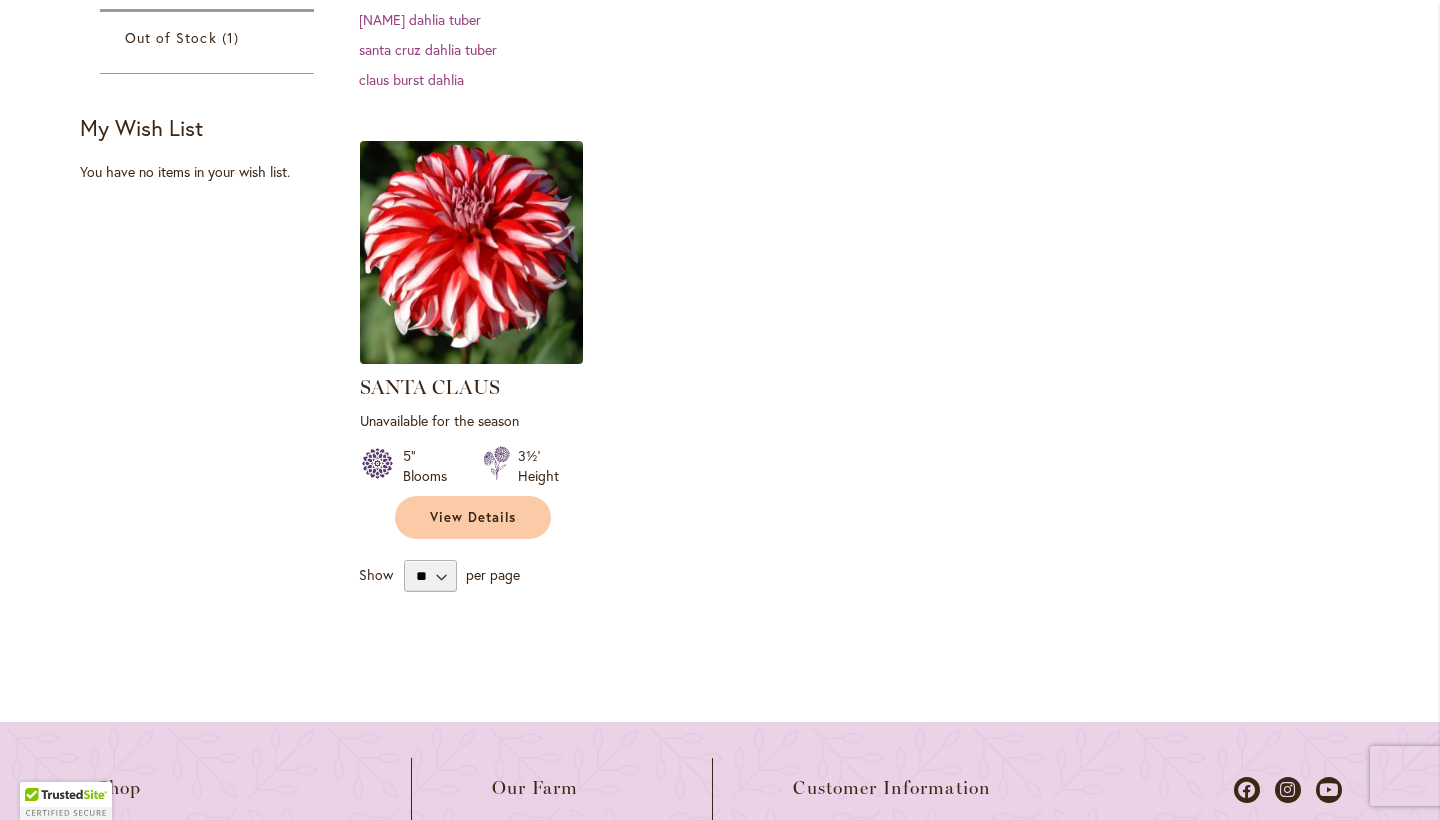 click at bounding box center [472, 252] 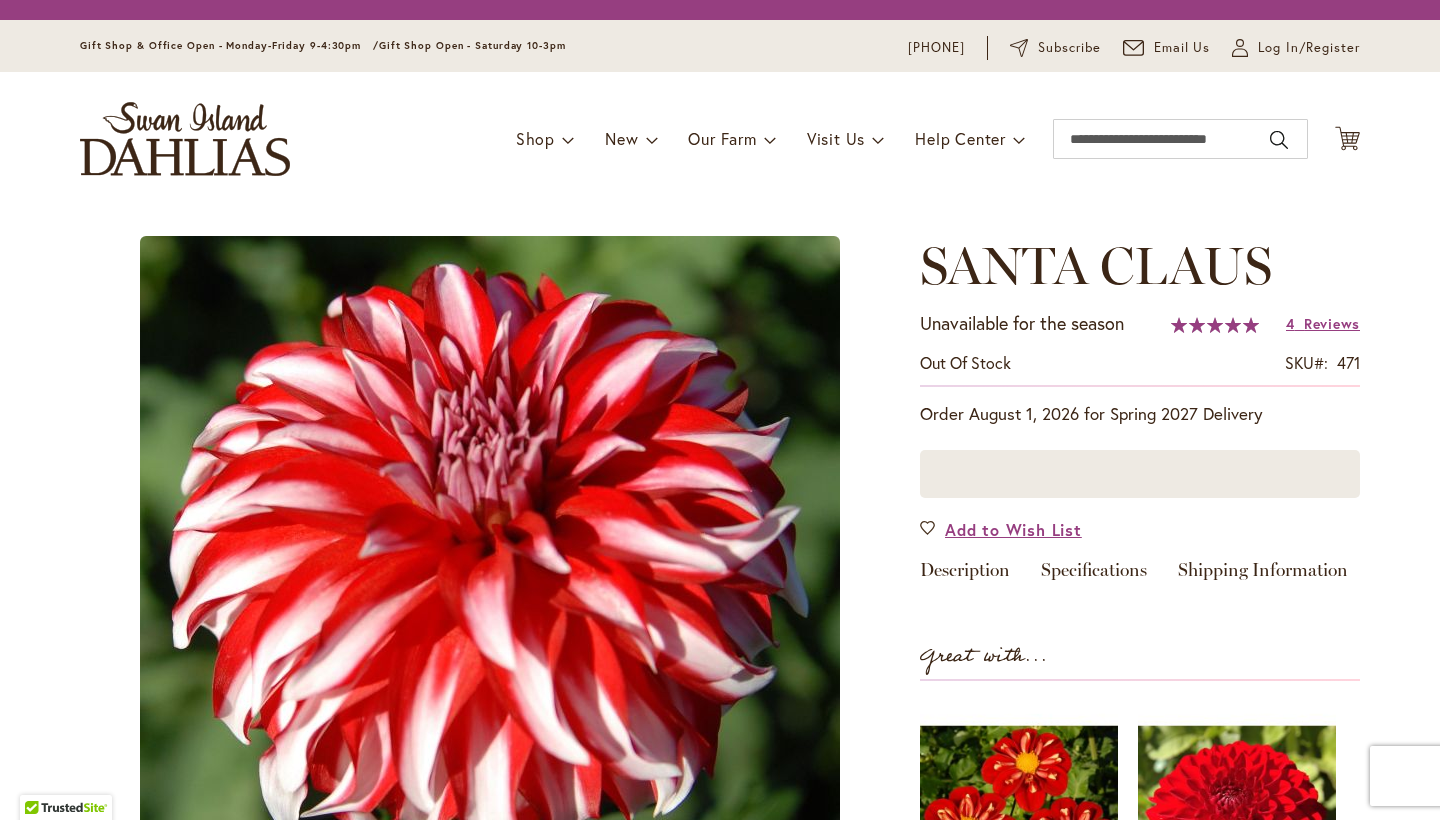 scroll, scrollTop: 0, scrollLeft: 0, axis: both 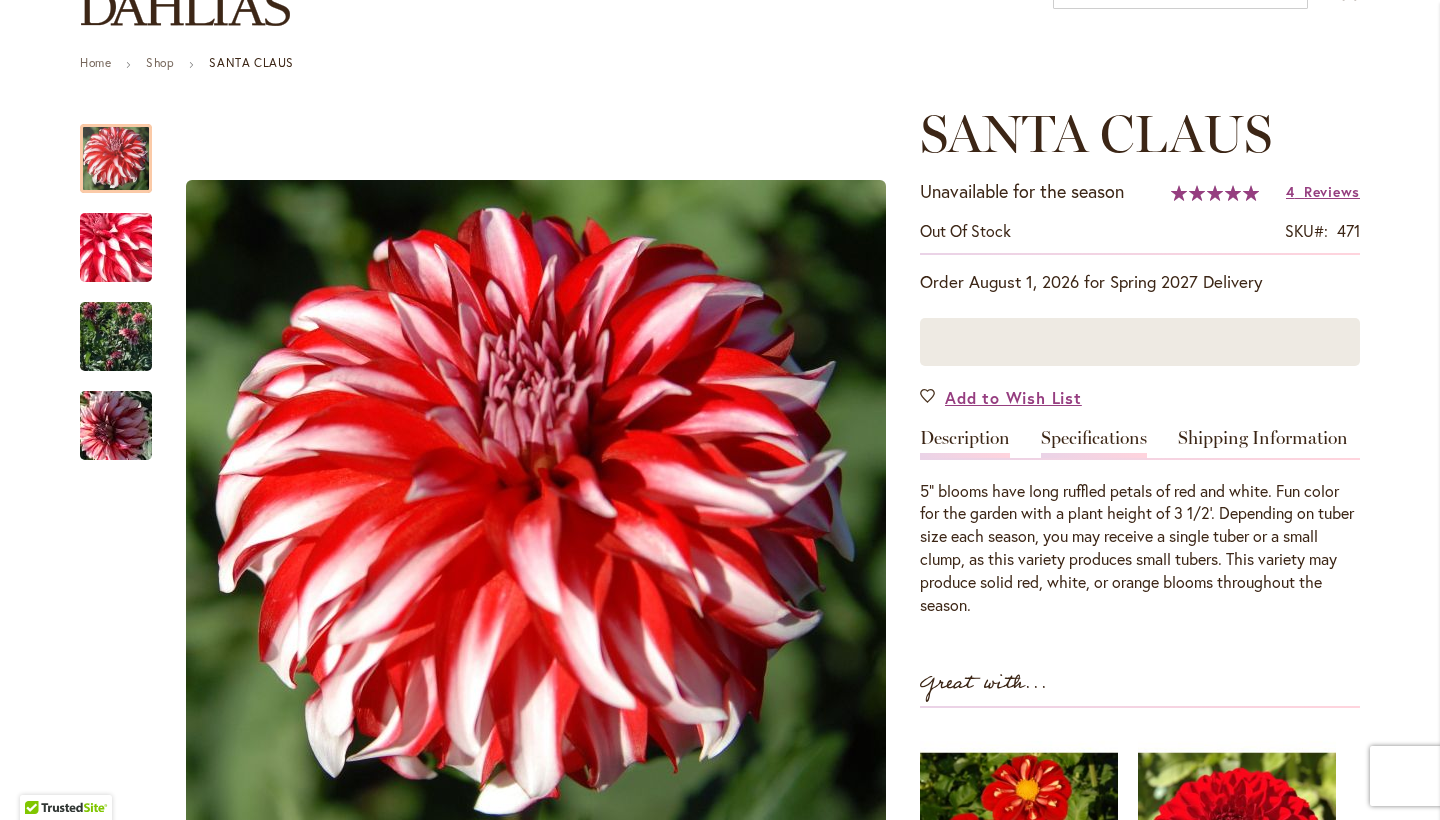 click on "Specifications" at bounding box center (1094, 443) 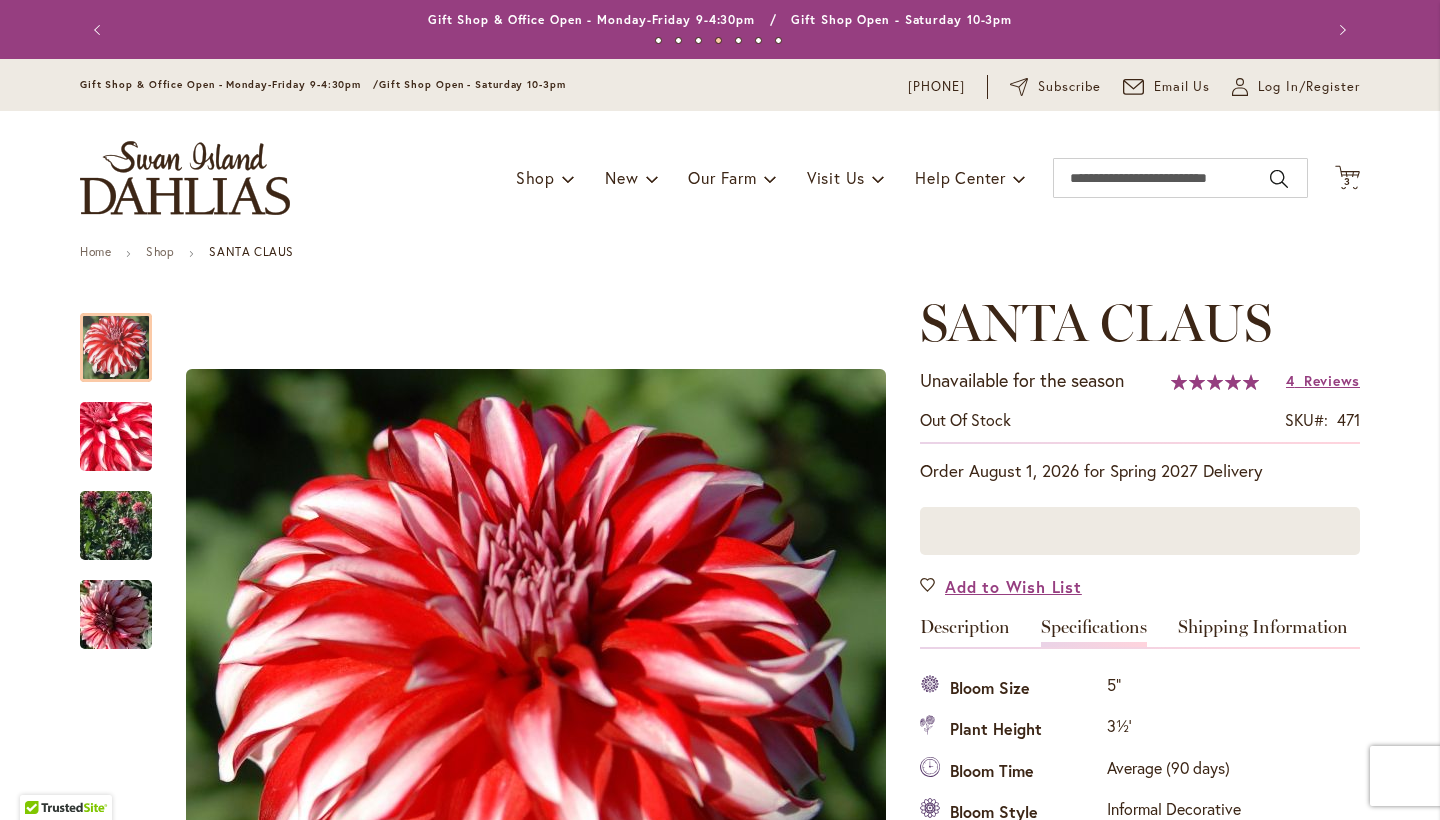 scroll, scrollTop: 0, scrollLeft: 0, axis: both 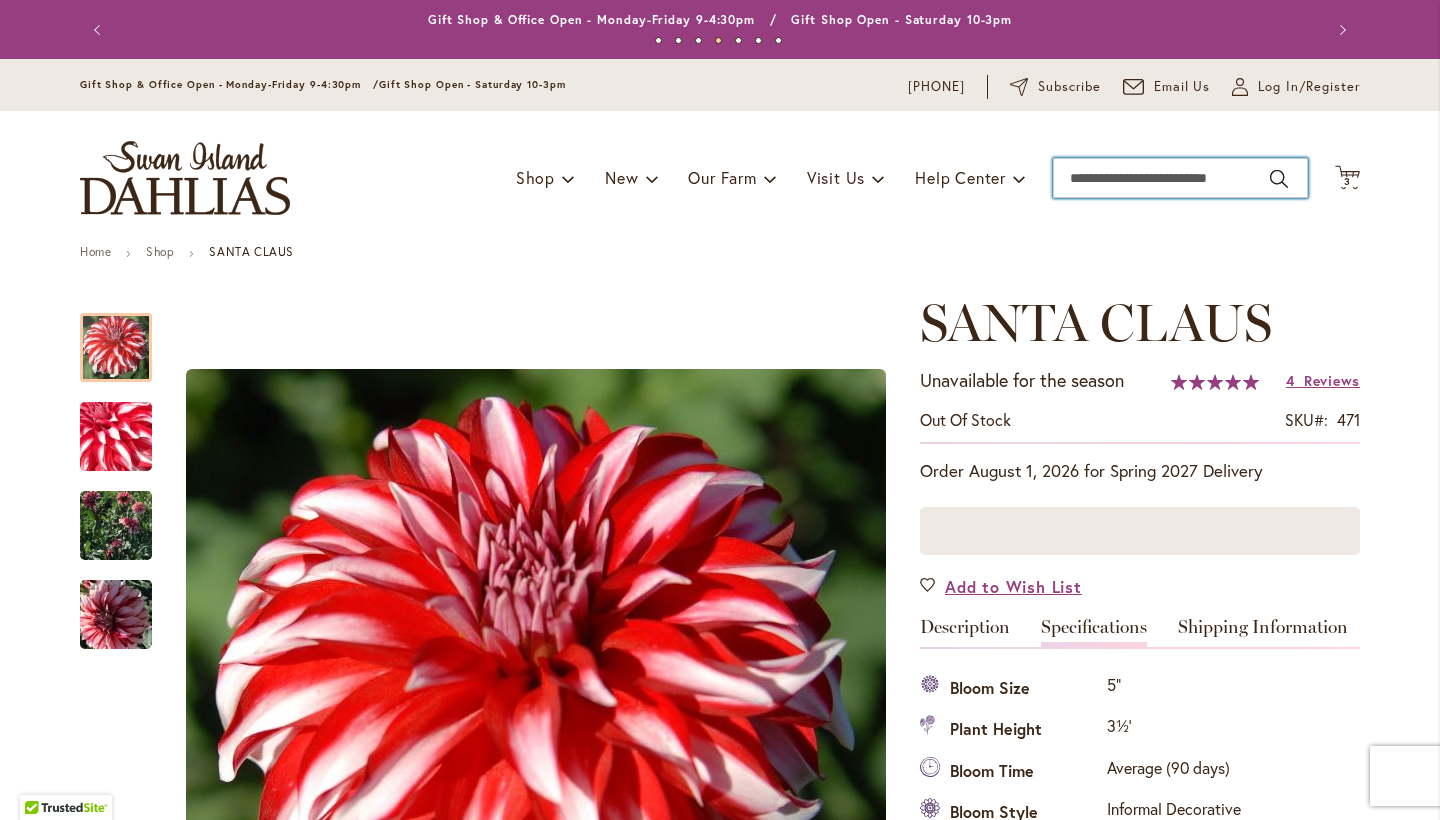 click on "Search" at bounding box center [1180, 178] 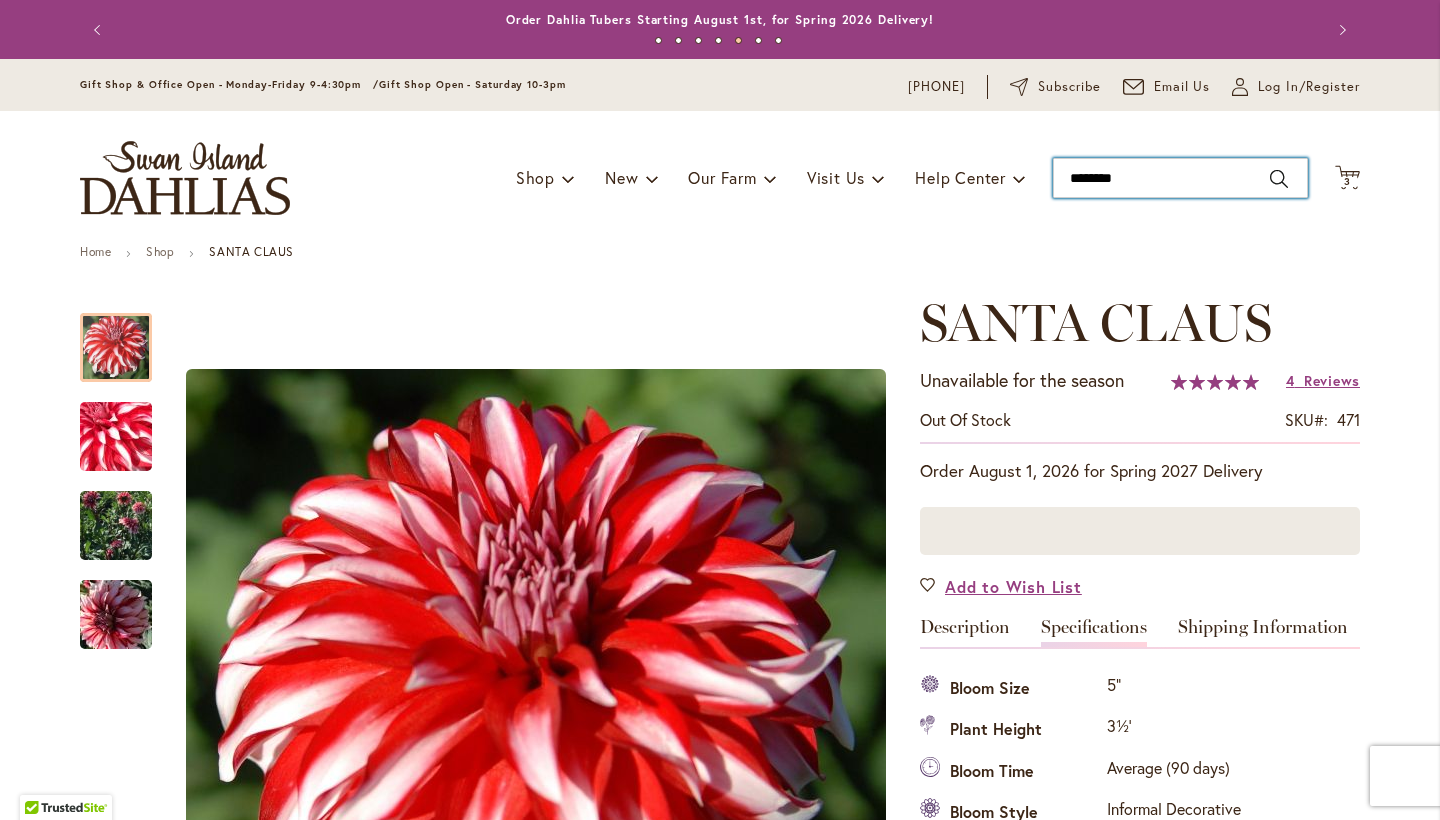 type on "*********" 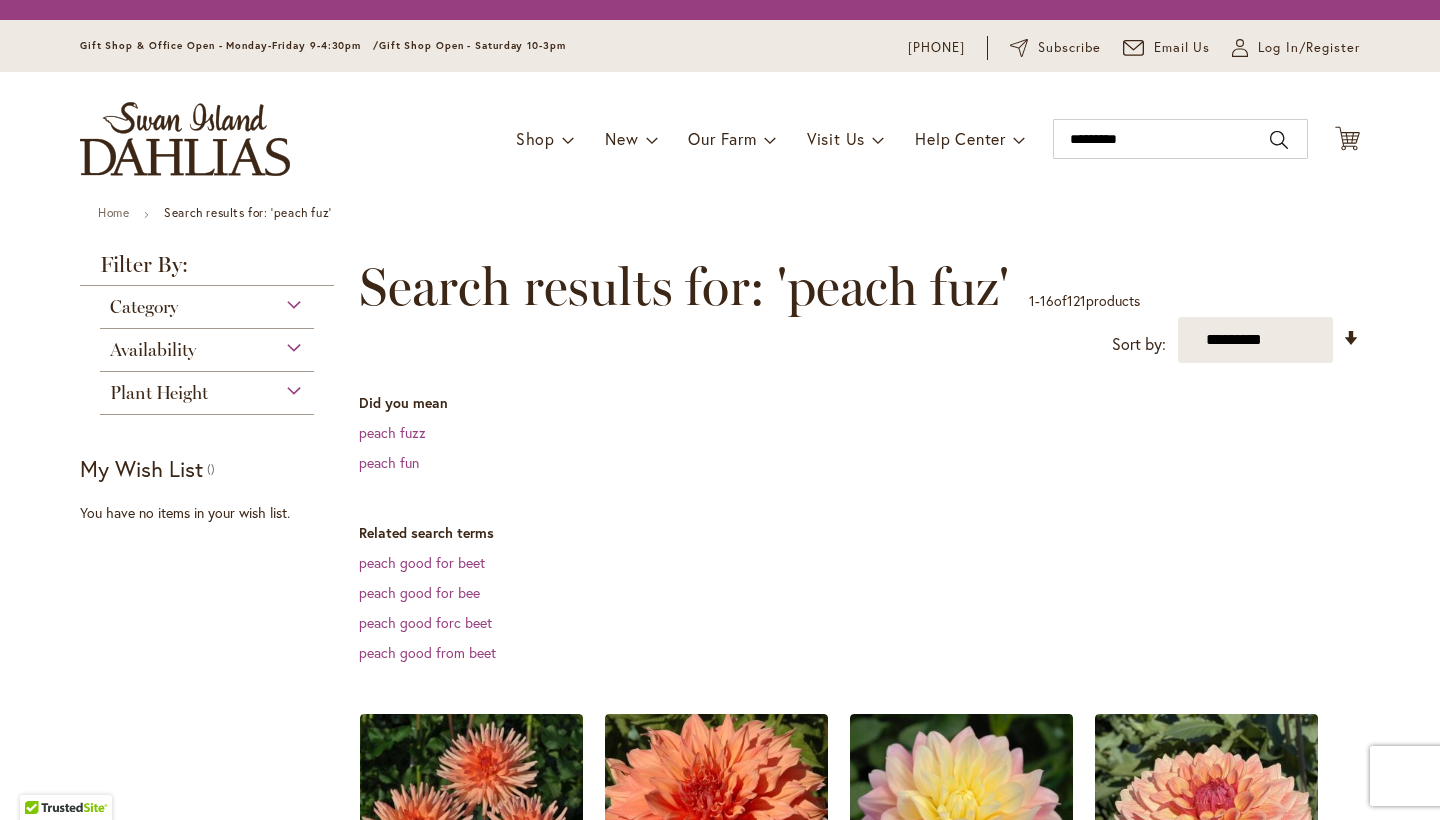scroll, scrollTop: 0, scrollLeft: 0, axis: both 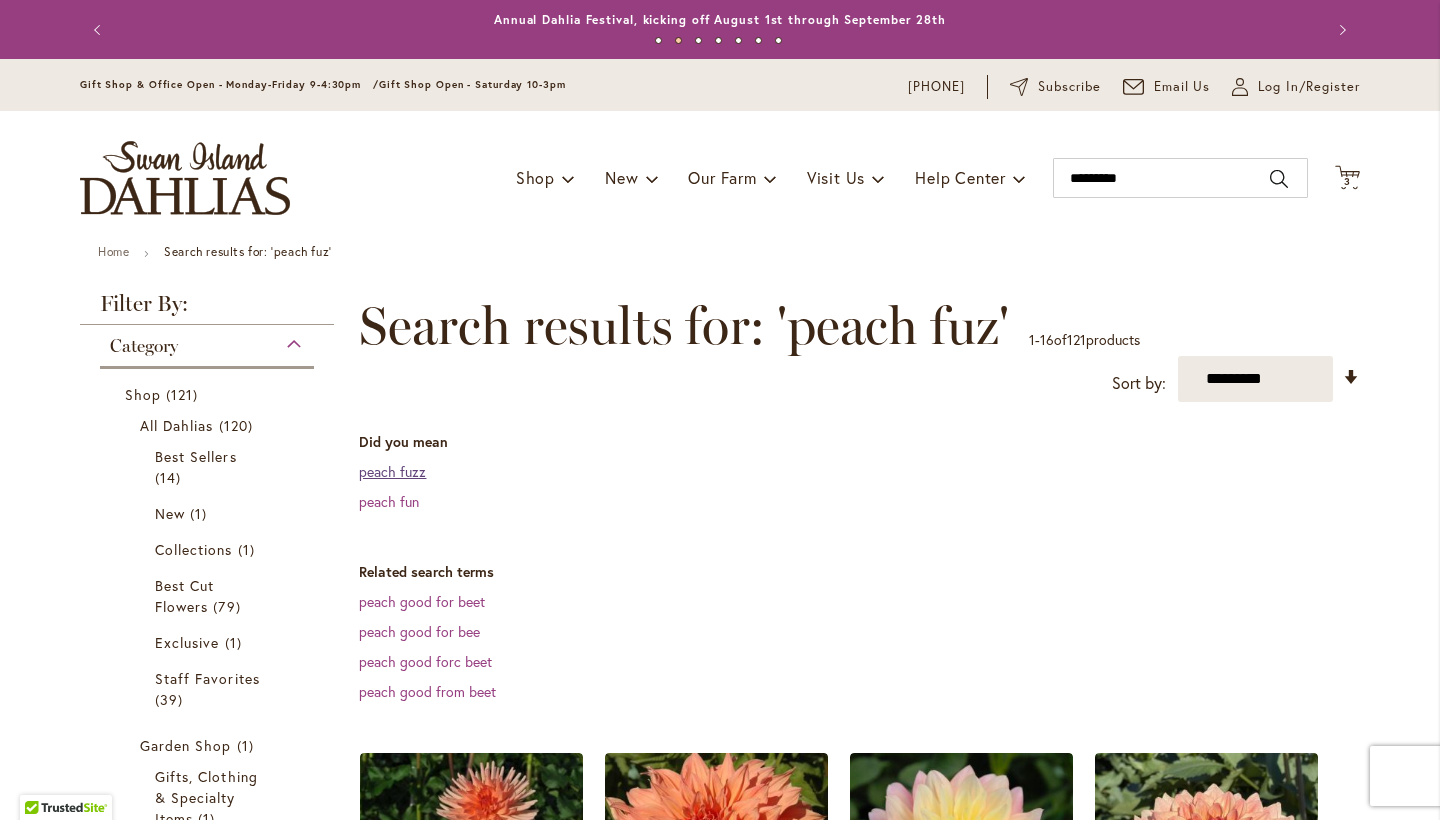 click on "peach fuzz" at bounding box center (392, 471) 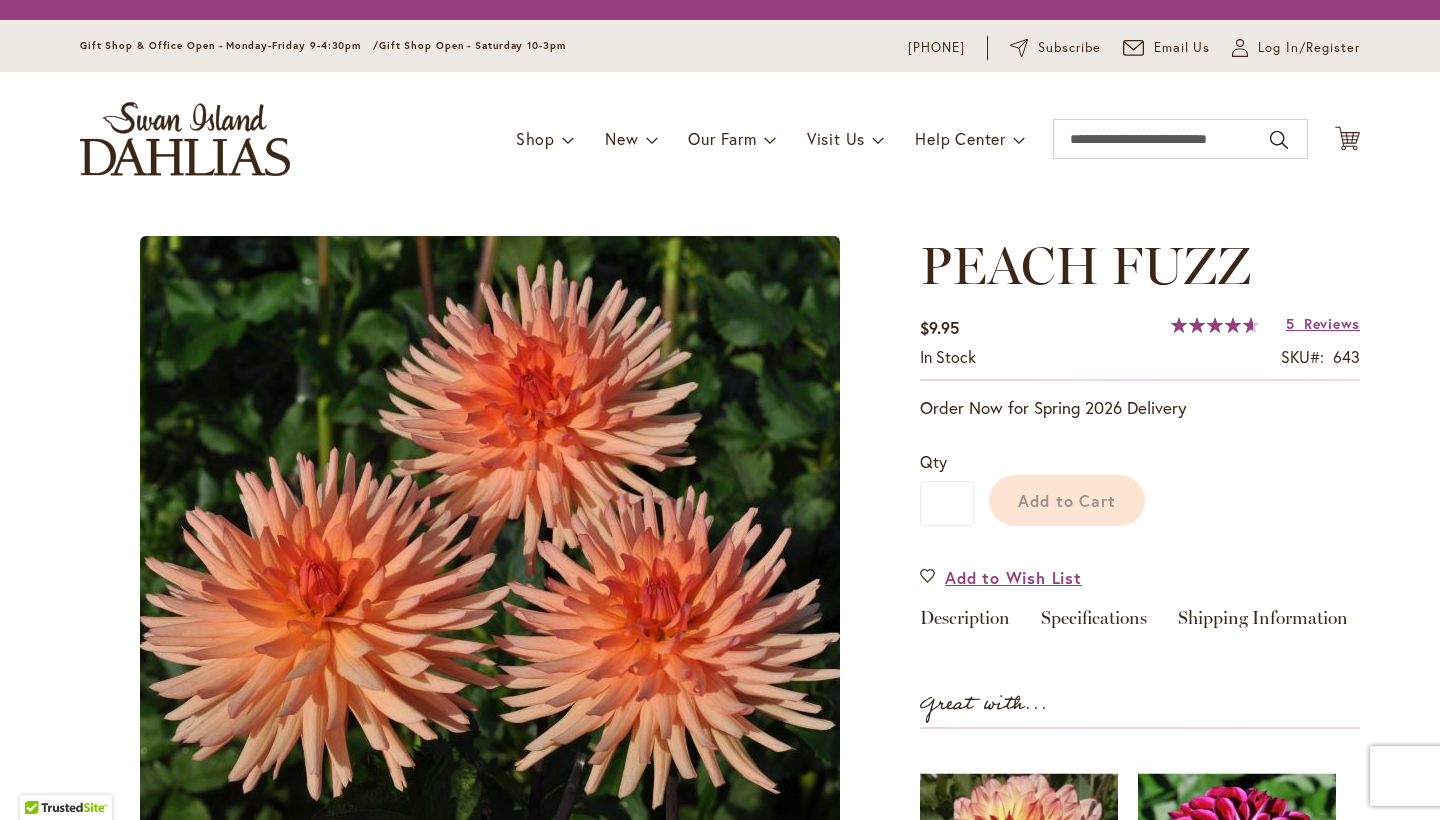 scroll, scrollTop: 0, scrollLeft: 0, axis: both 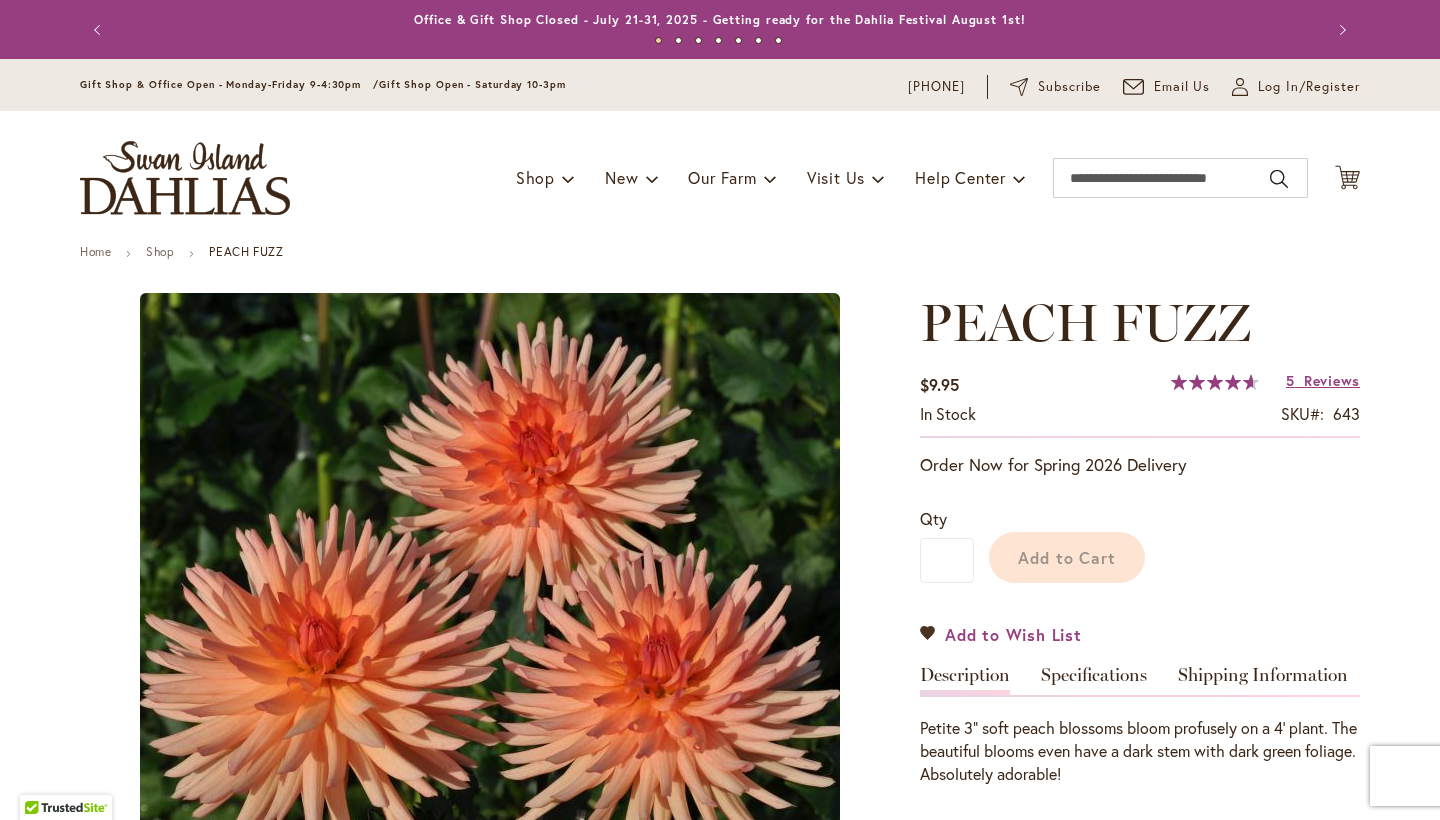 click on "Add to Wish List" at bounding box center [1013, 634] 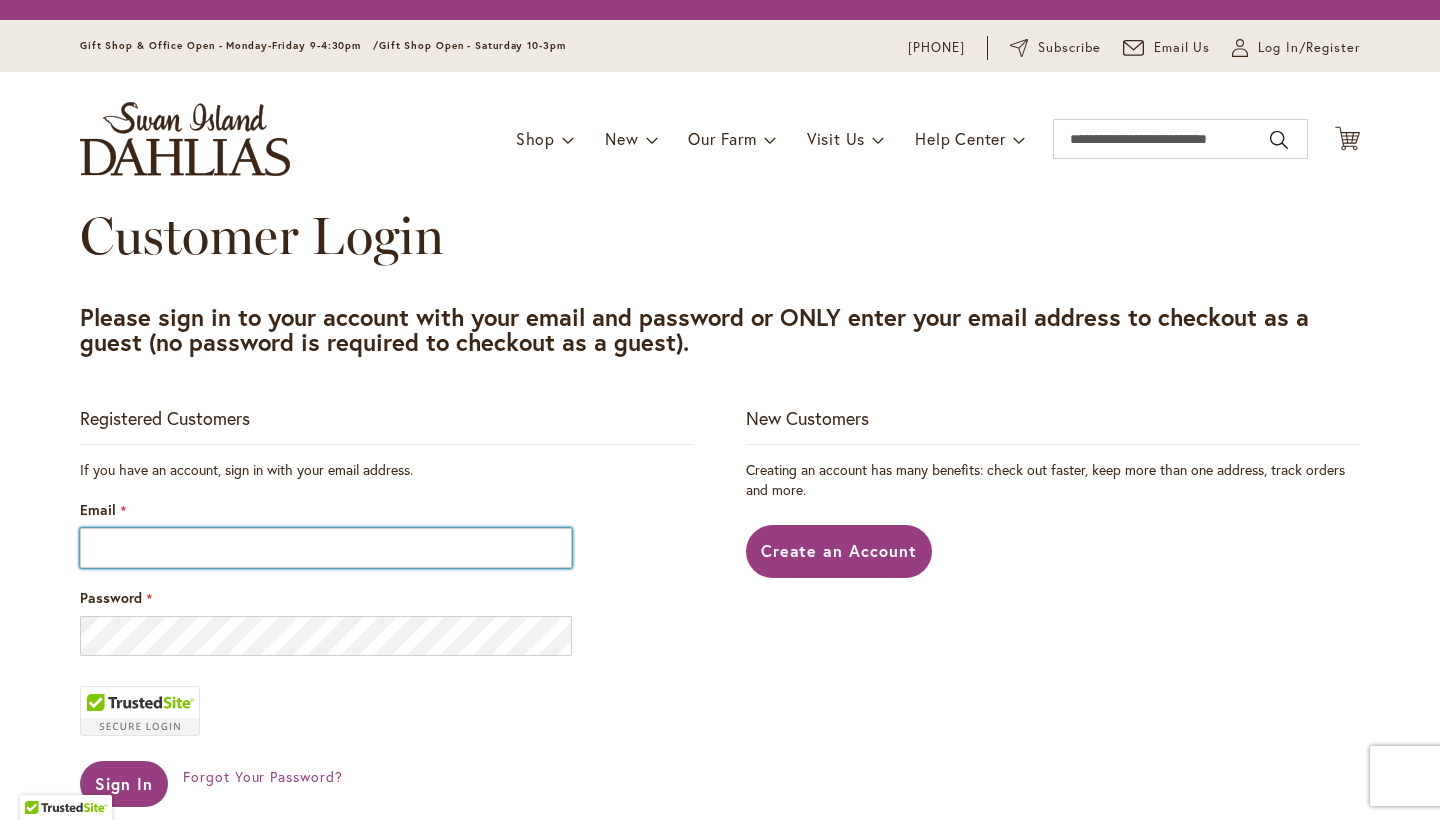 scroll, scrollTop: 0, scrollLeft: 0, axis: both 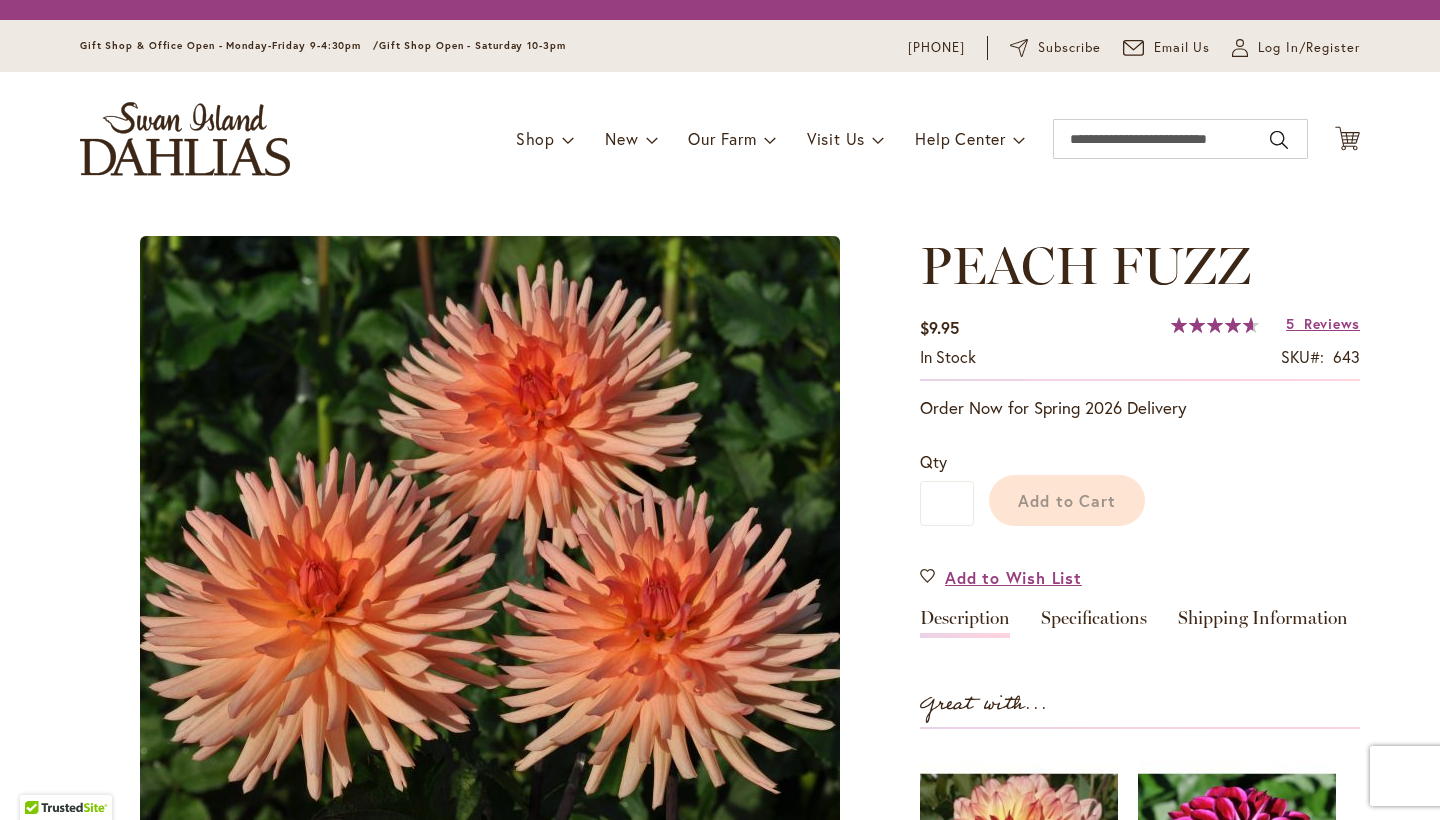 click on "Description" at bounding box center [965, 623] 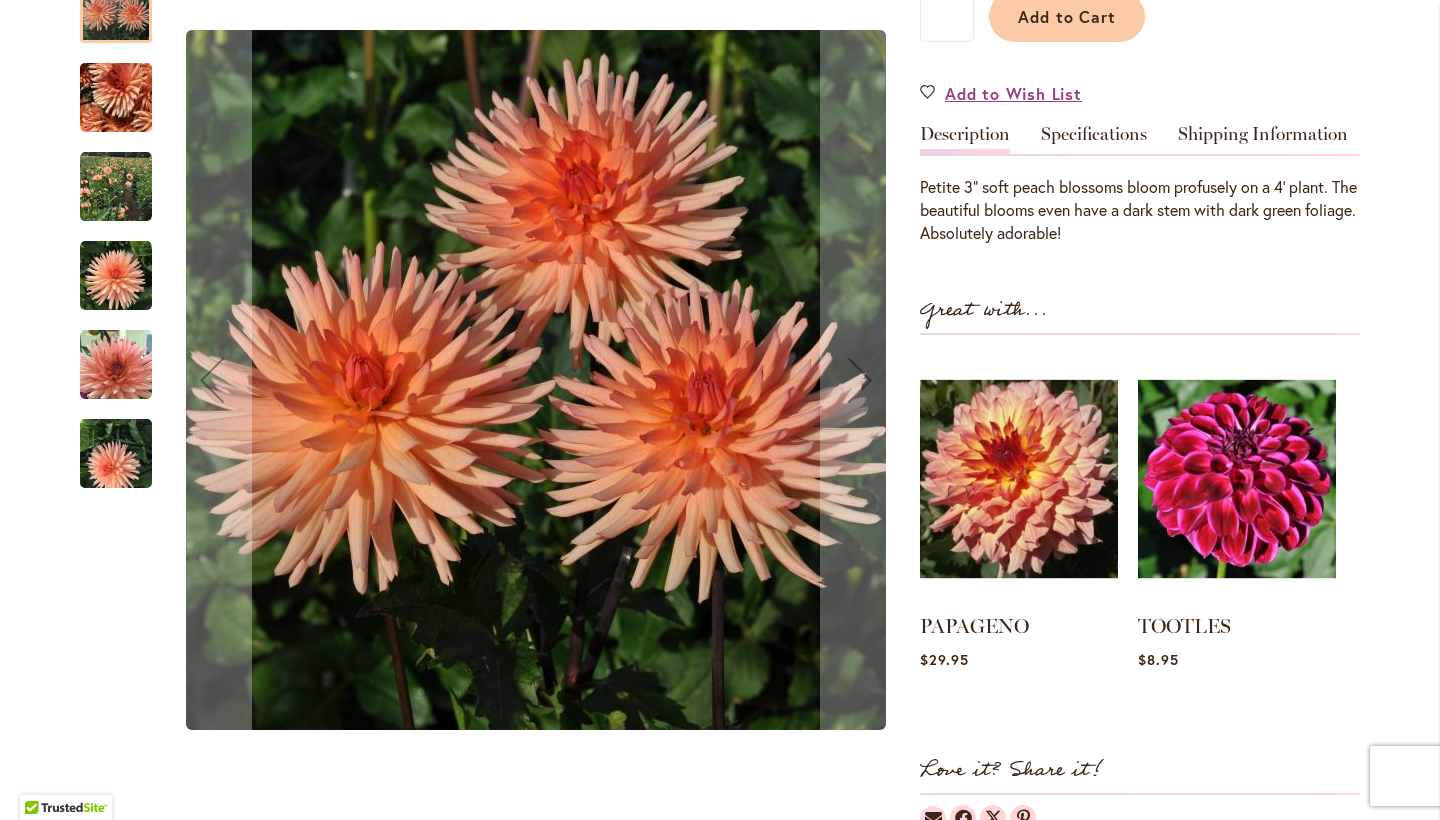 scroll, scrollTop: 534, scrollLeft: 0, axis: vertical 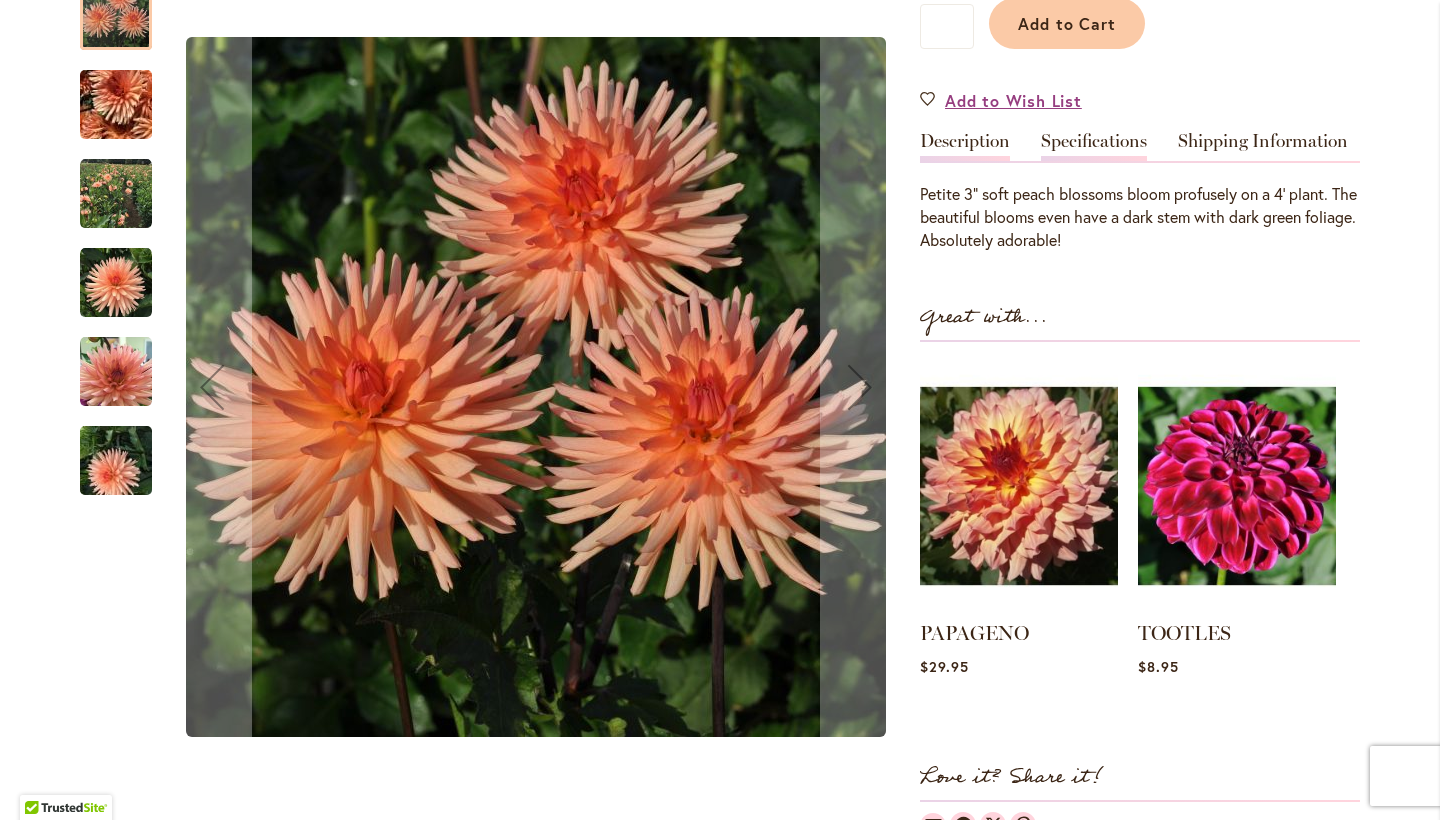 click on "Specifications" at bounding box center (1094, 146) 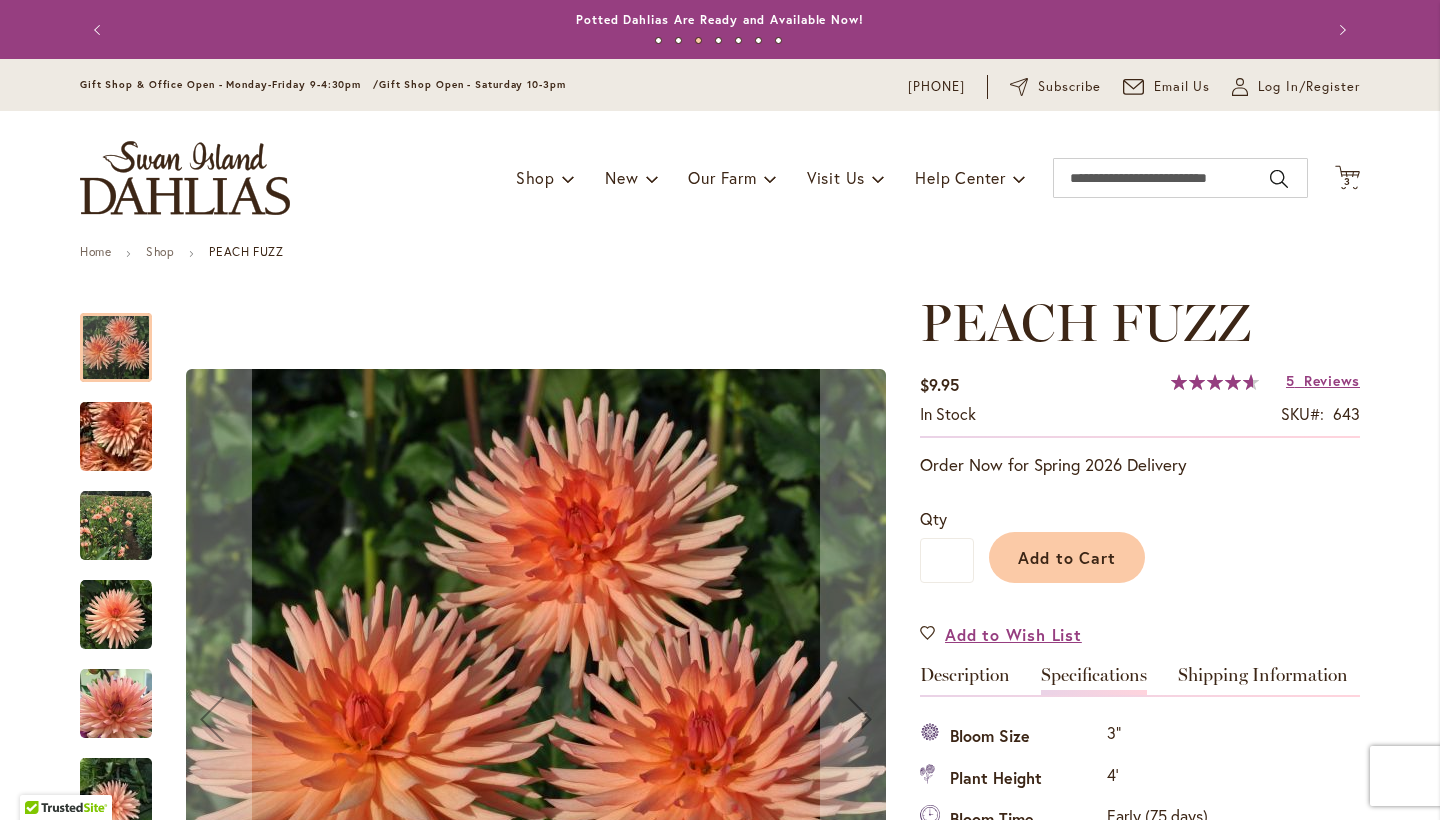 scroll, scrollTop: 0, scrollLeft: 0, axis: both 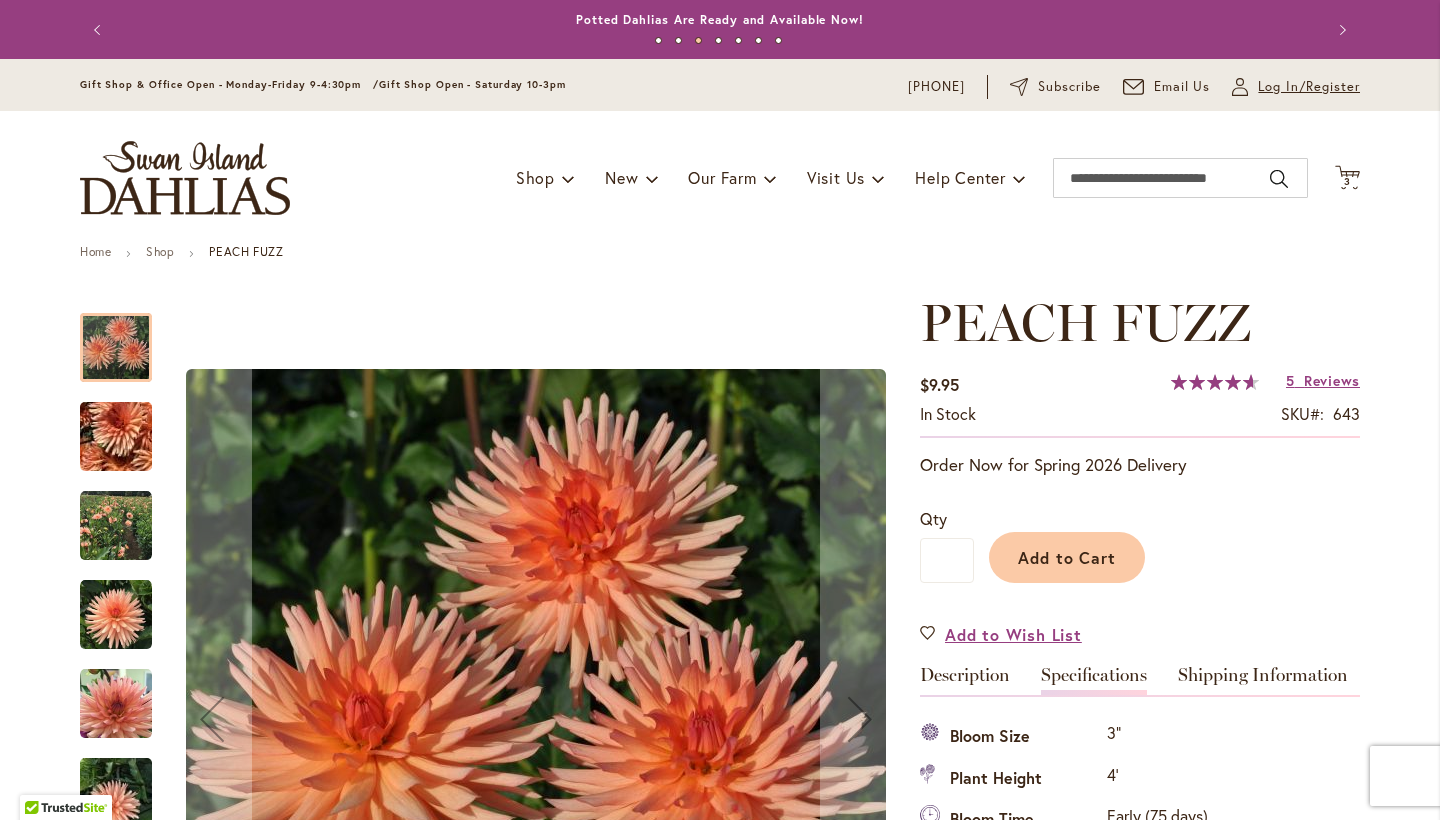 click on "Log In/Register" at bounding box center (1309, 87) 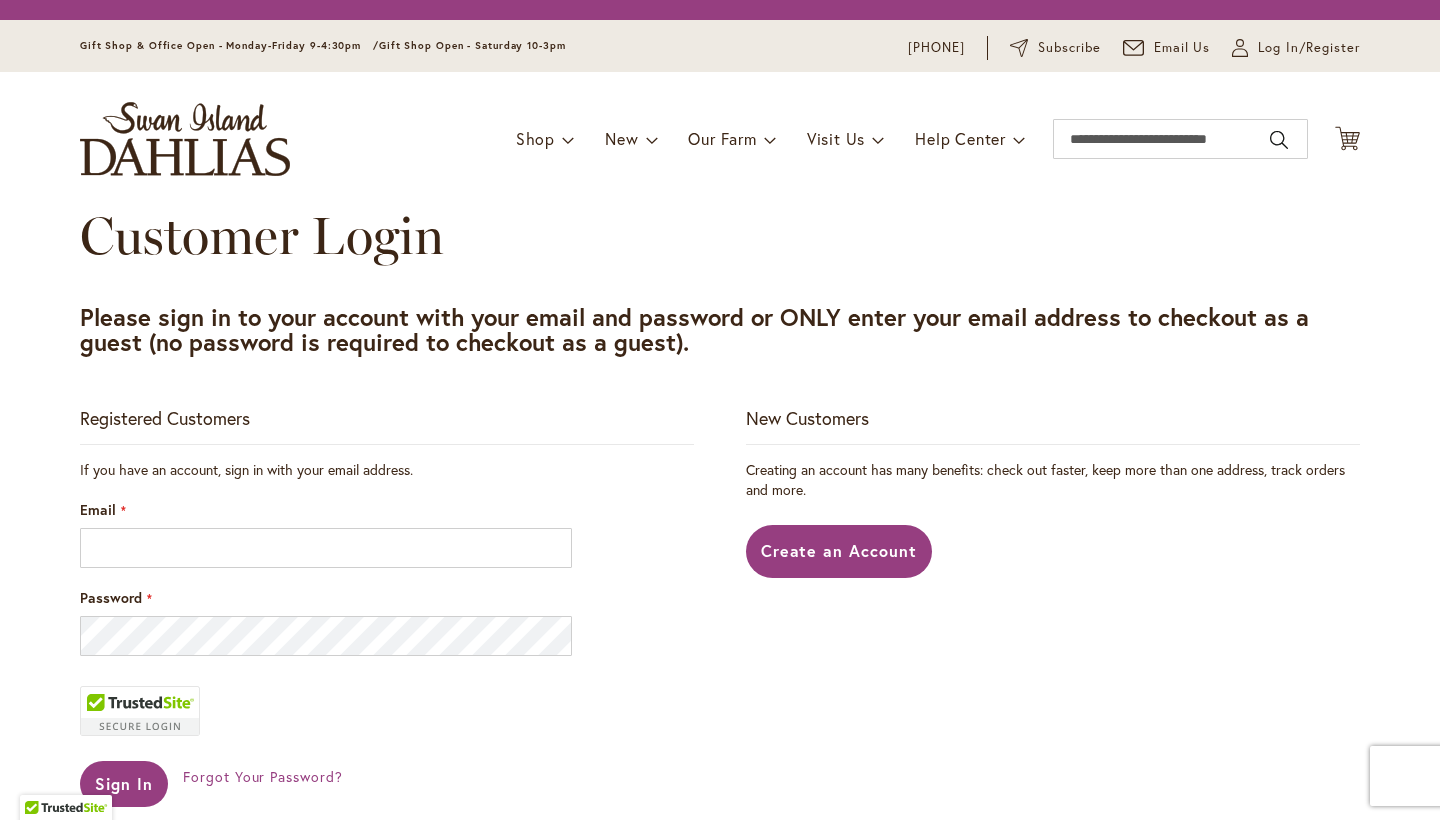 scroll, scrollTop: 0, scrollLeft: 0, axis: both 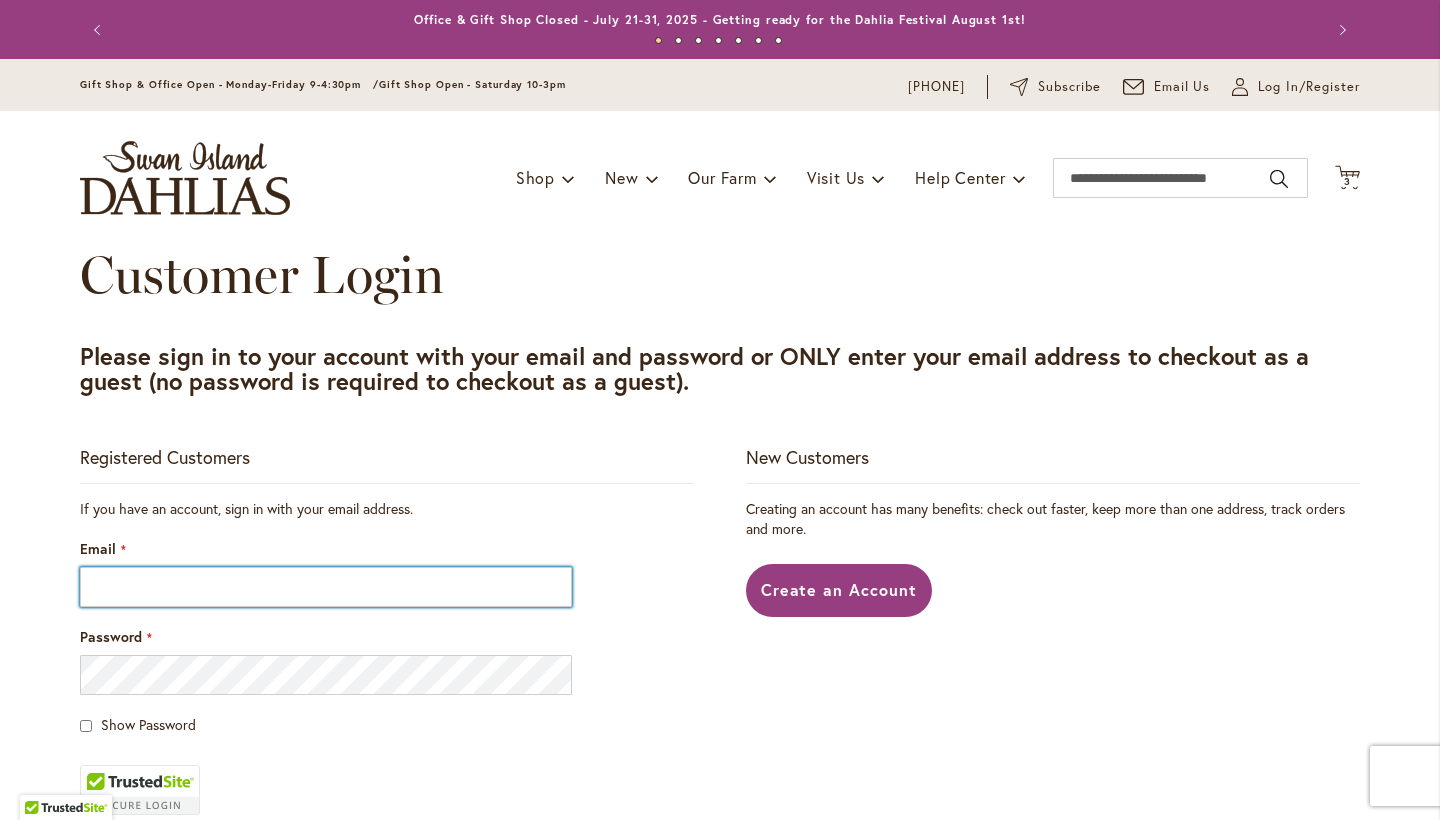 type on "**********" 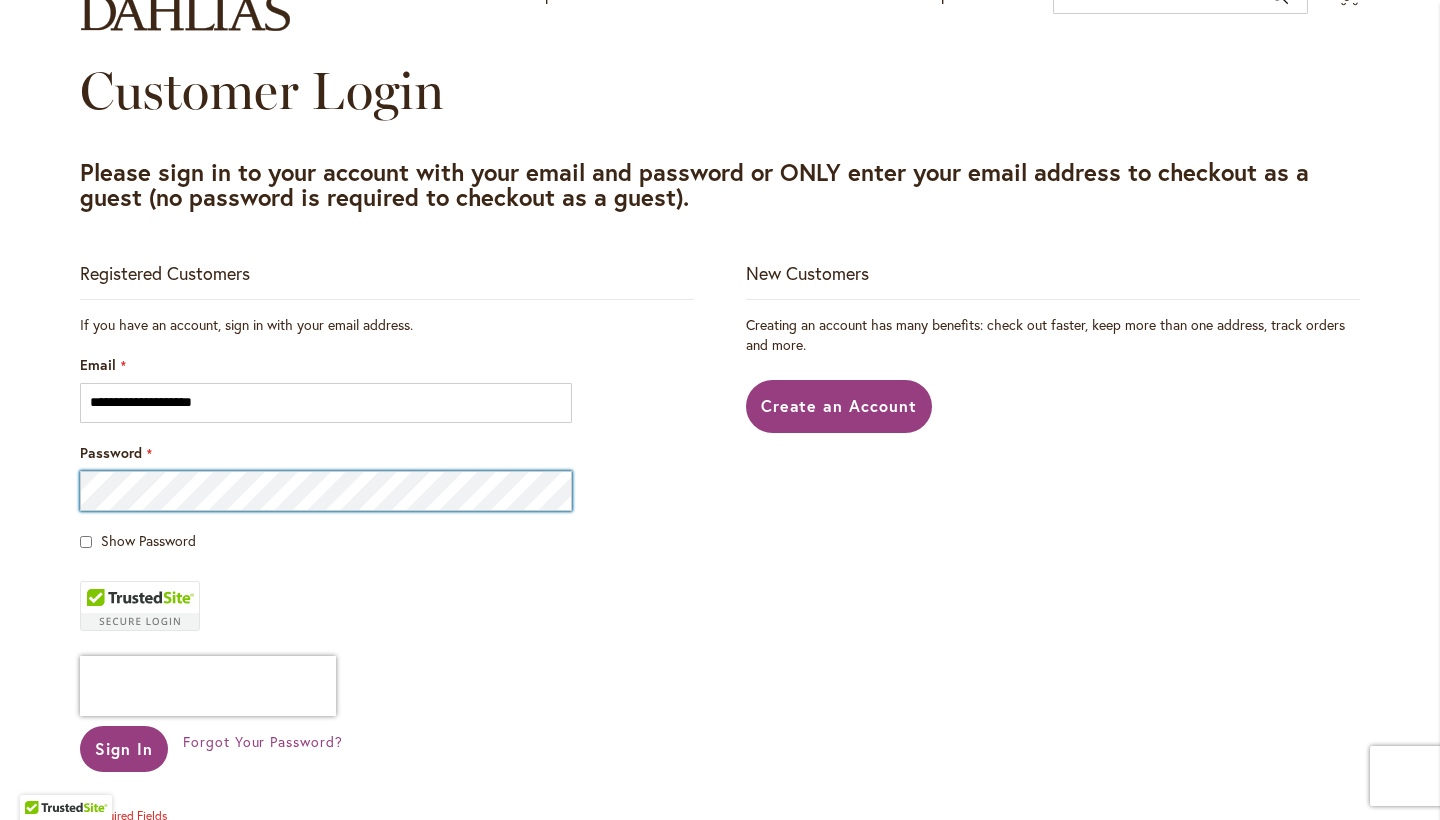 scroll, scrollTop: 185, scrollLeft: 0, axis: vertical 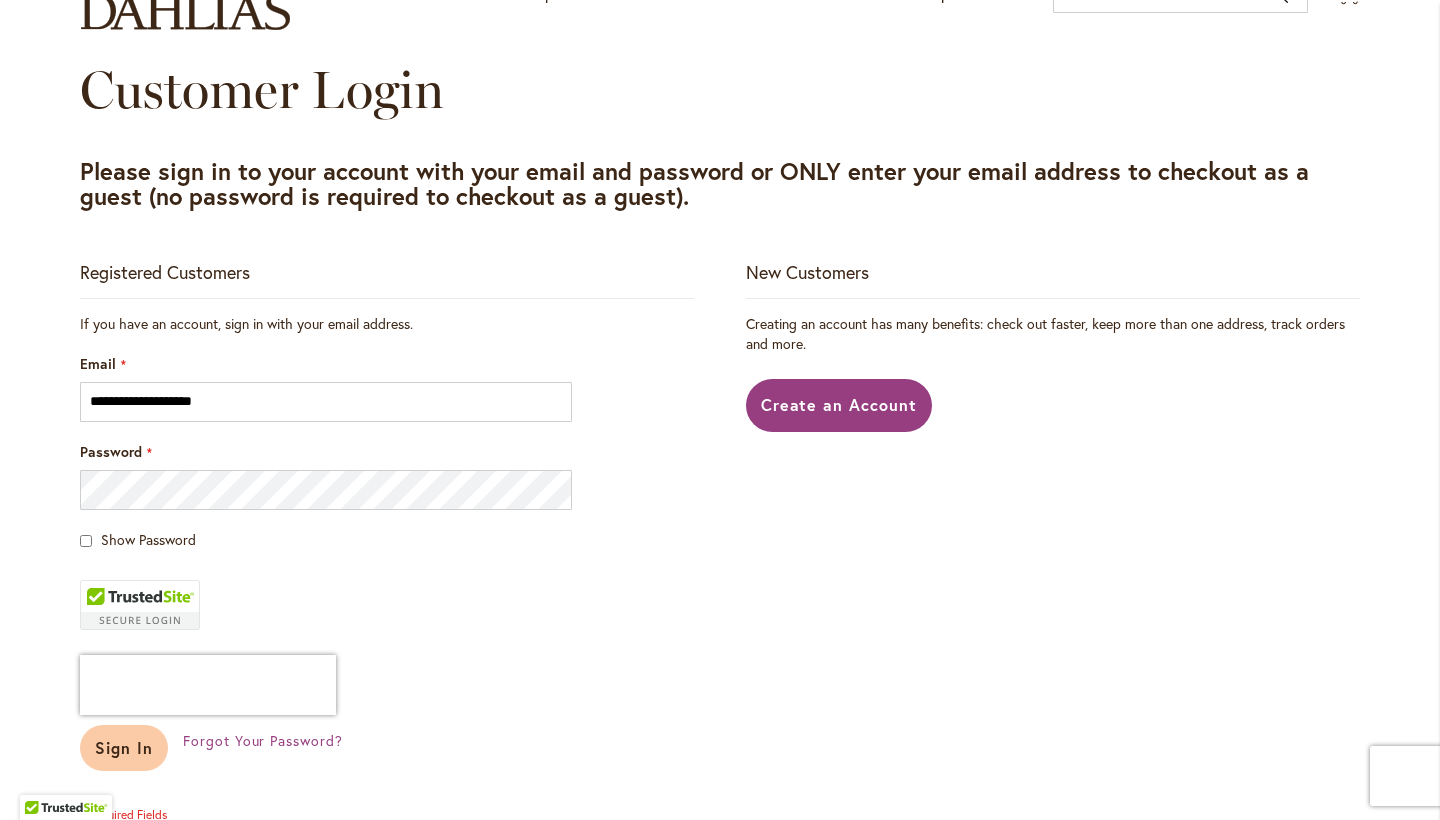 click on "Sign In" at bounding box center [124, 747] 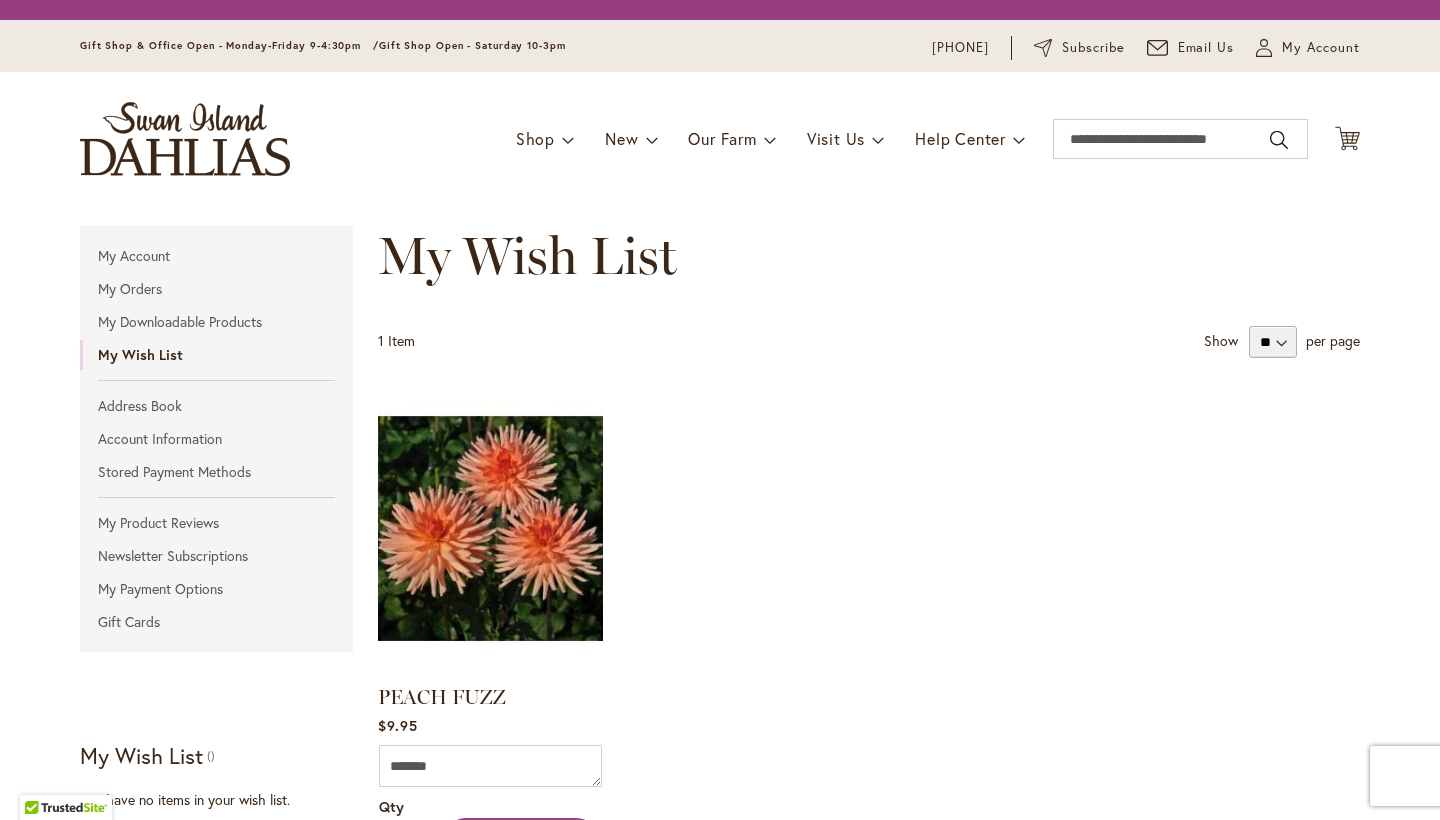 scroll, scrollTop: 0, scrollLeft: 0, axis: both 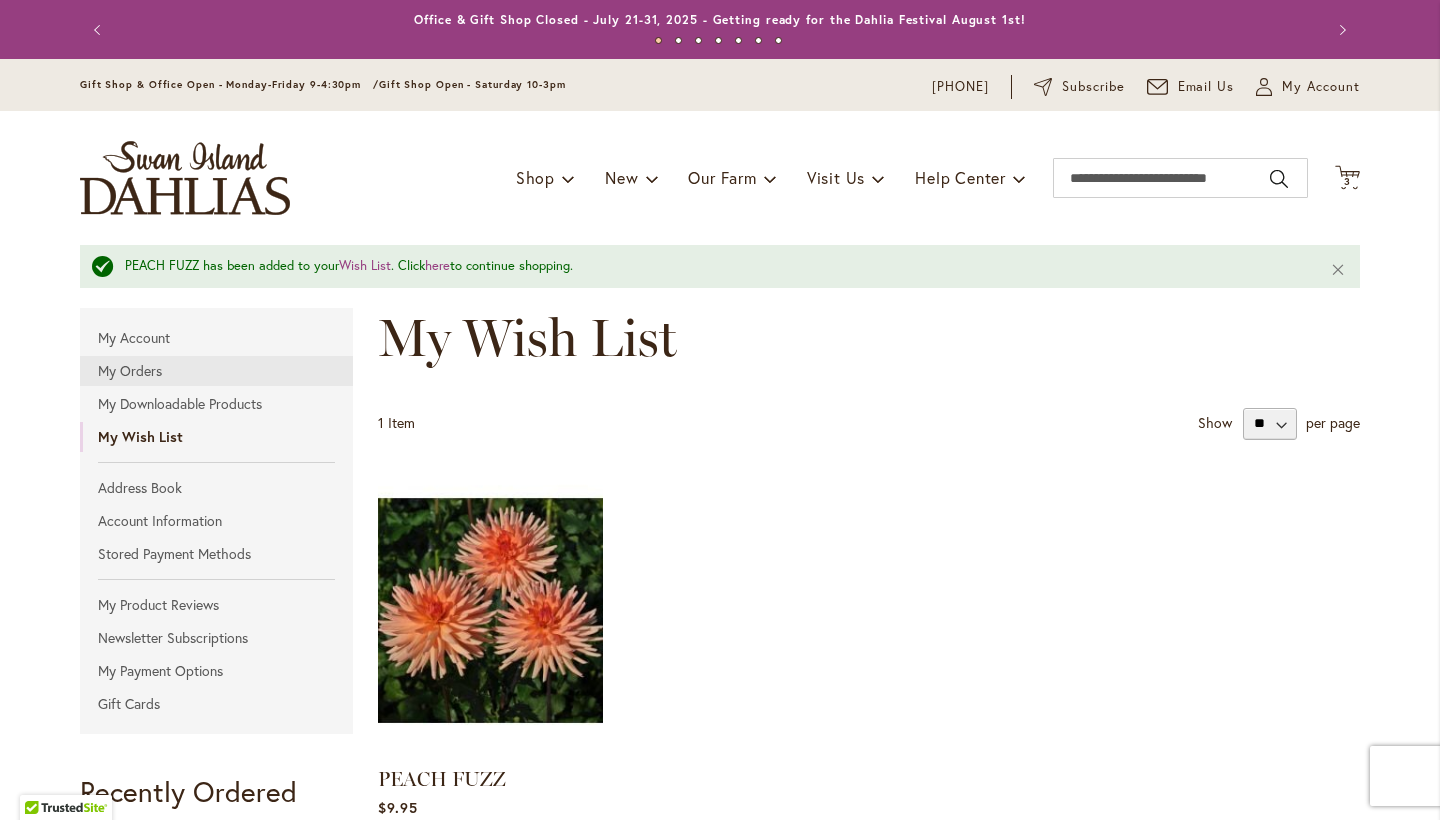 click on "My Orders" at bounding box center (216, 371) 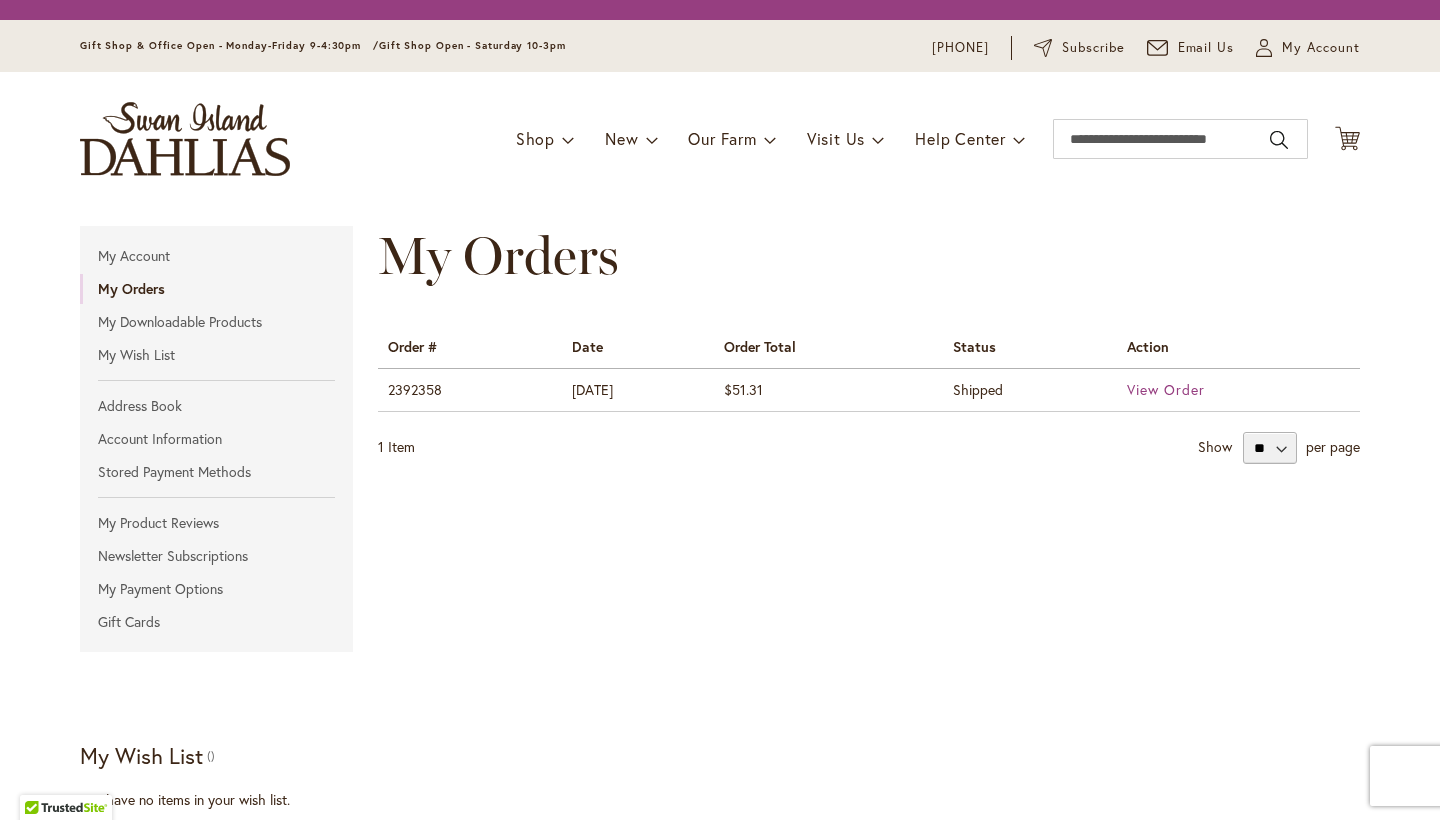 scroll, scrollTop: 0, scrollLeft: 0, axis: both 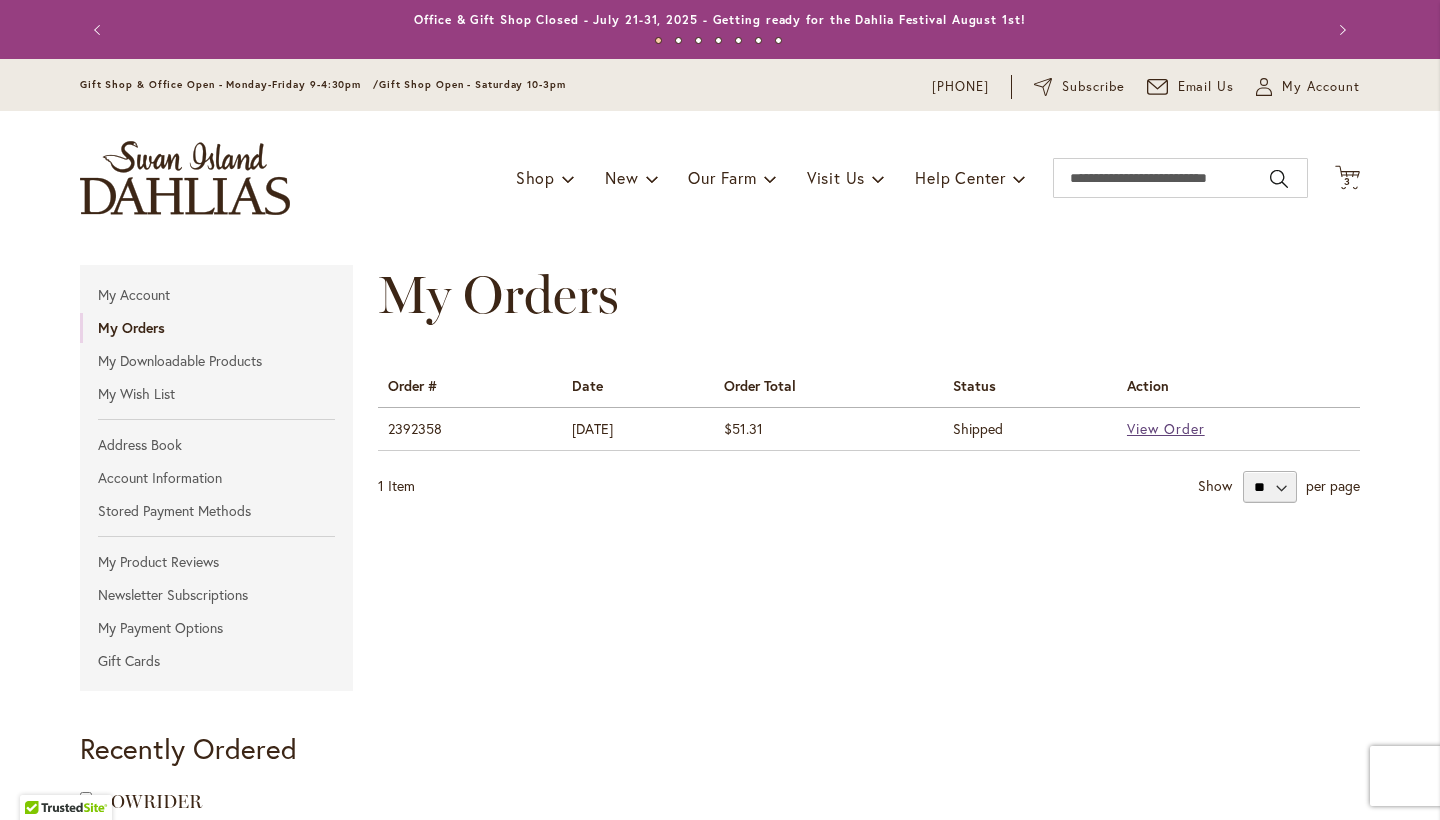 click on "View Order" at bounding box center [1166, 428] 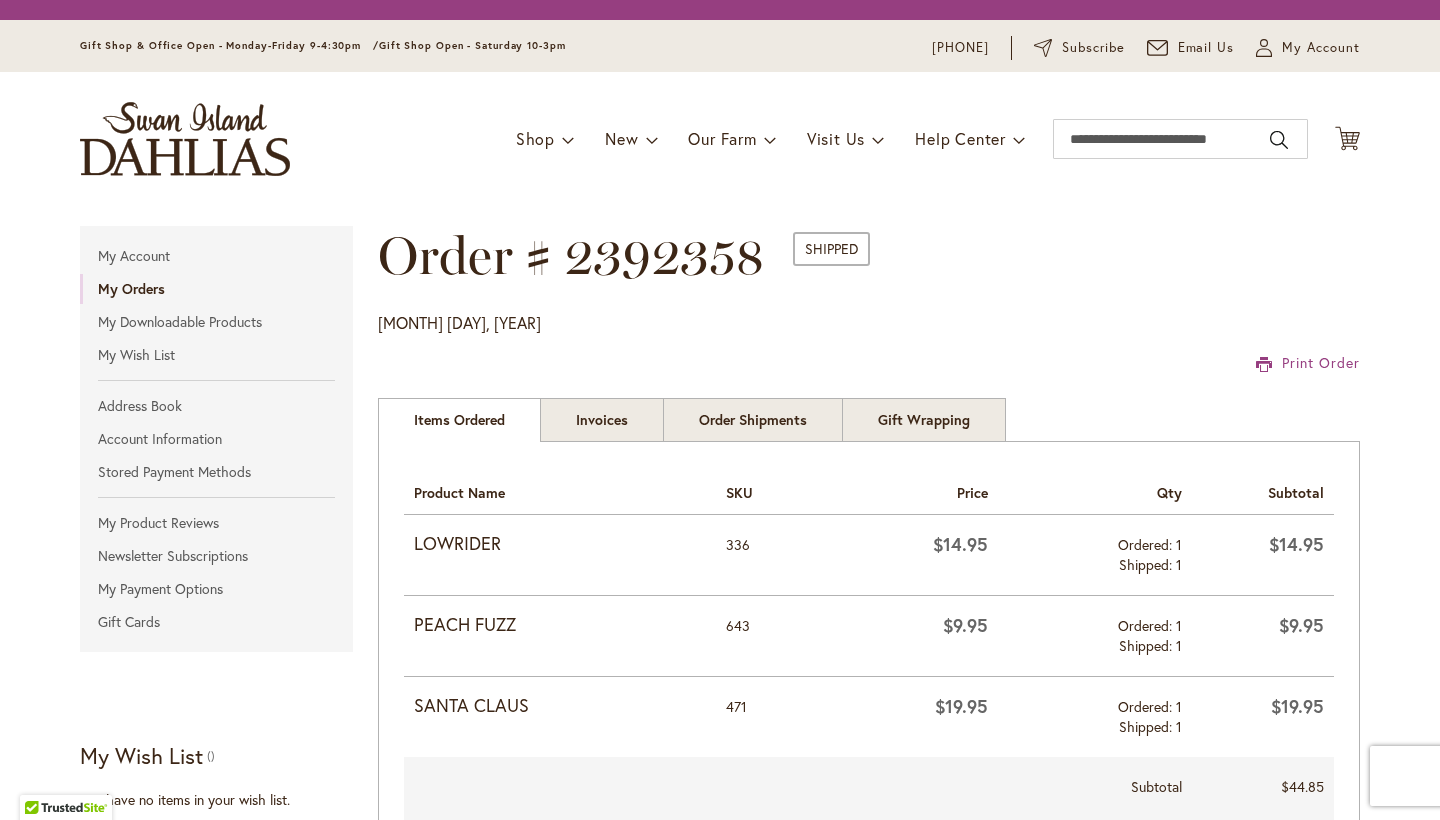 scroll, scrollTop: 0, scrollLeft: 0, axis: both 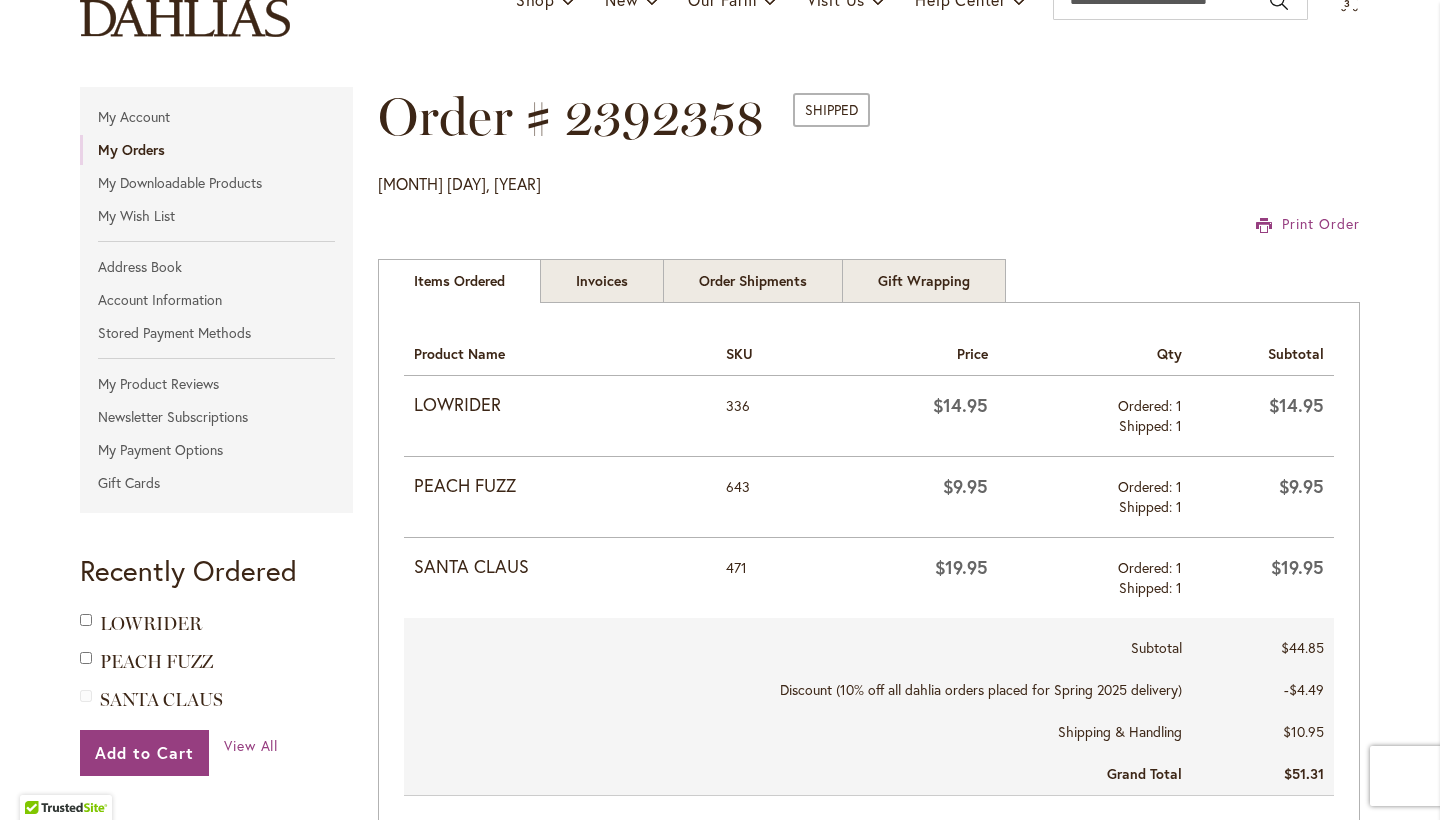 click on "LOWRIDER" at bounding box center (560, 405) 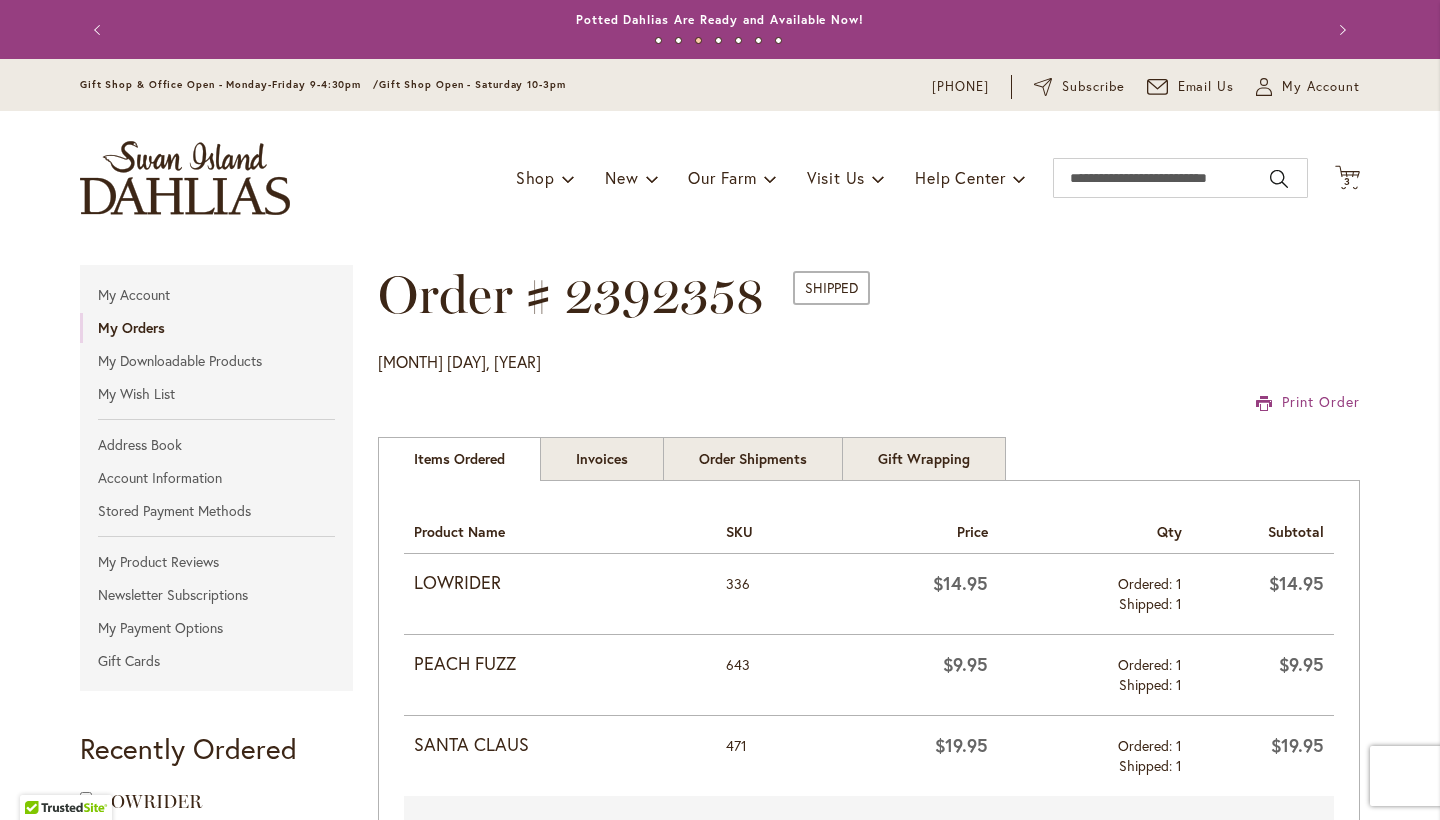 scroll, scrollTop: 0, scrollLeft: 0, axis: both 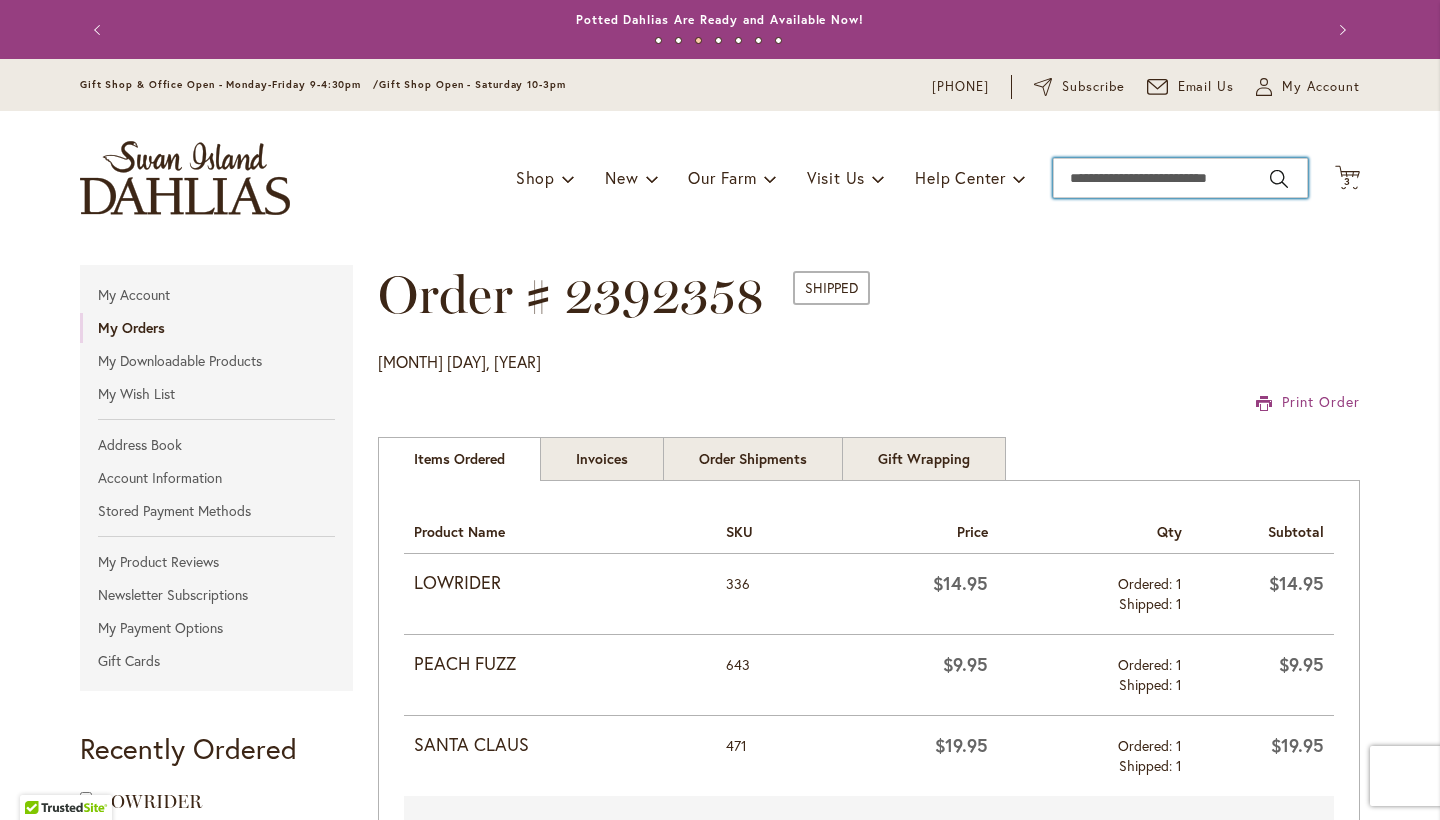 click on "Search" at bounding box center (1180, 178) 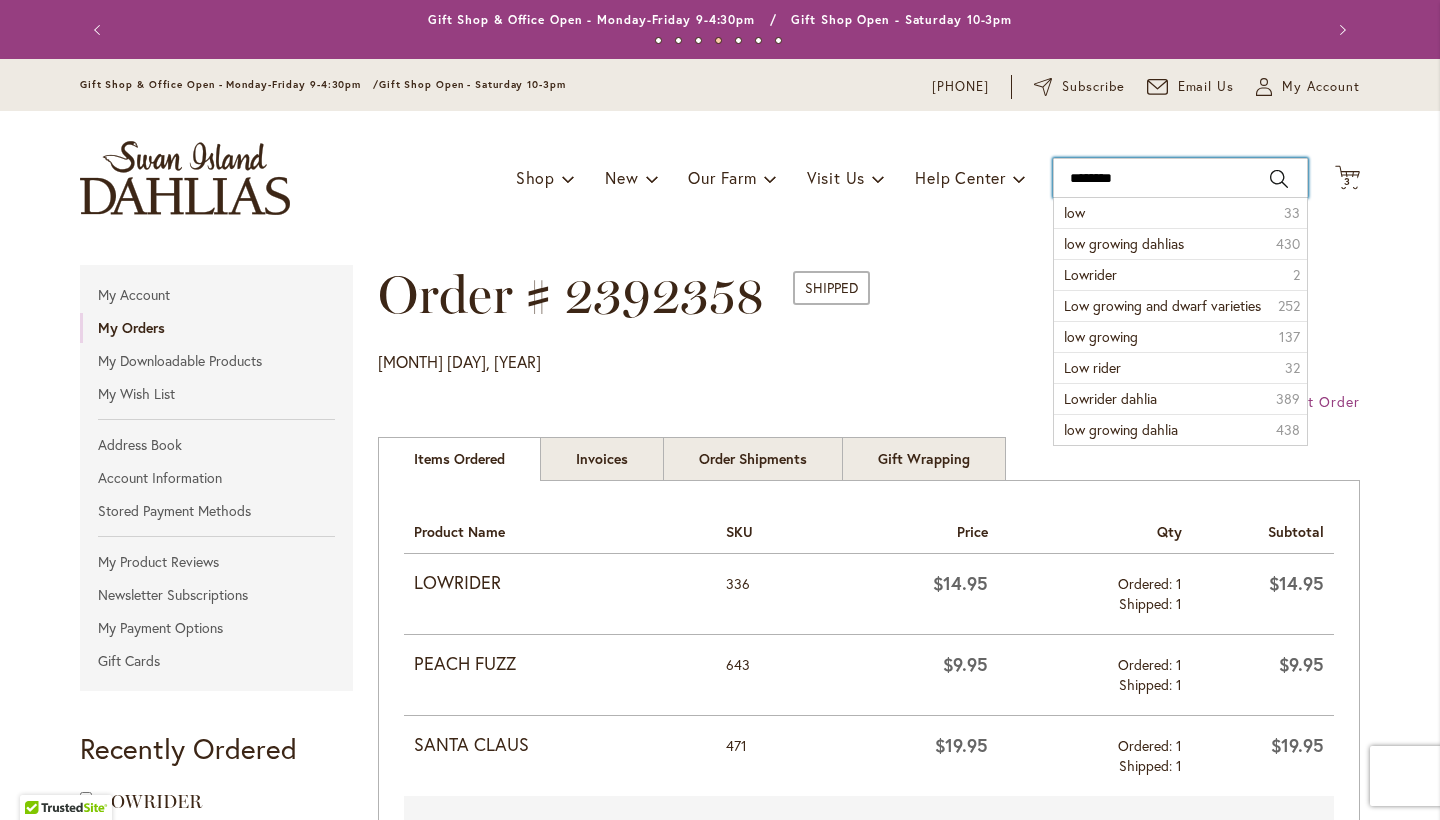 type on "*********" 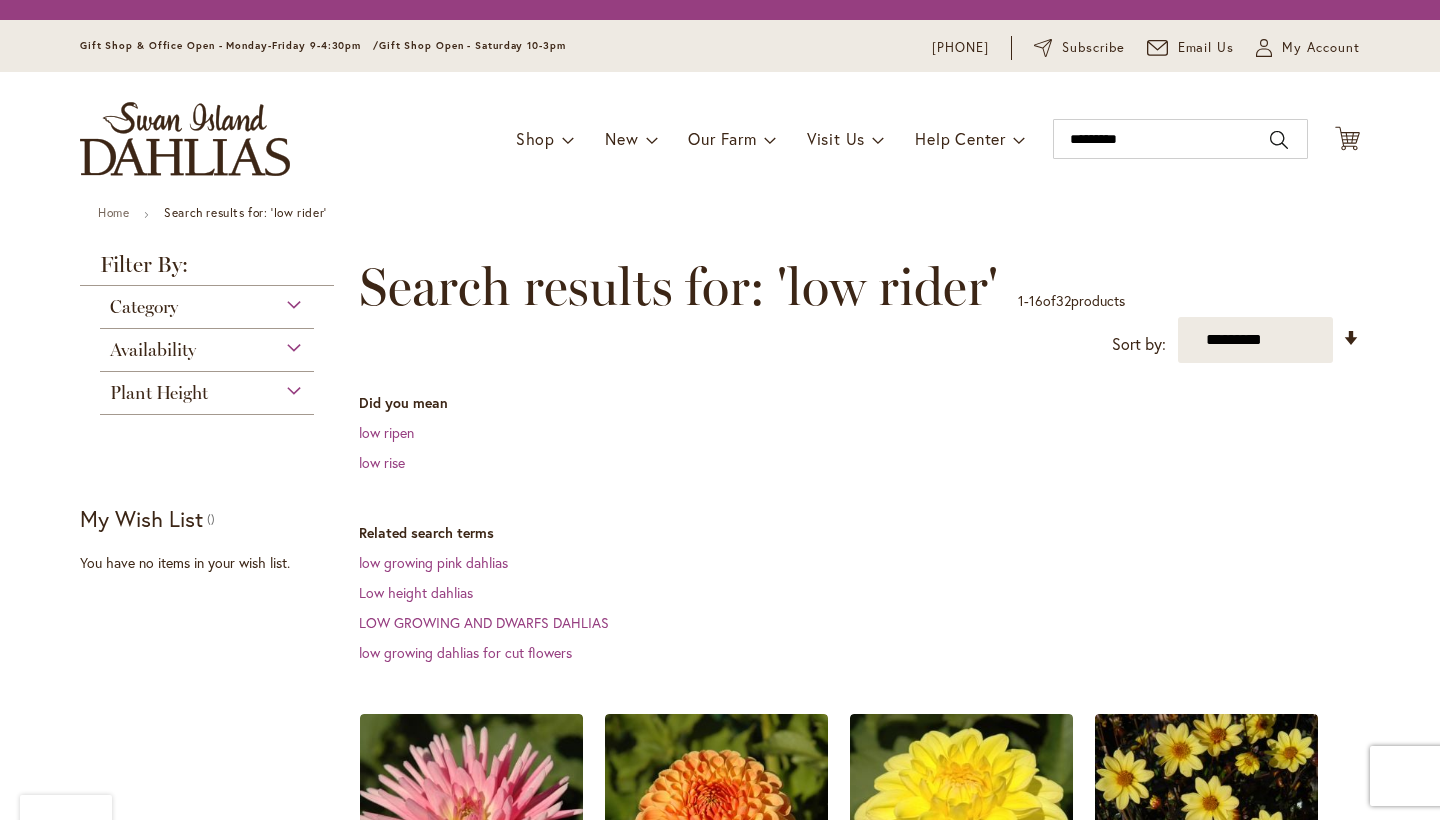 scroll, scrollTop: 0, scrollLeft: 0, axis: both 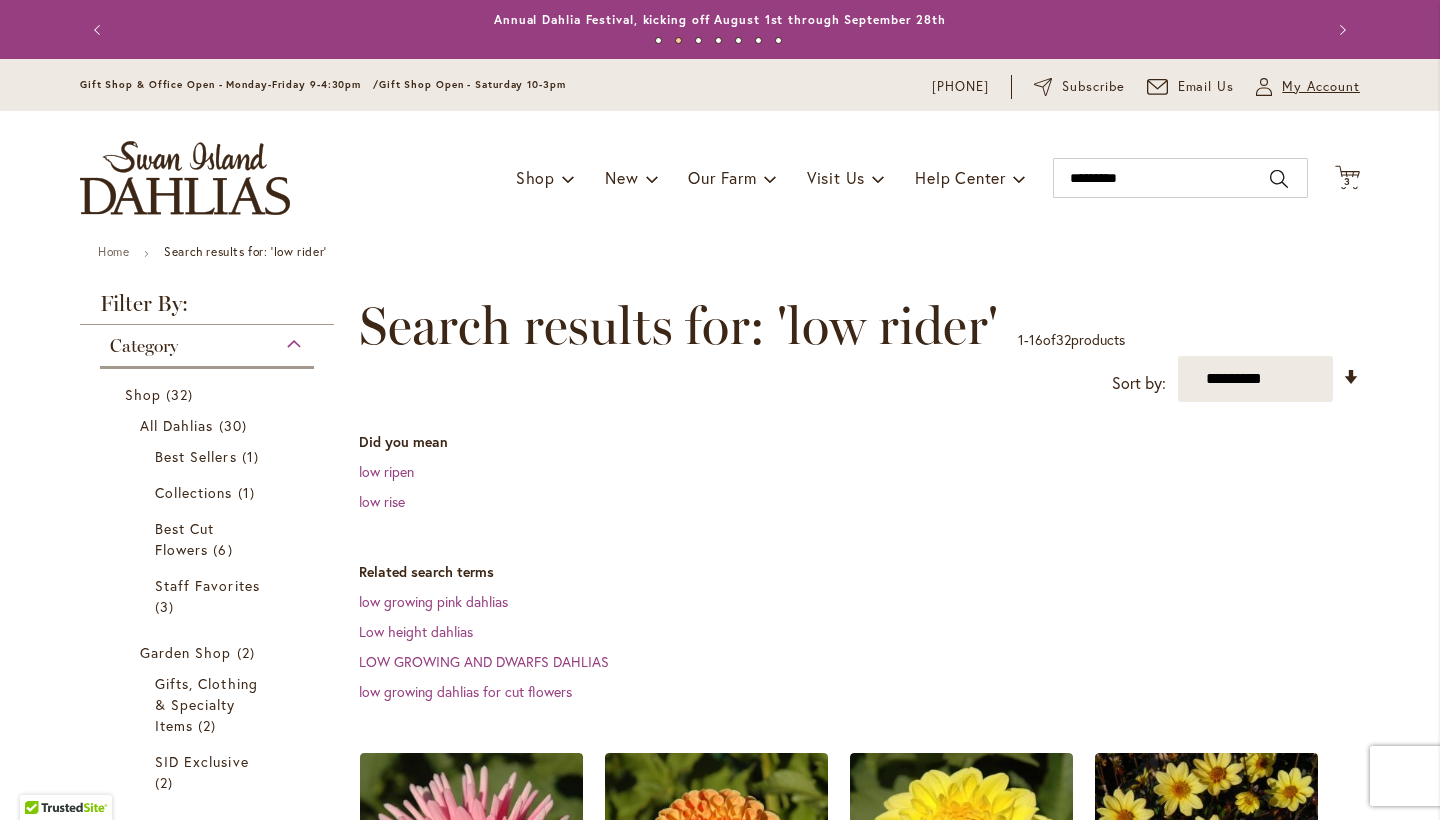 click on "My Account" at bounding box center (1321, 87) 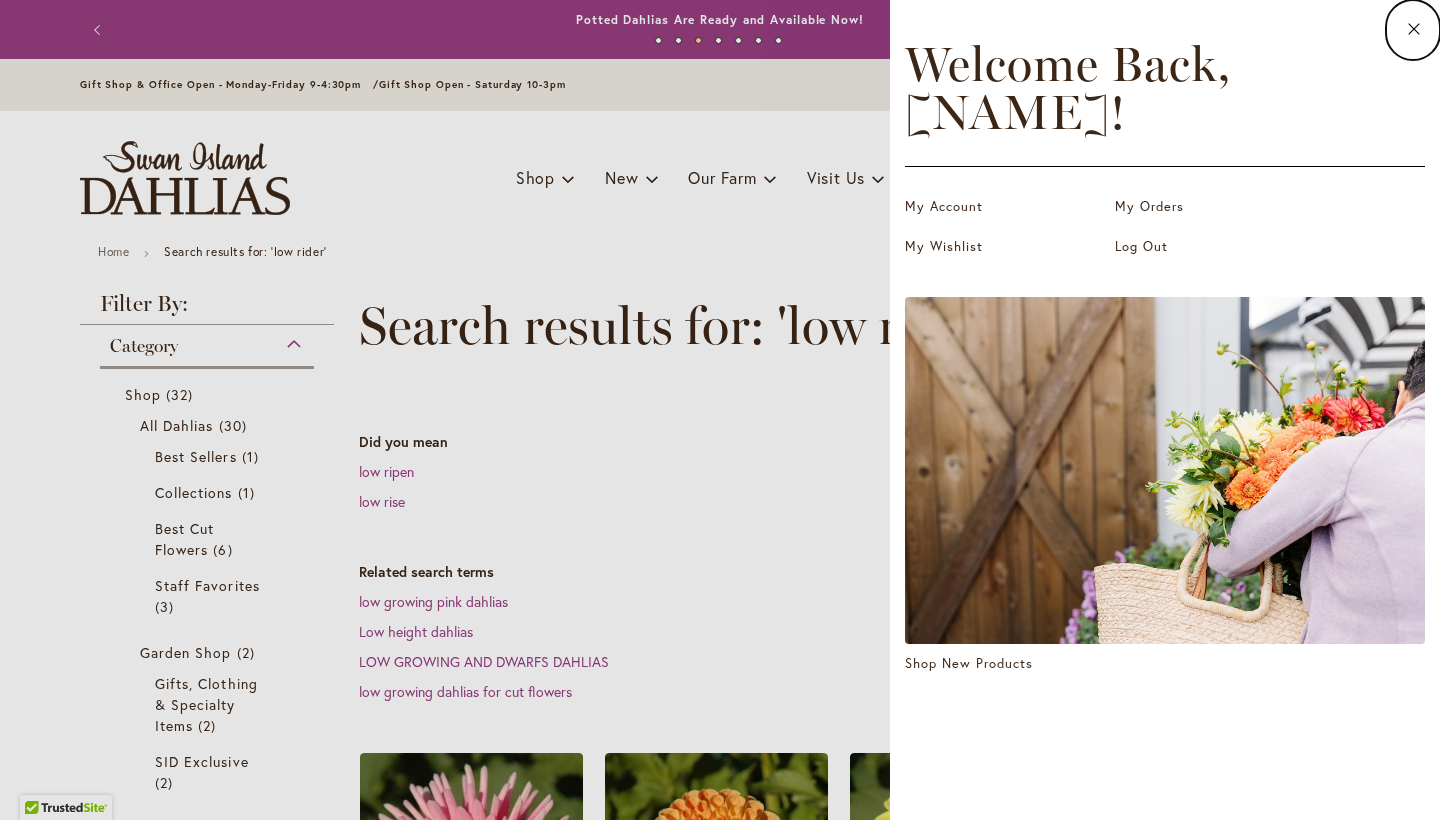 click on "Close
Welcome Back,
Renee !
My Account
My Orders
My Wishlist
Log Out
Shop New Products" at bounding box center [1165, 410] 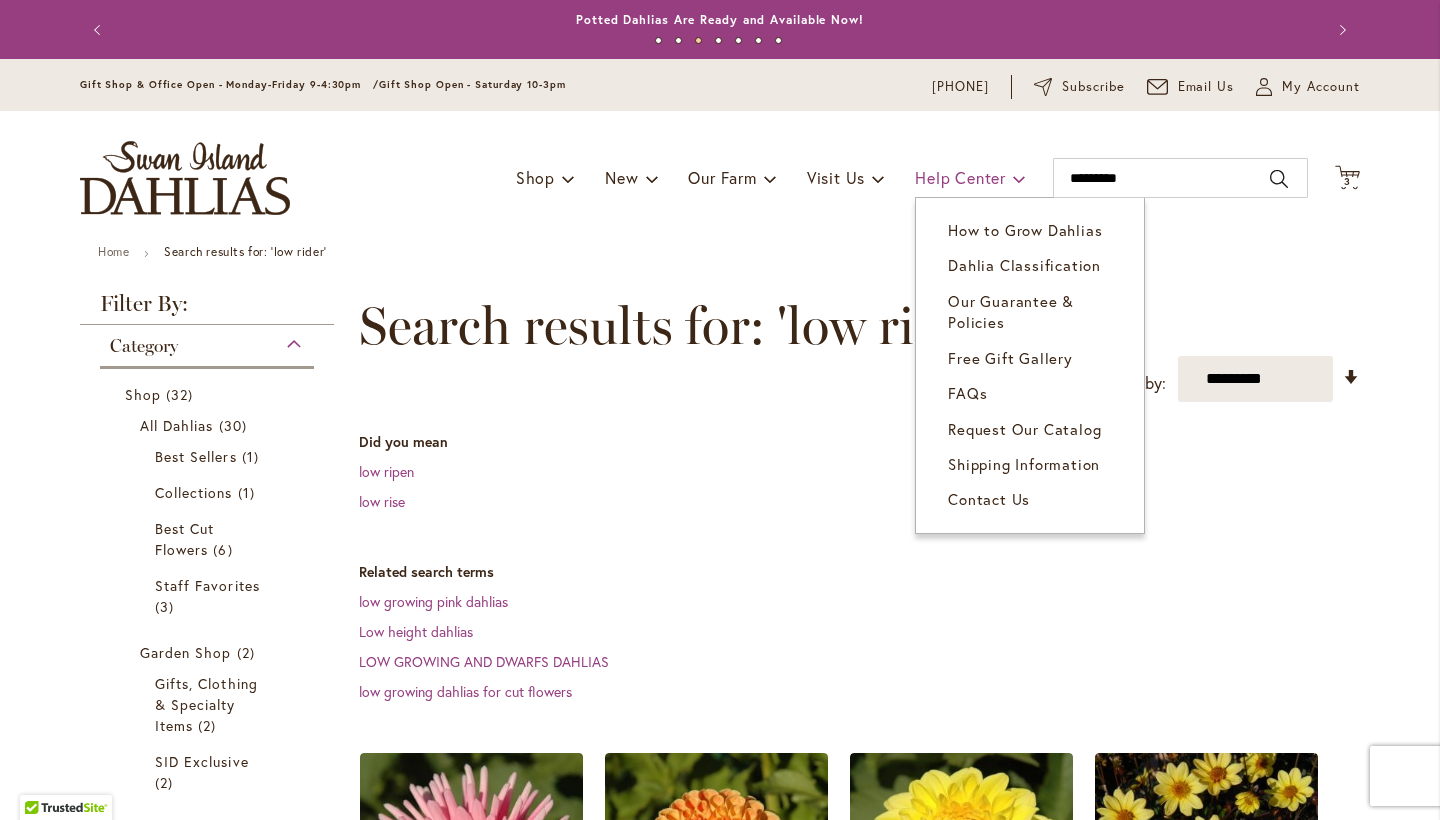 click on "Help Center" at bounding box center (960, 177) 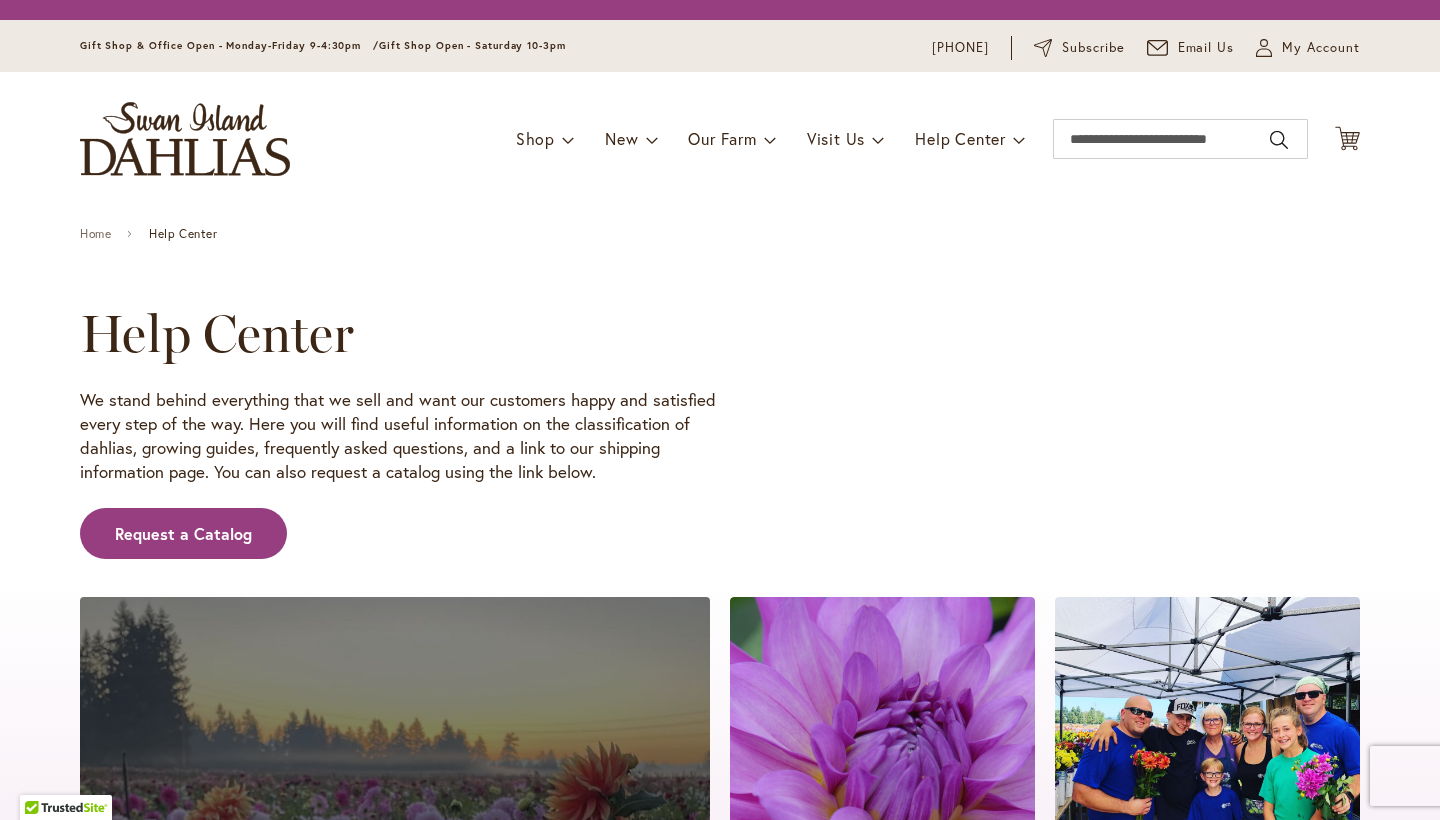 scroll, scrollTop: 0, scrollLeft: 0, axis: both 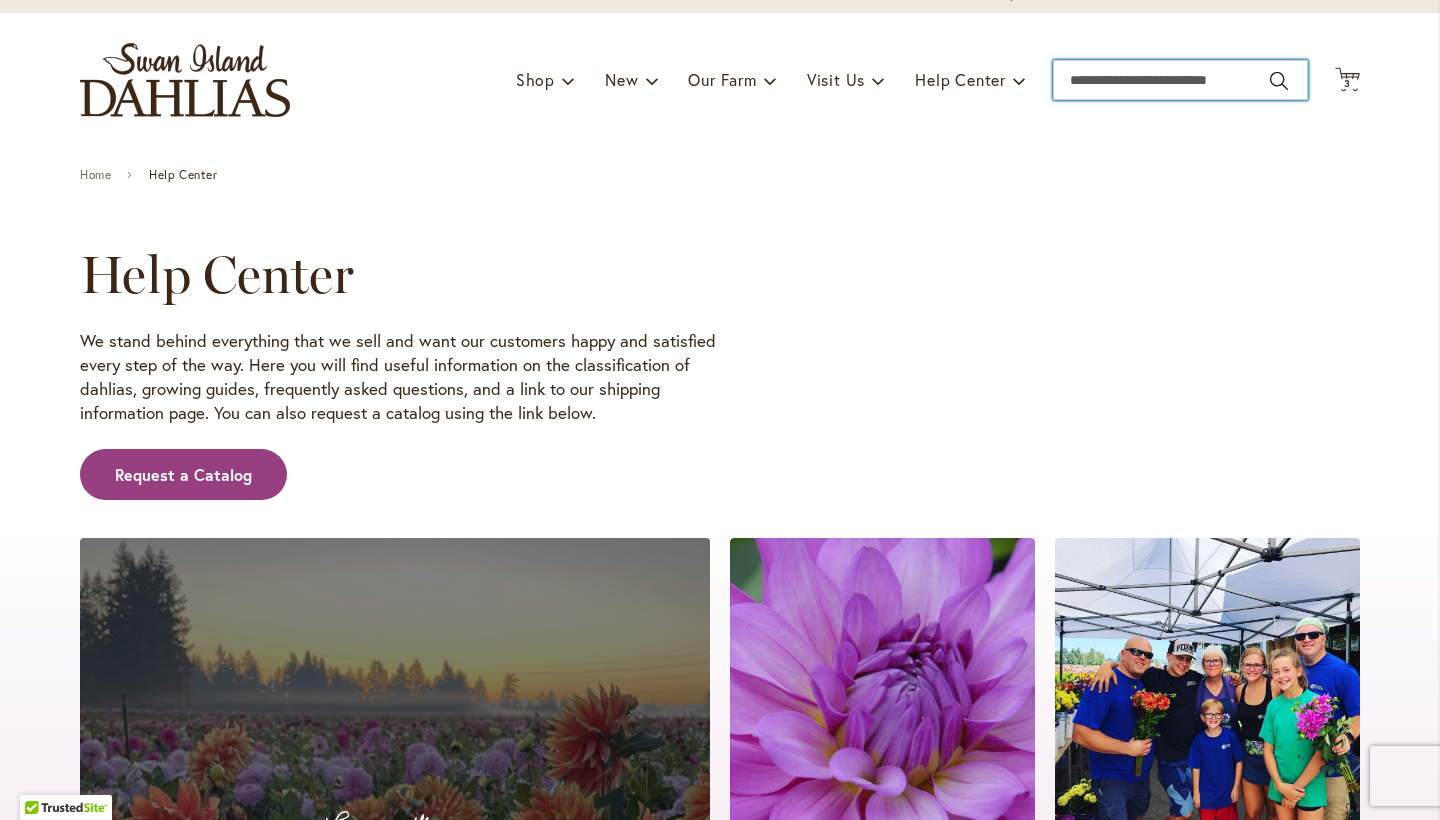 click on "Search" at bounding box center [1180, 80] 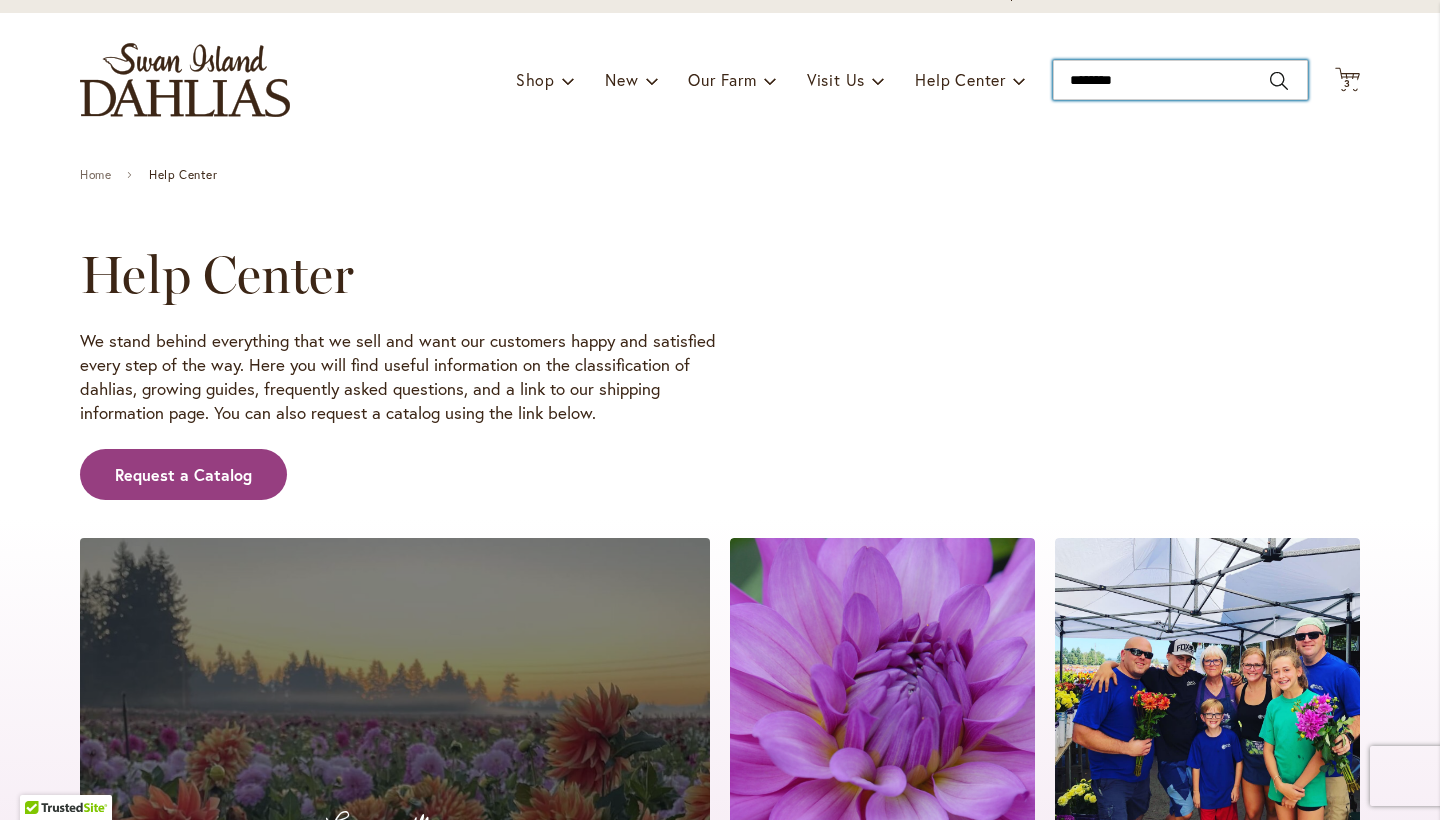 type on "*********" 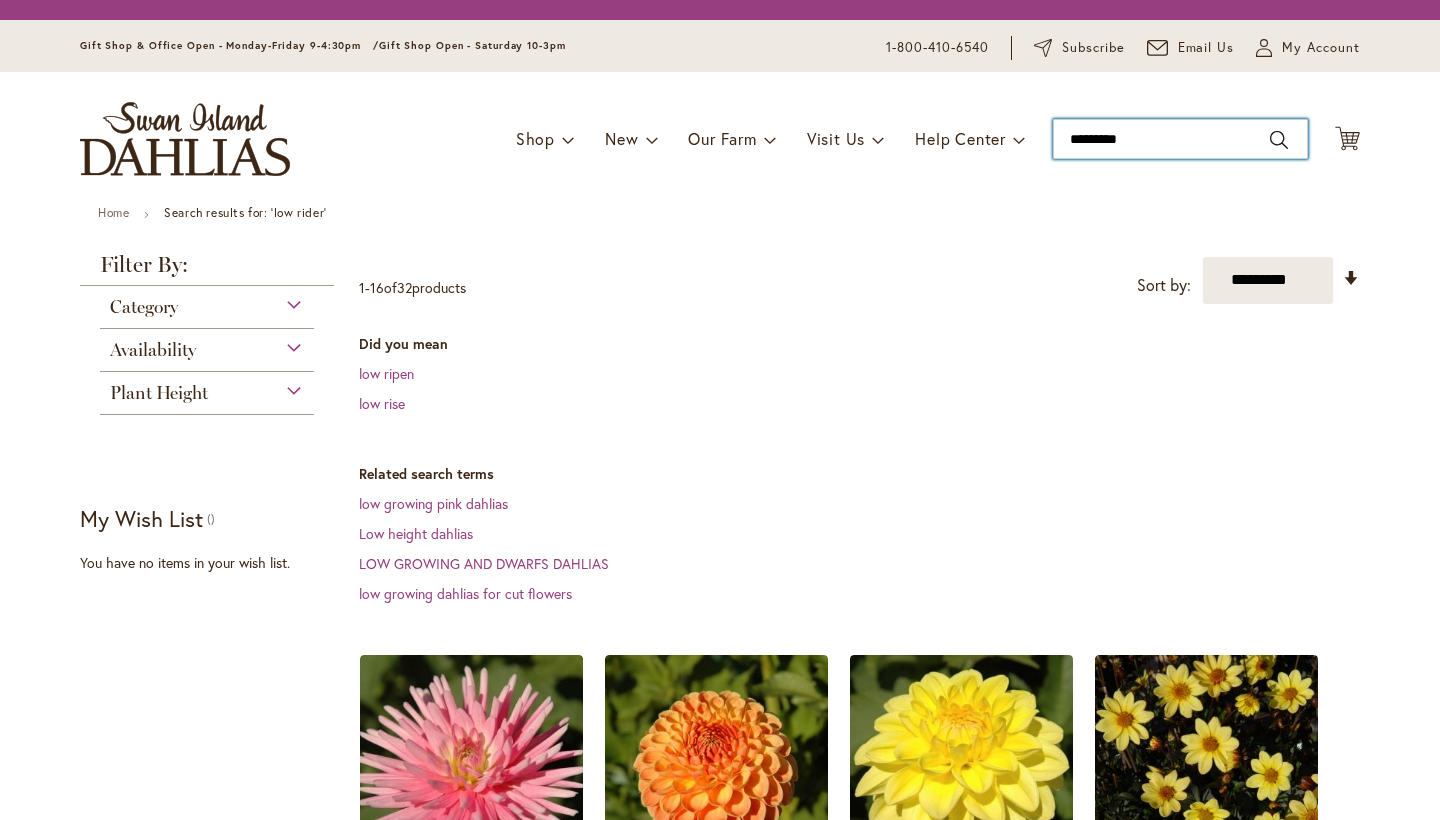 click on "*********" at bounding box center [1180, 139] 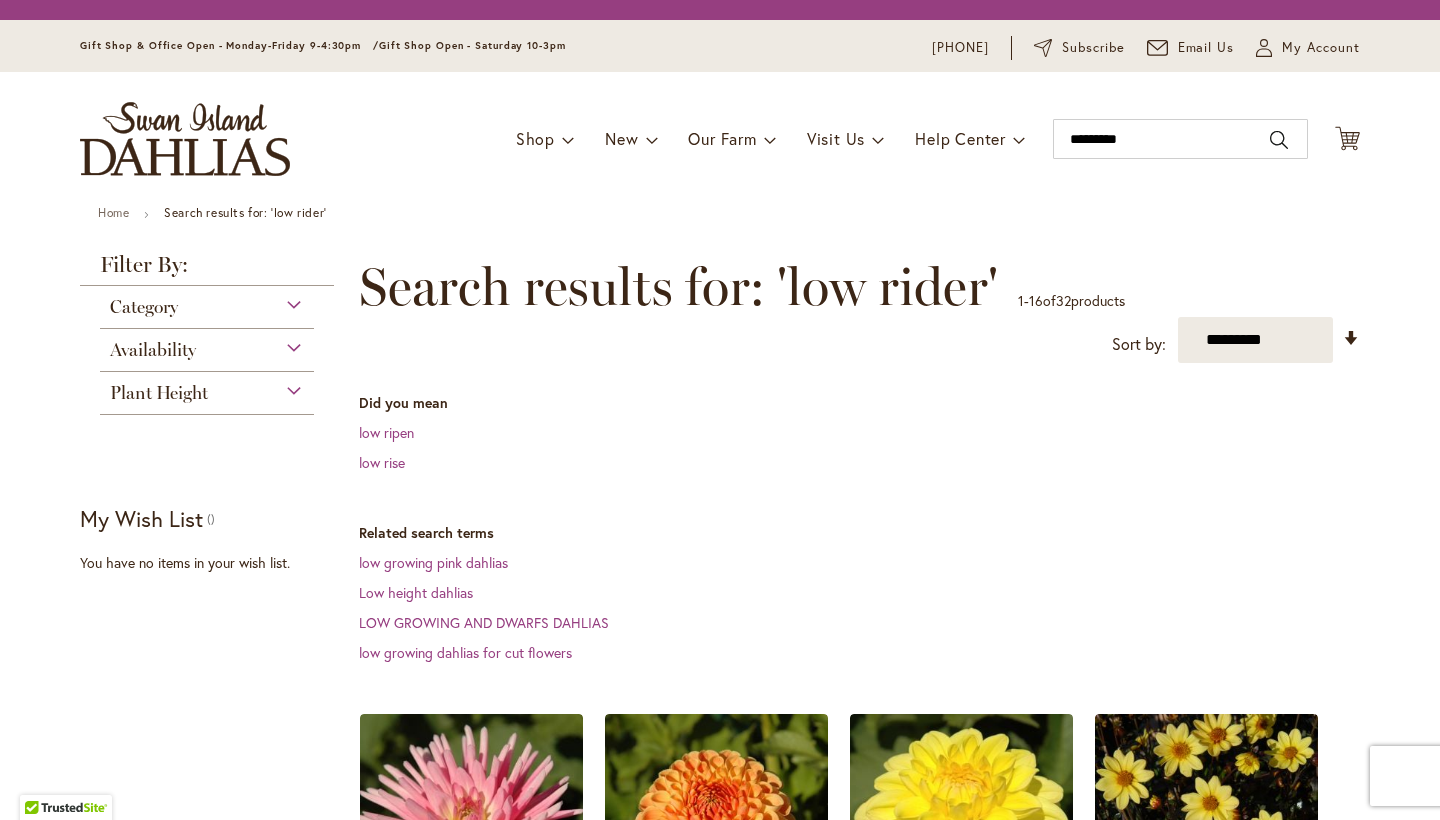 scroll, scrollTop: 0, scrollLeft: 0, axis: both 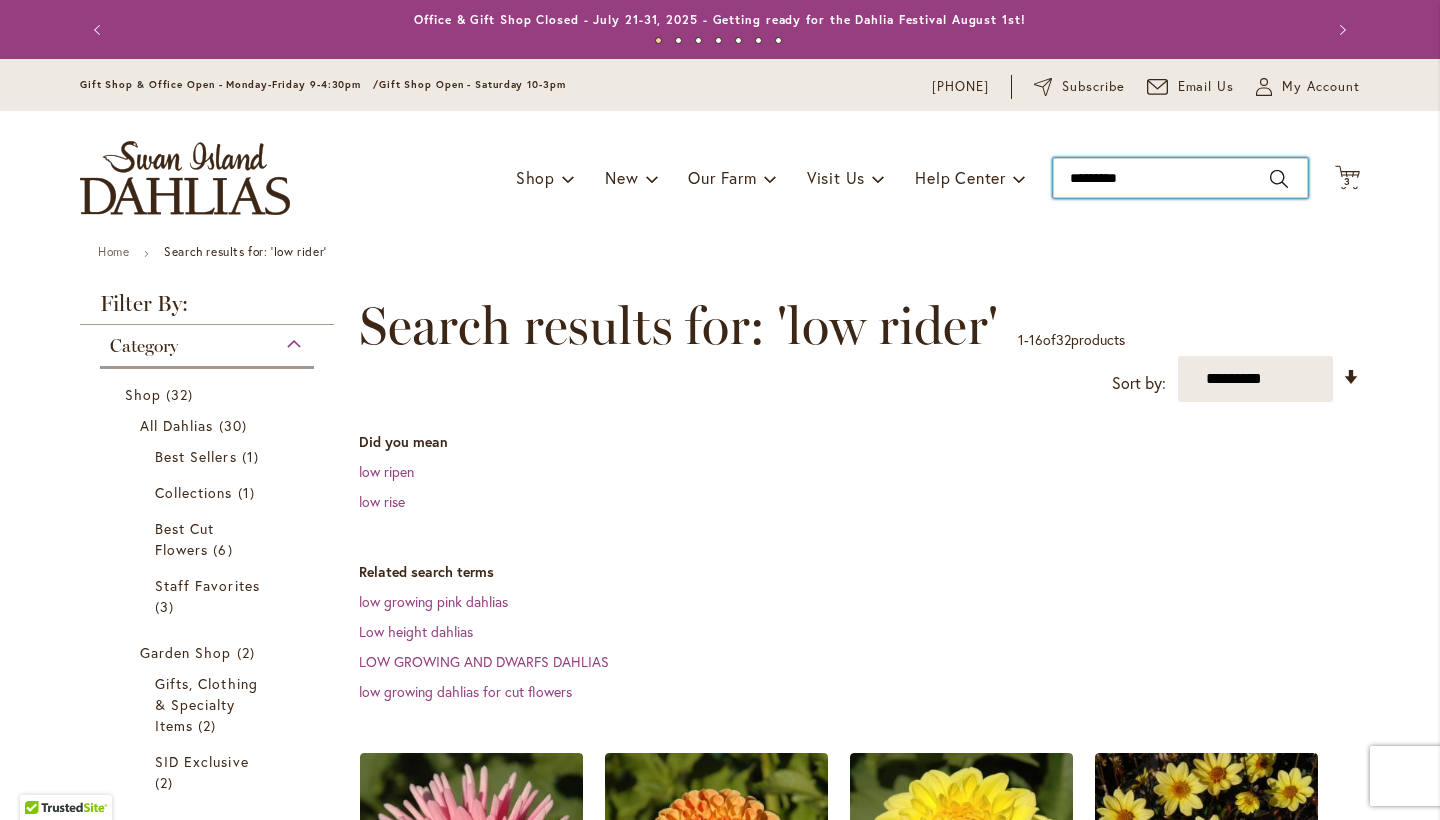 click on "*********" at bounding box center [1180, 178] 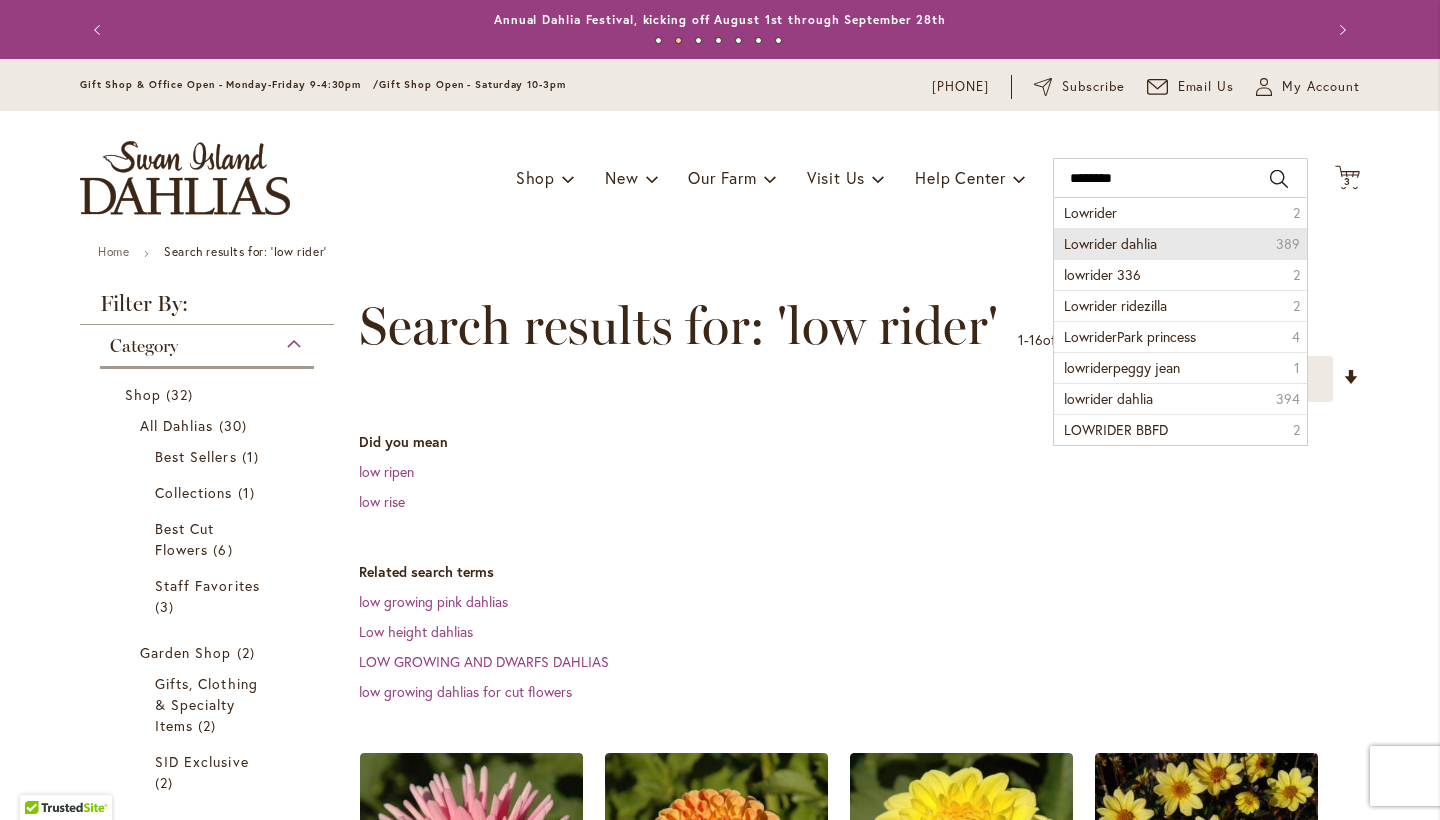 click on "Lowrider dahlia 389" at bounding box center [1180, 243] 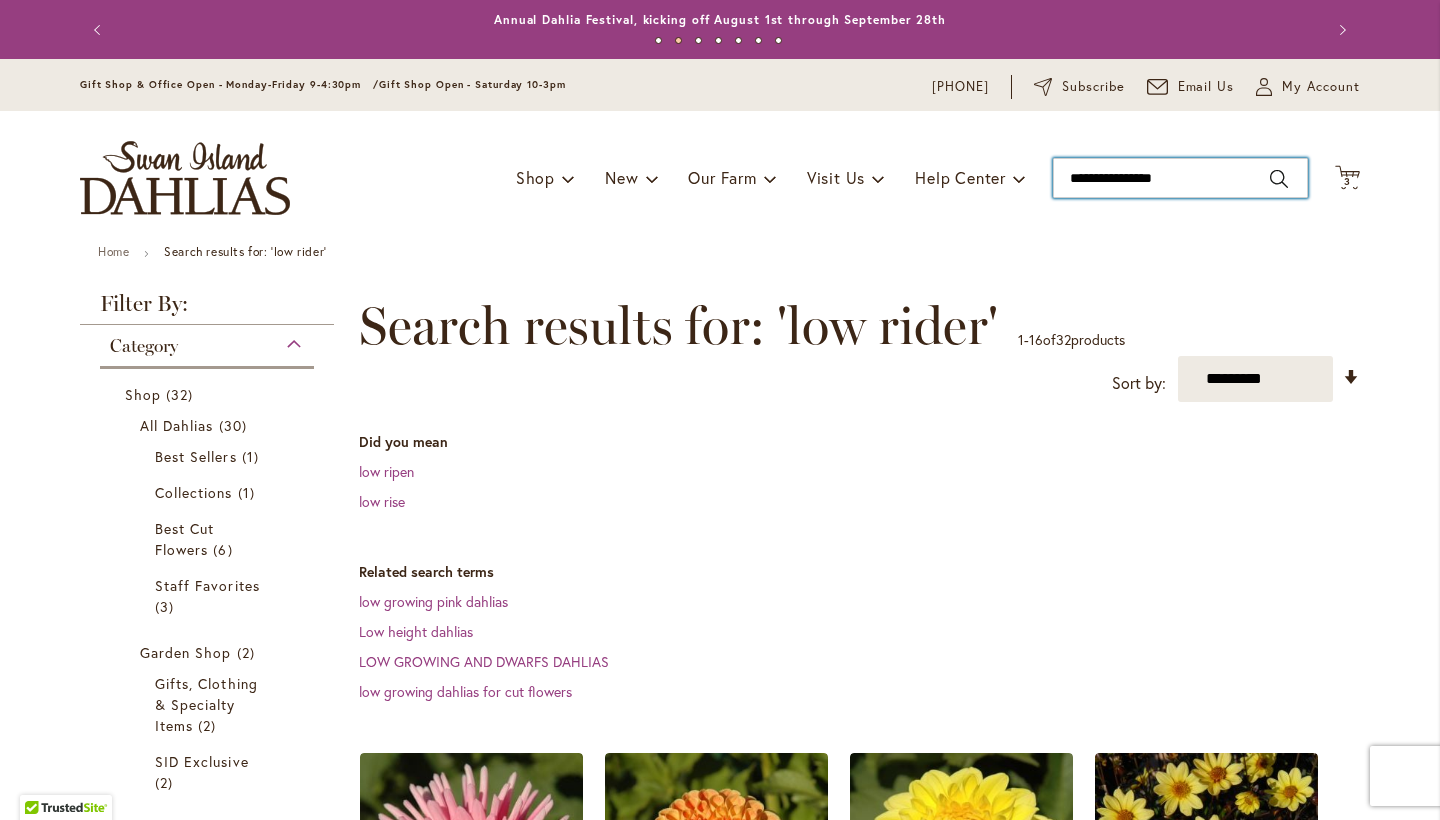 type on "**********" 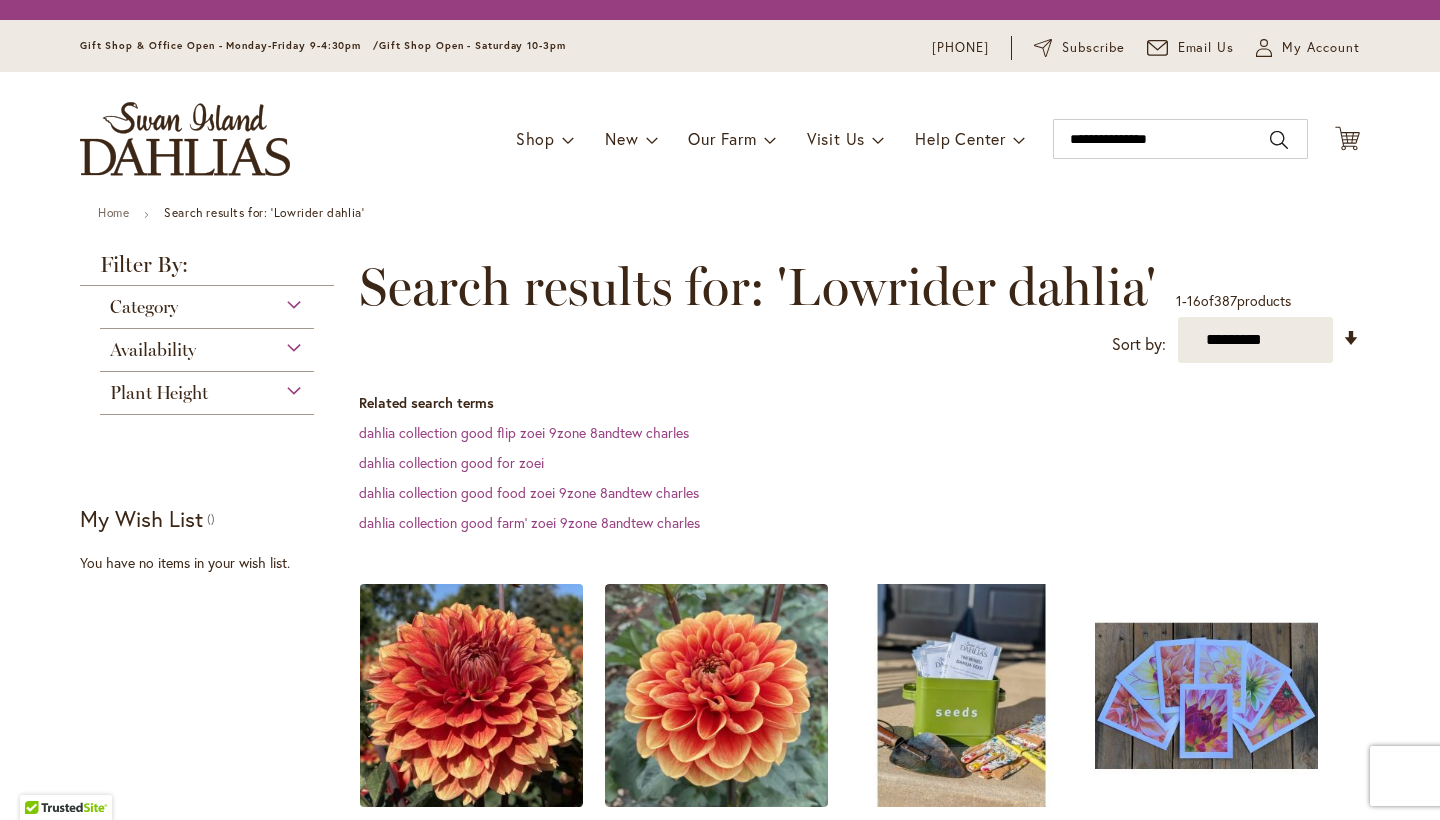 click at bounding box center (472, 695) 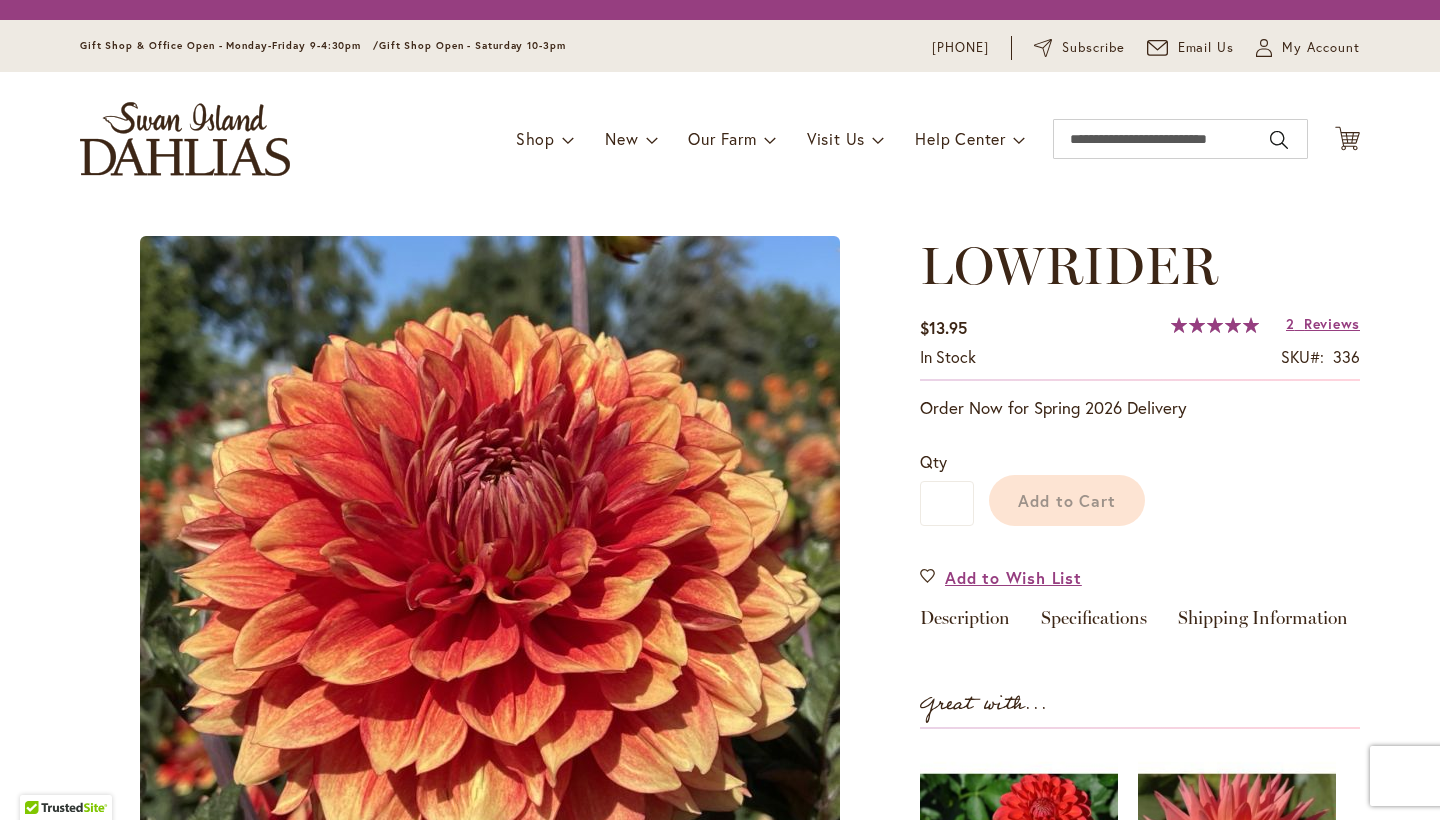 scroll, scrollTop: 0, scrollLeft: 0, axis: both 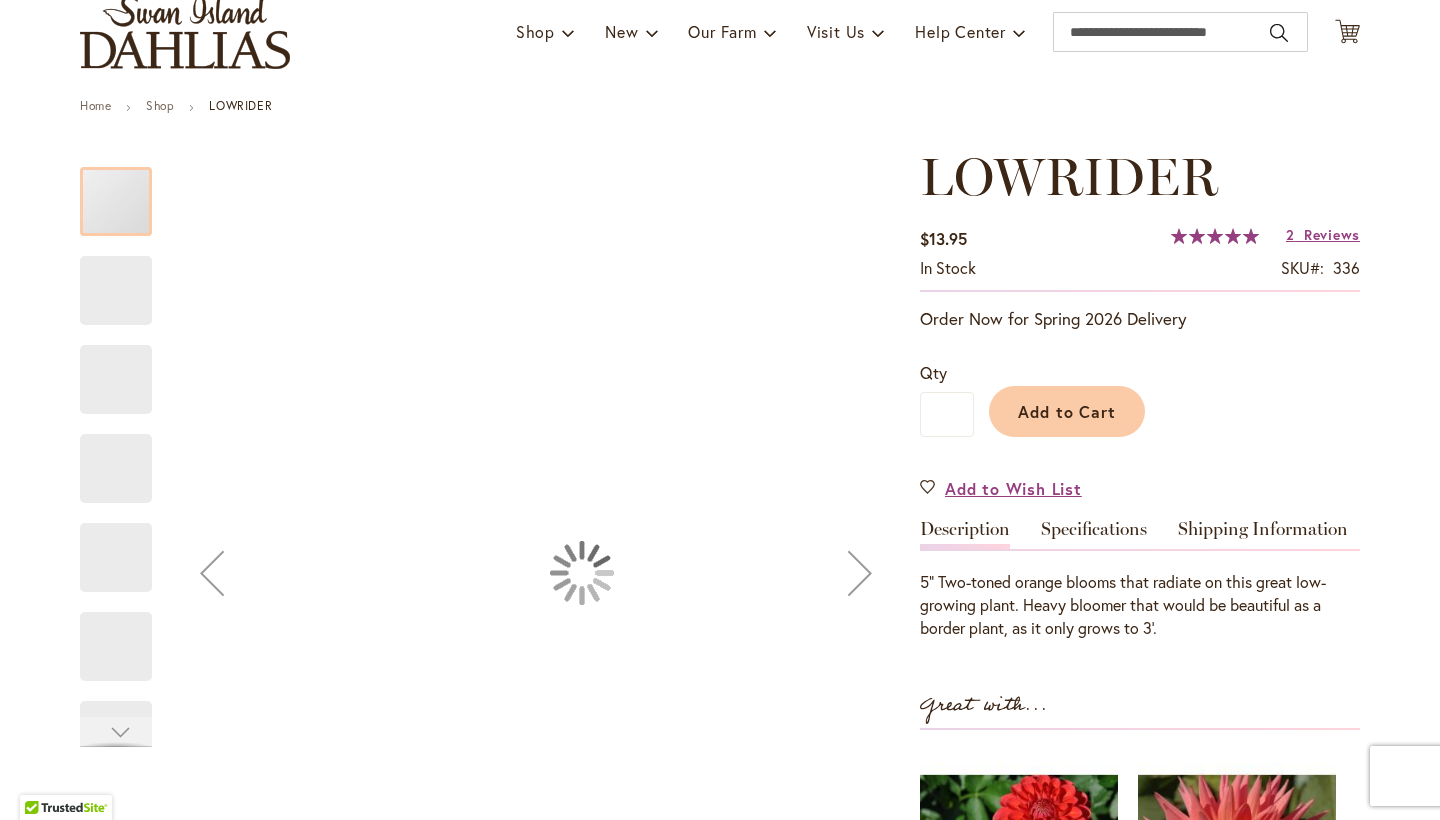 type on "*****" 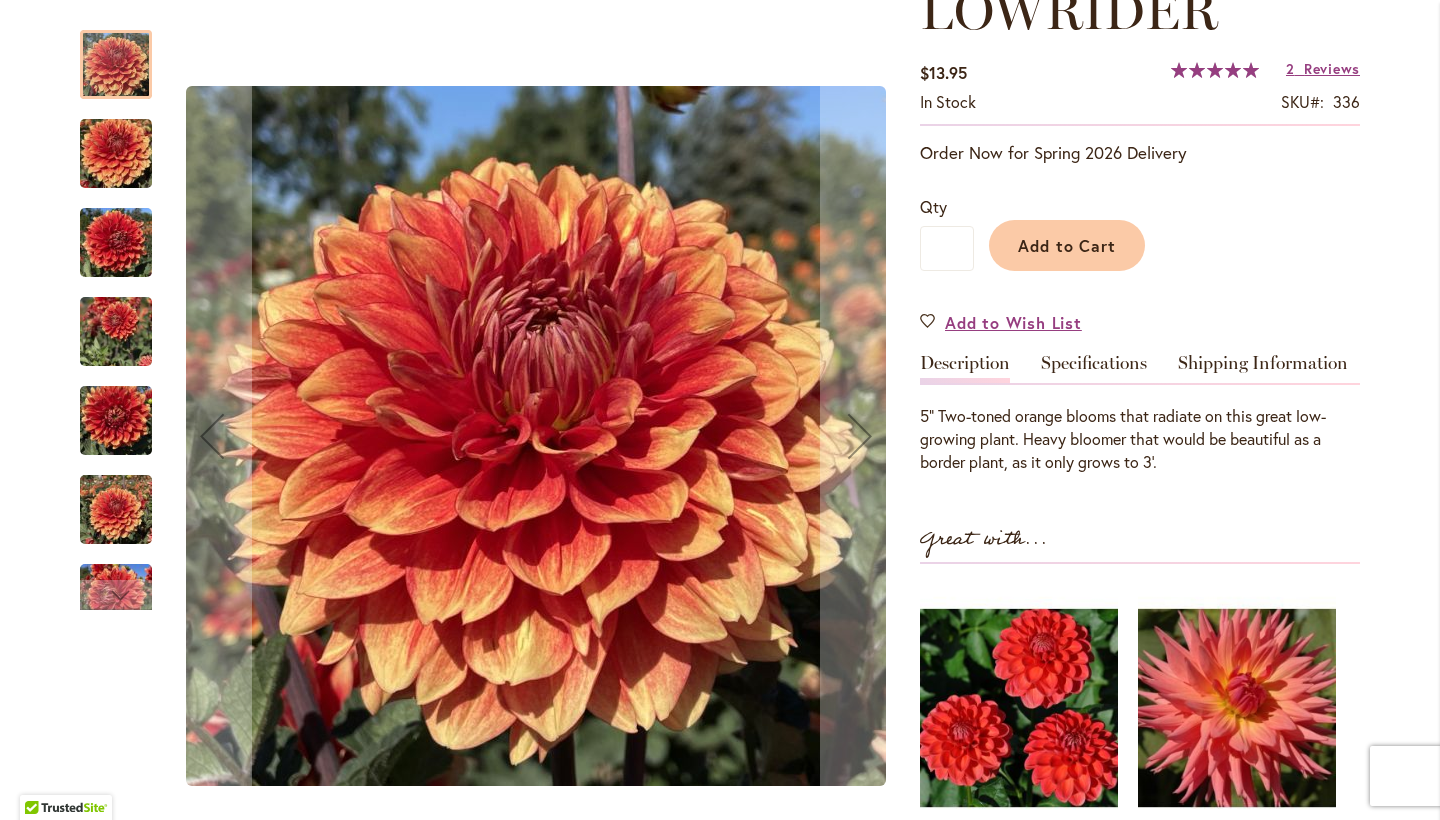 scroll, scrollTop: 313, scrollLeft: 0, axis: vertical 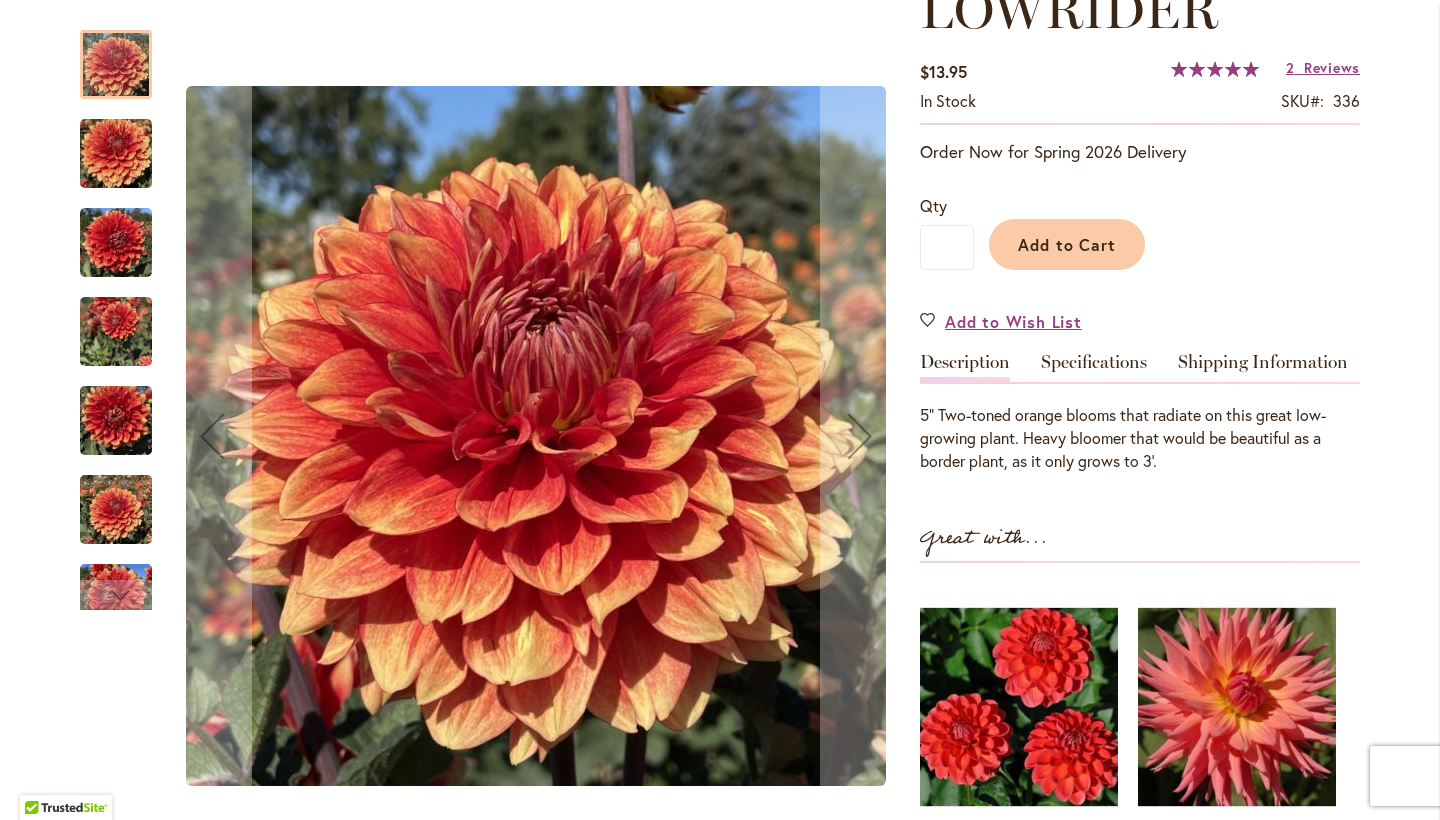 click at bounding box center (116, 243) 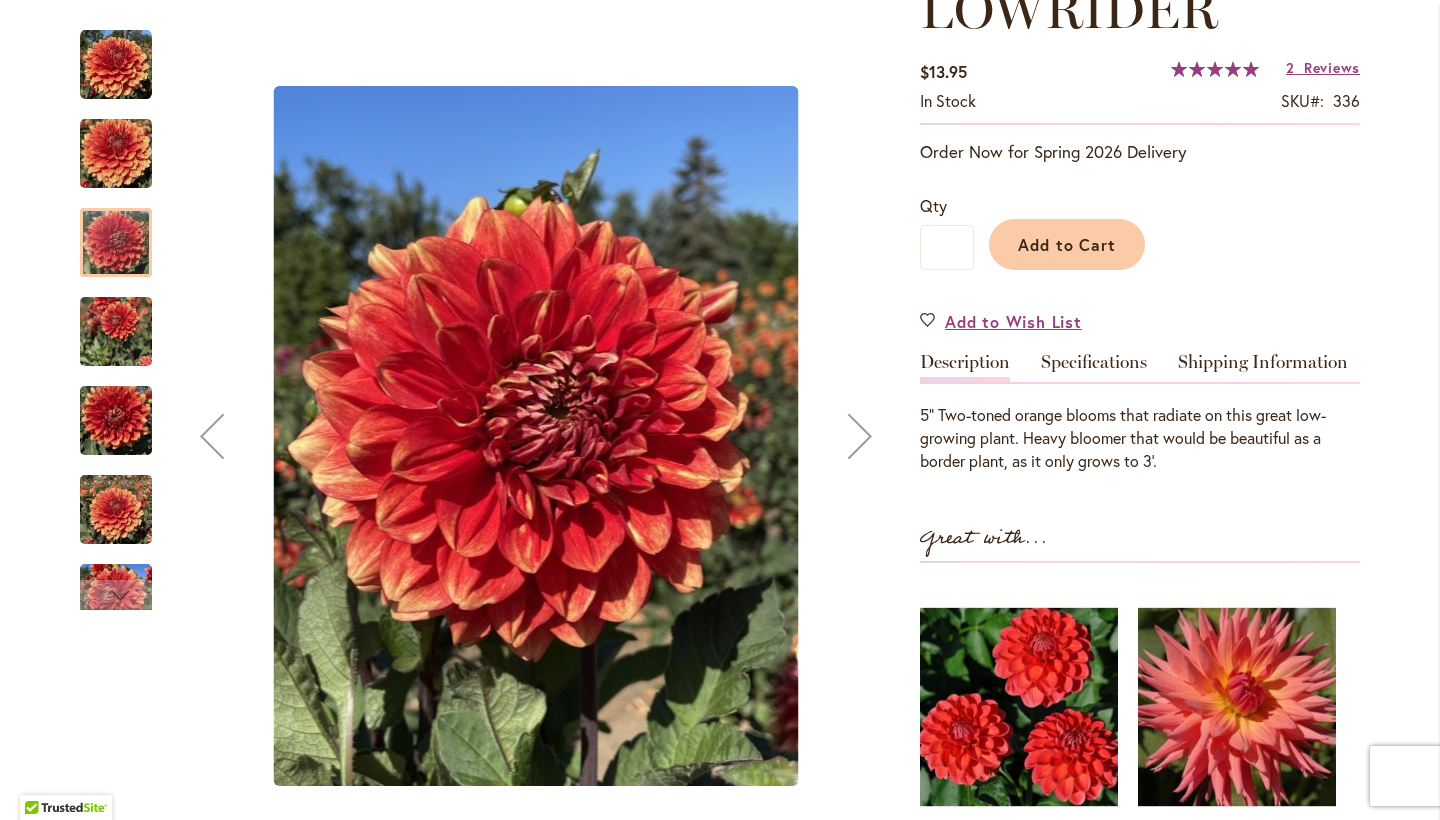 click at bounding box center [116, 332] 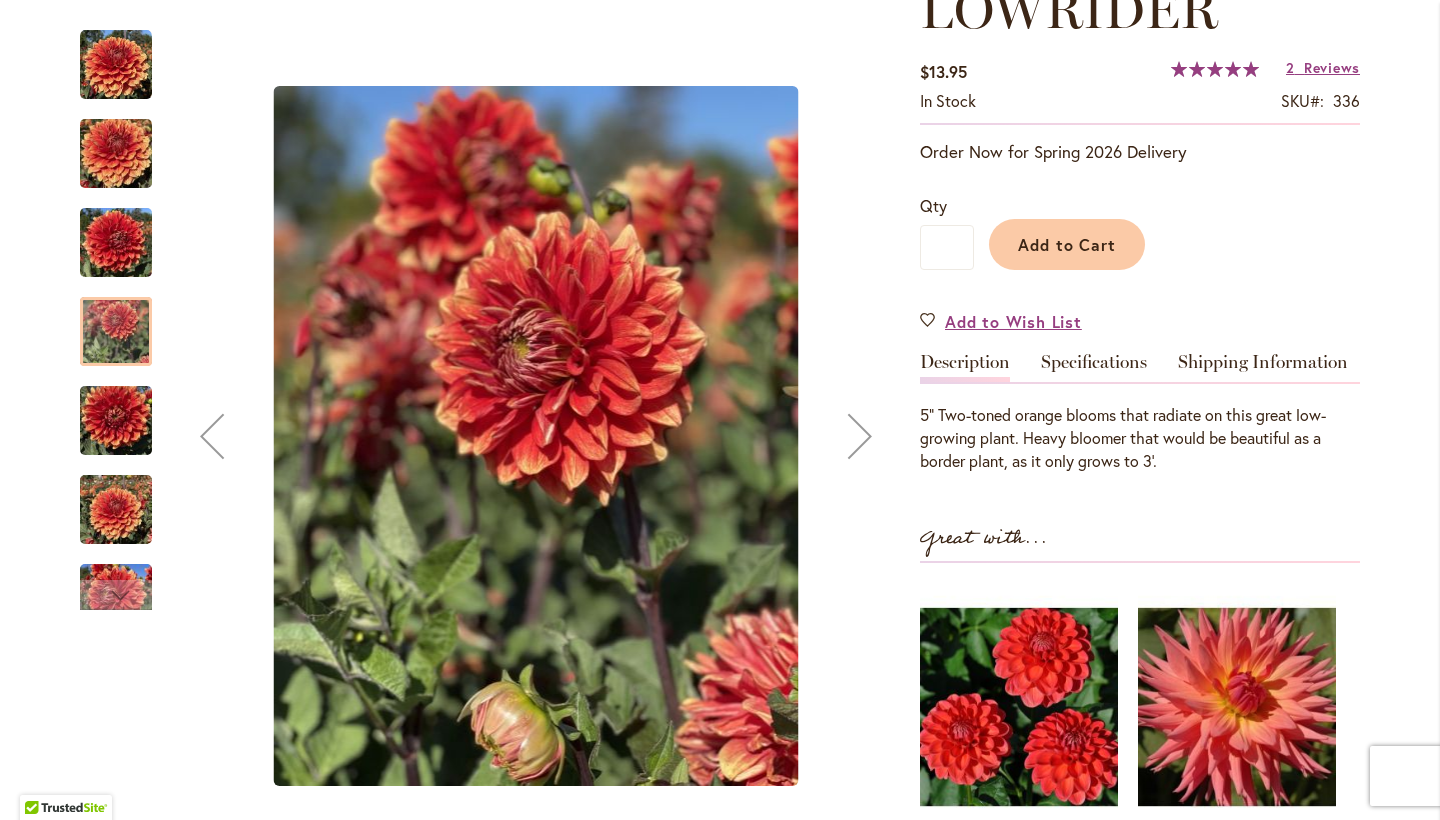 click at bounding box center (116, 421) 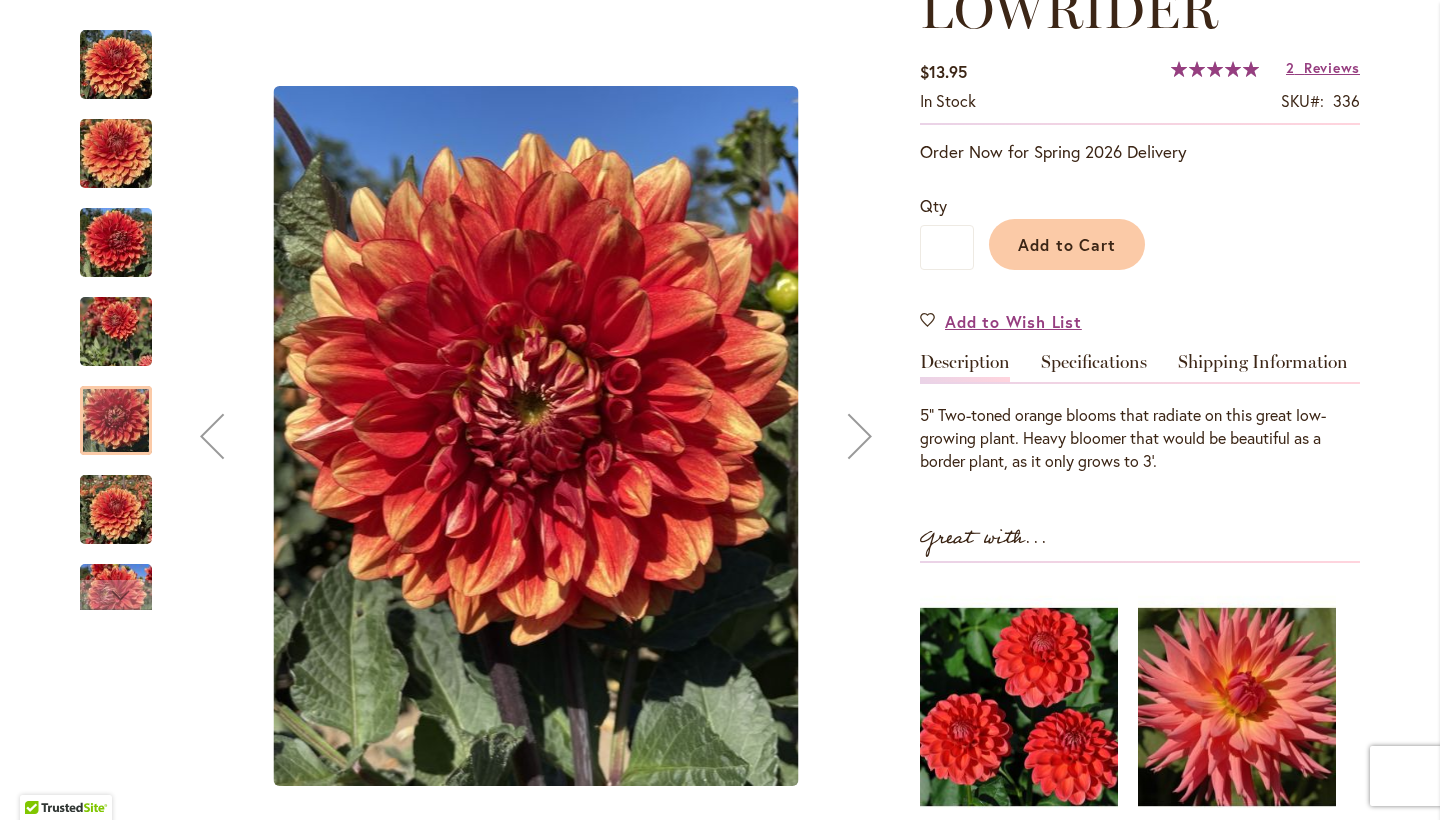 click at bounding box center (116, 510) 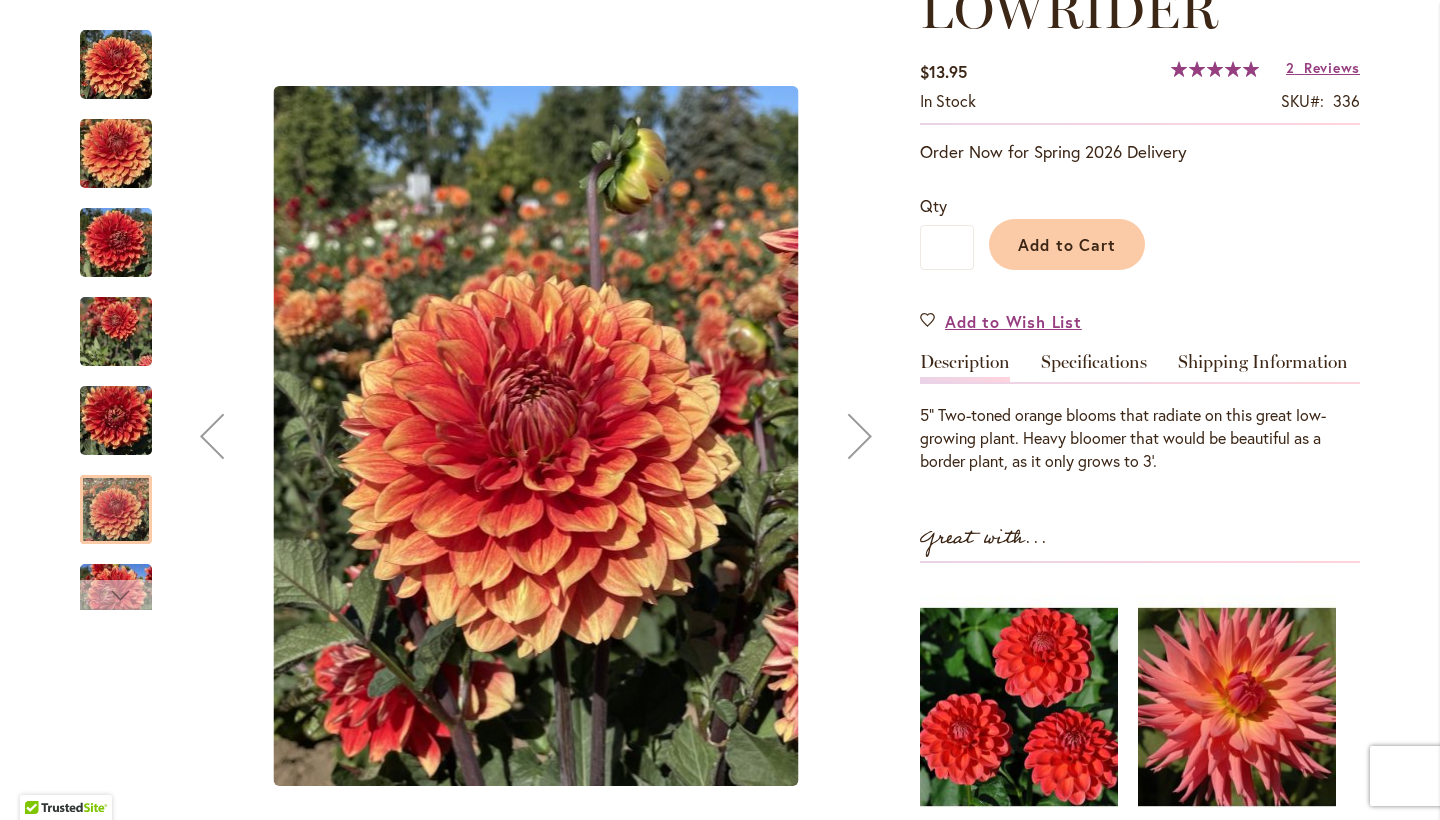 click at bounding box center (116, 595) 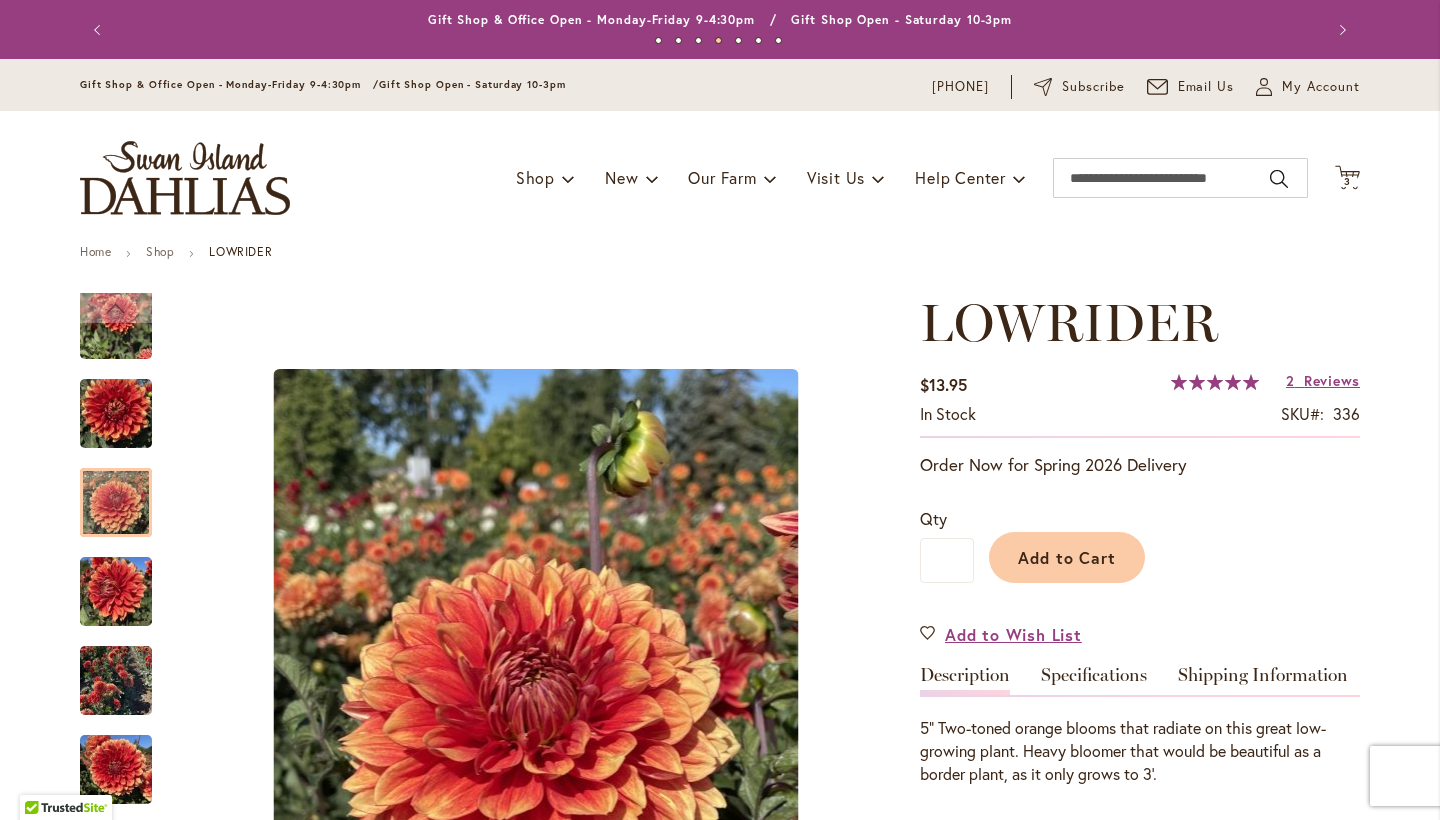 scroll, scrollTop: 0, scrollLeft: 0, axis: both 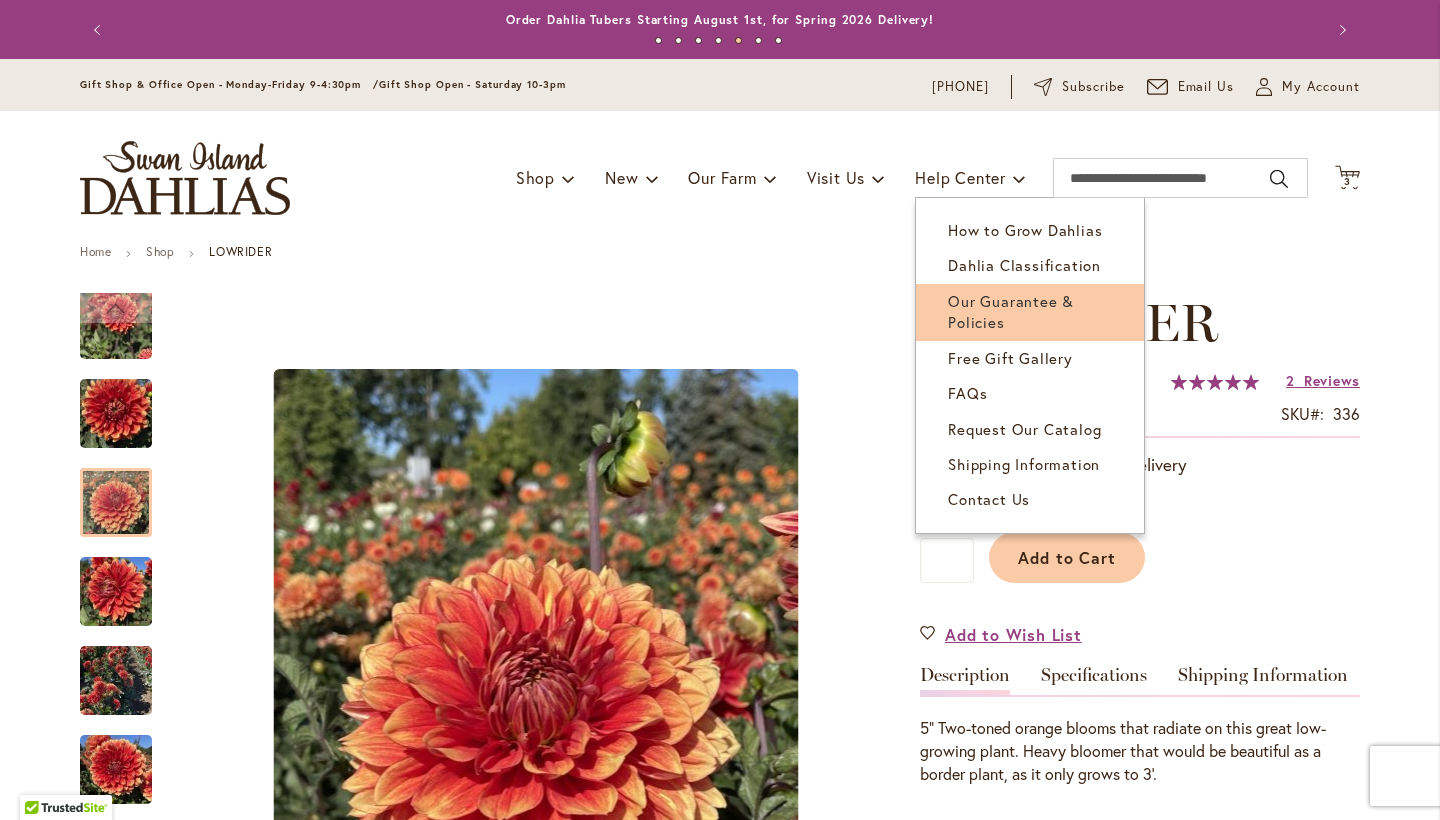 click on "Our Guarantee & Policies" at bounding box center [1011, 311] 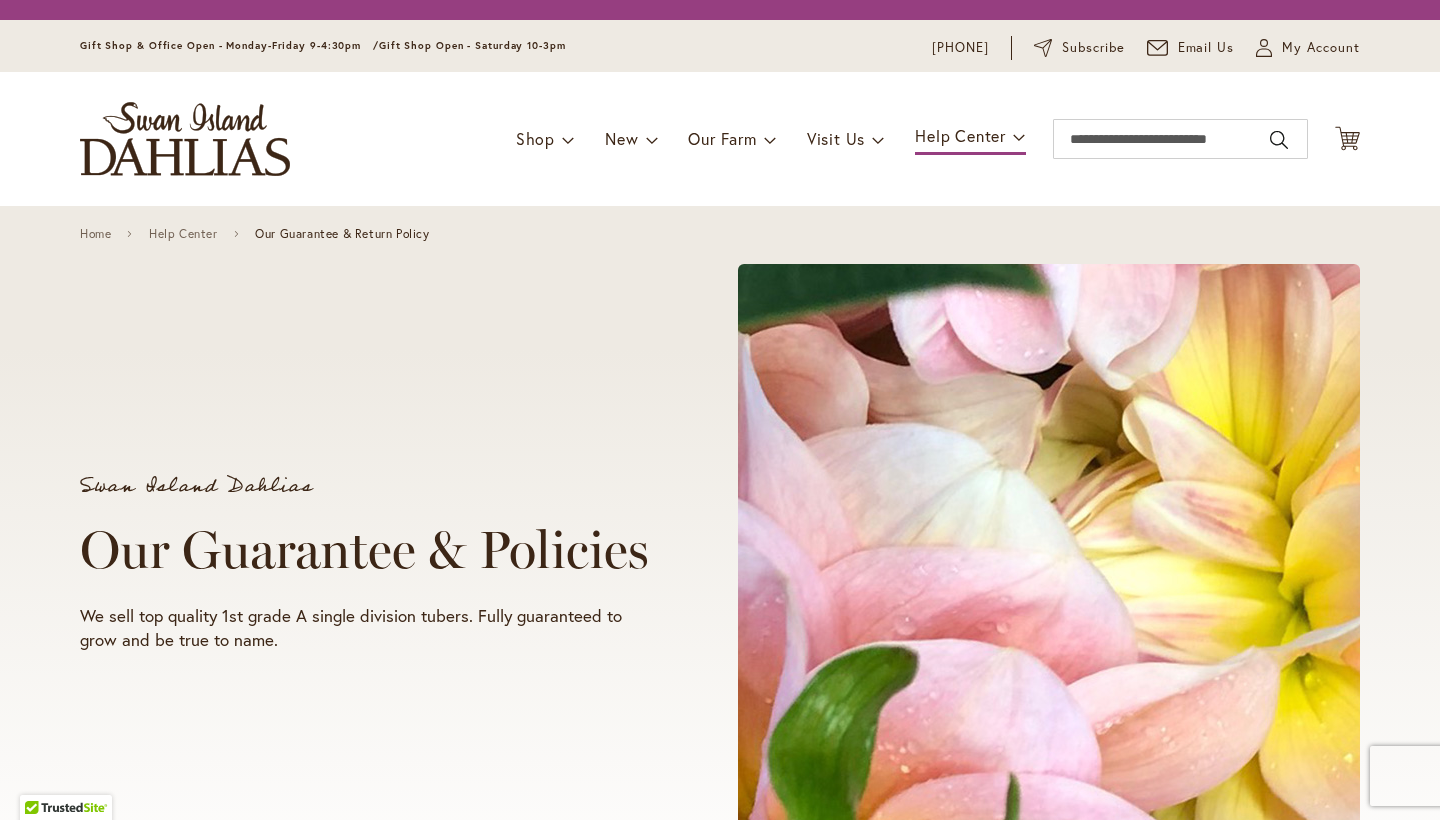 scroll, scrollTop: 0, scrollLeft: 0, axis: both 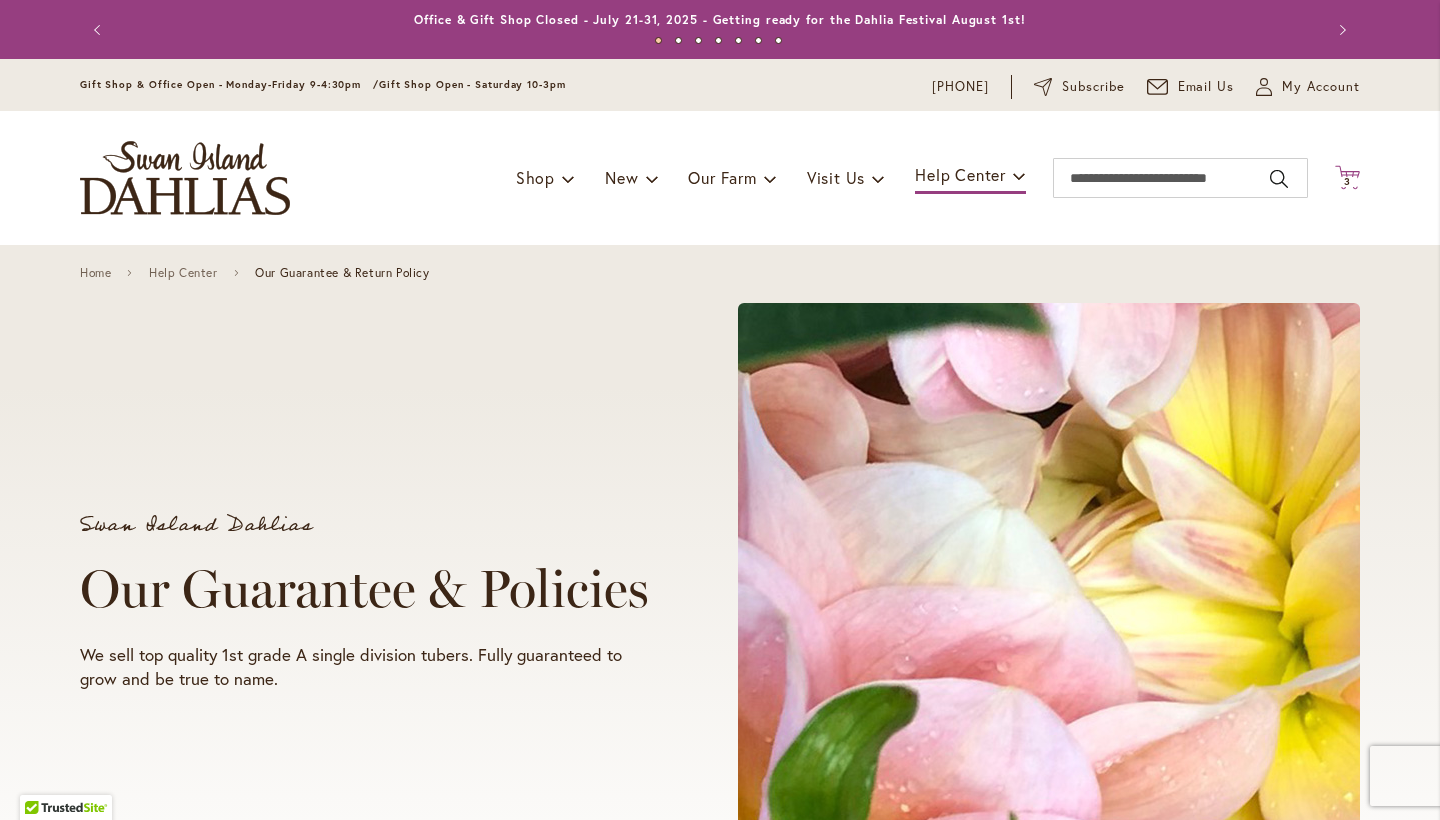 click on "3" at bounding box center [1347, 181] 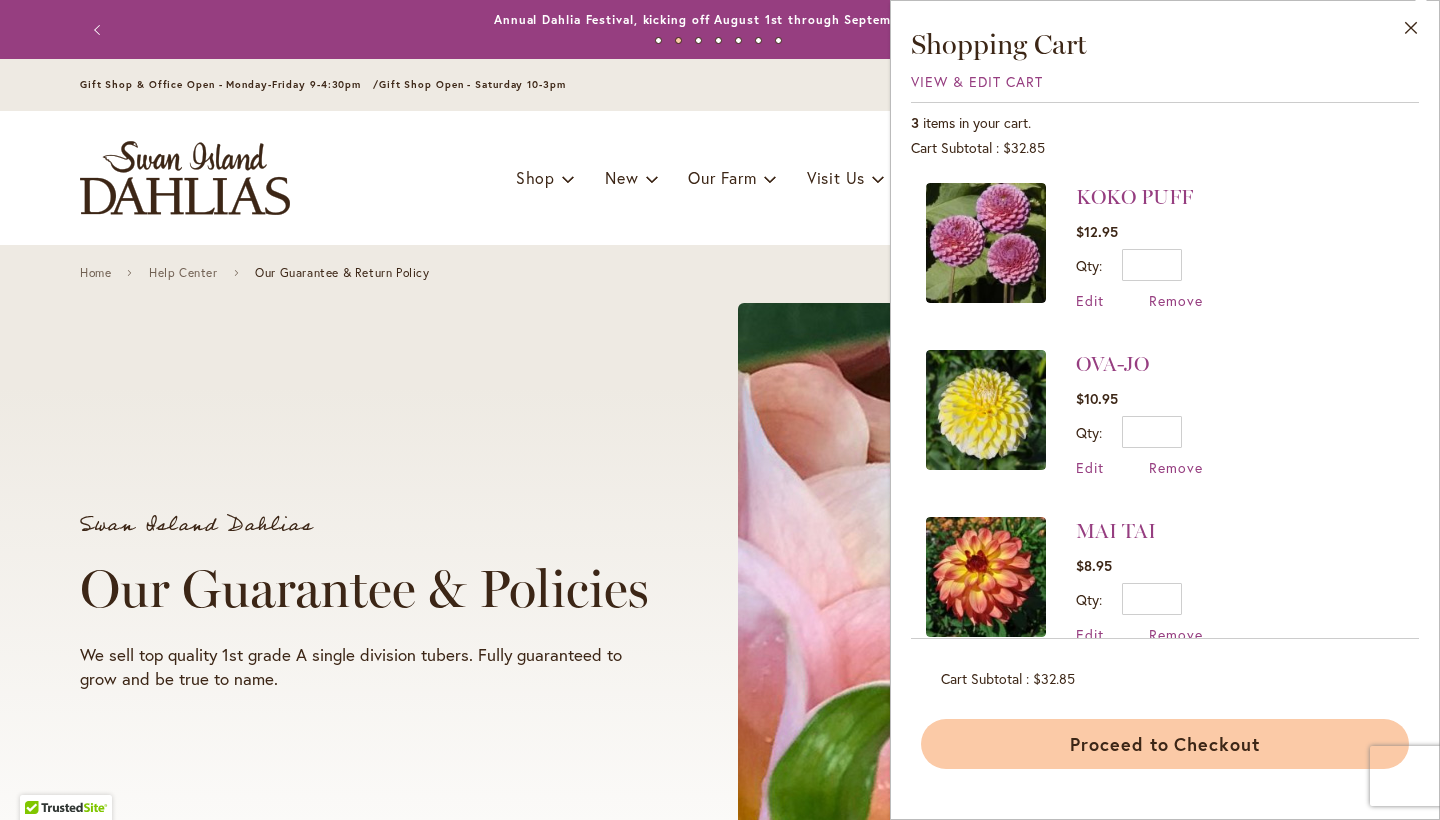 click on "Proceed to Checkout" at bounding box center [1165, 744] 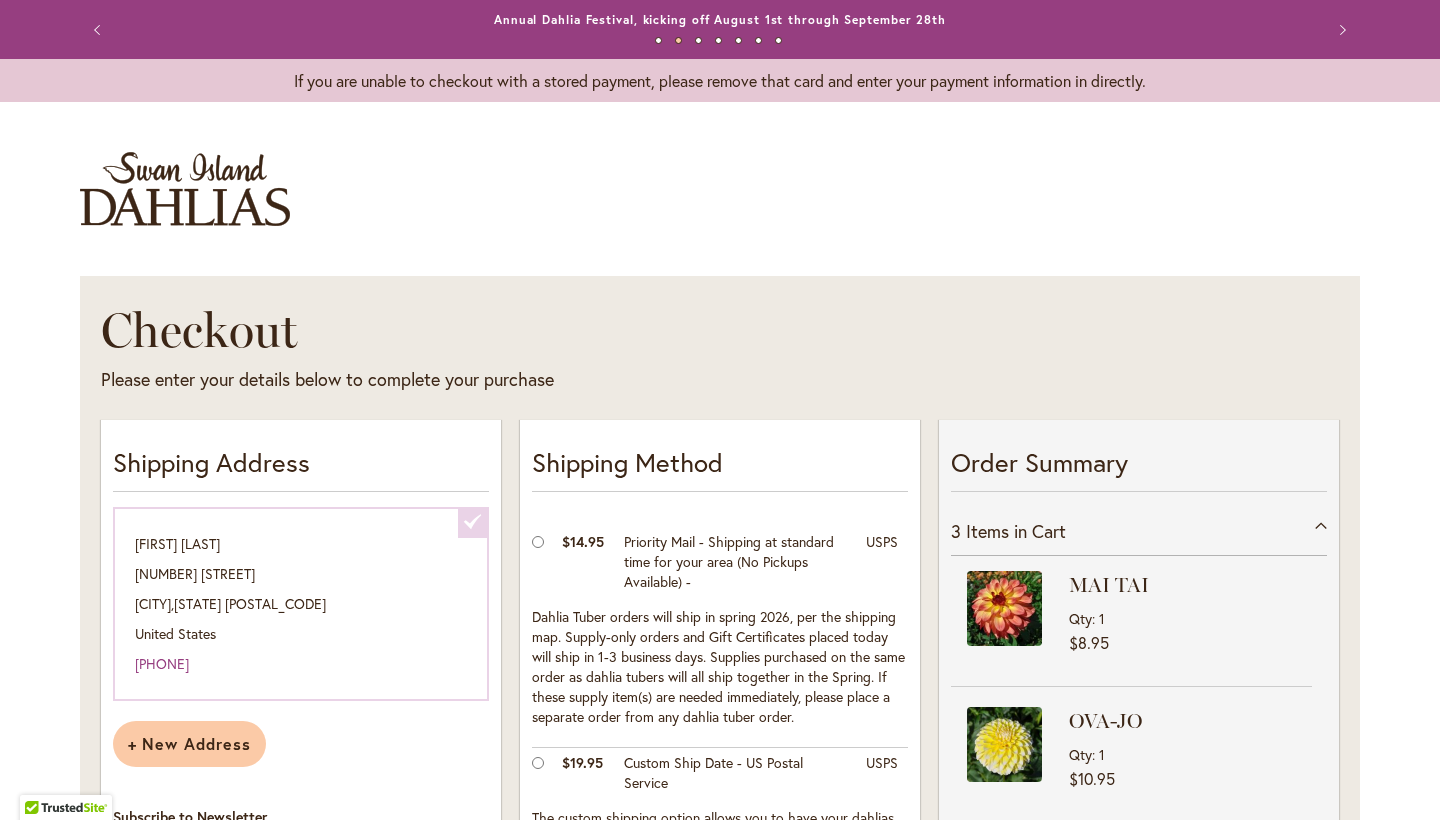 scroll, scrollTop: 0, scrollLeft: 0, axis: both 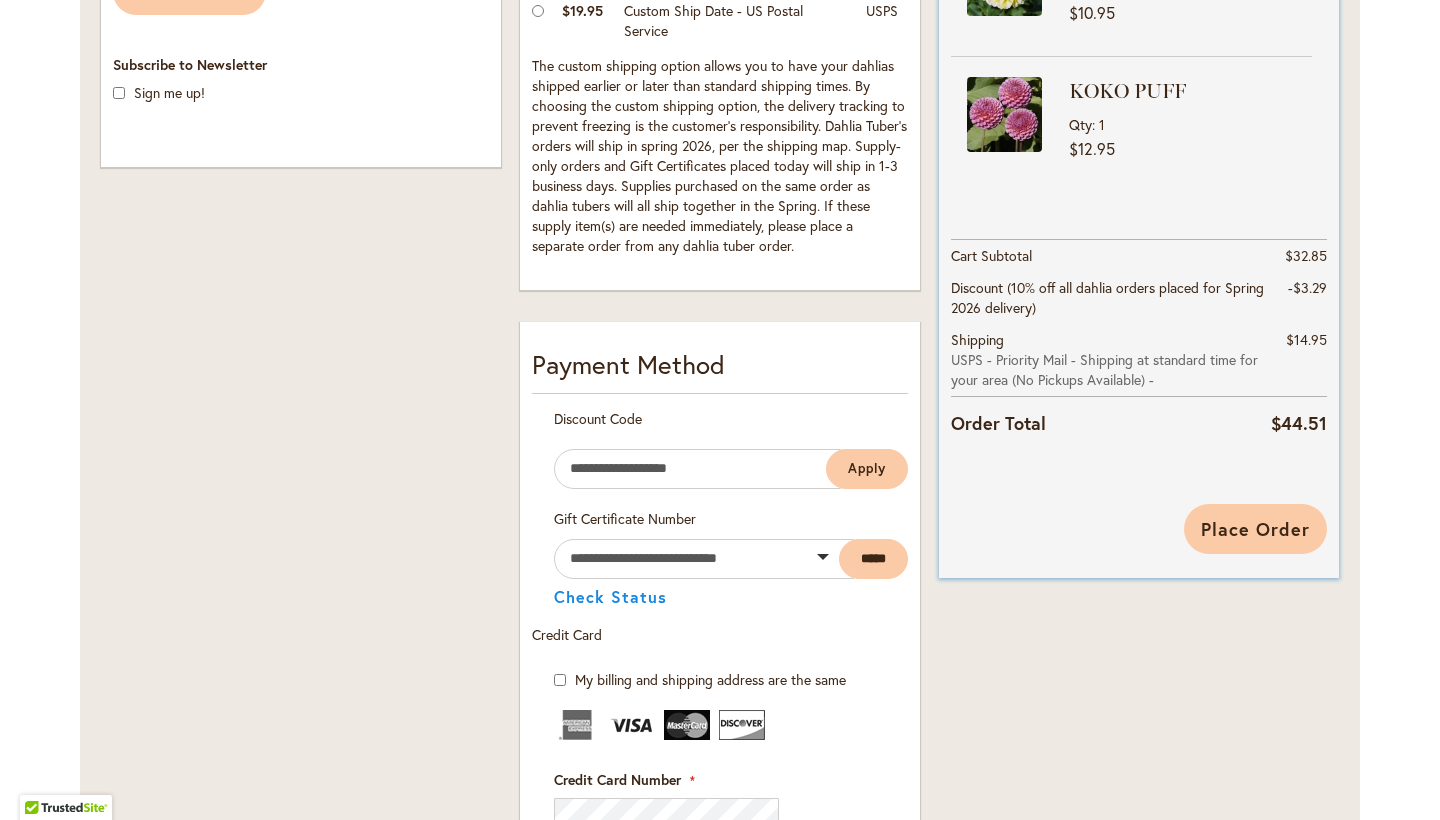 click on "Place Order" at bounding box center [1255, 529] 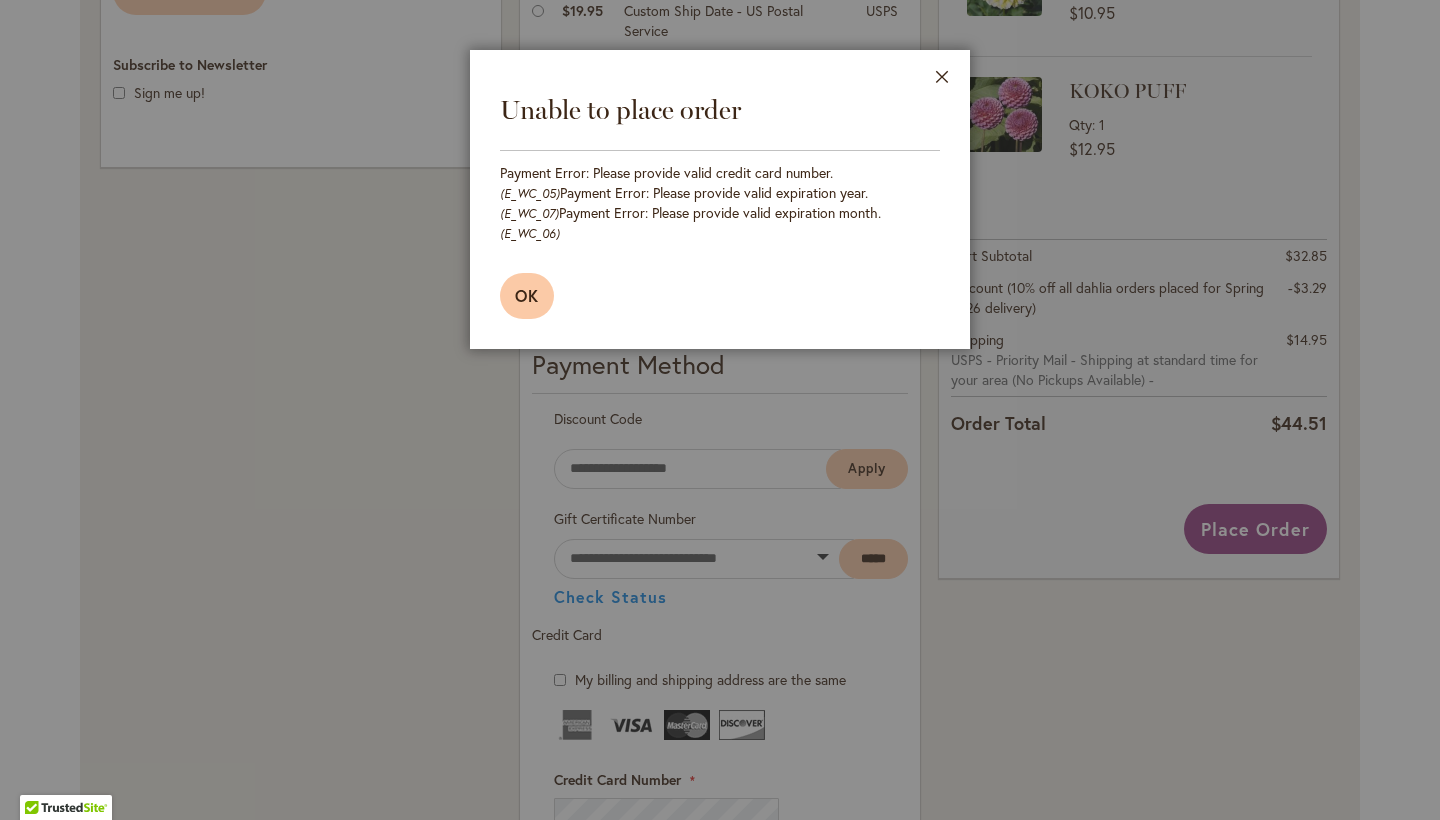 click on "OK" at bounding box center [527, 295] 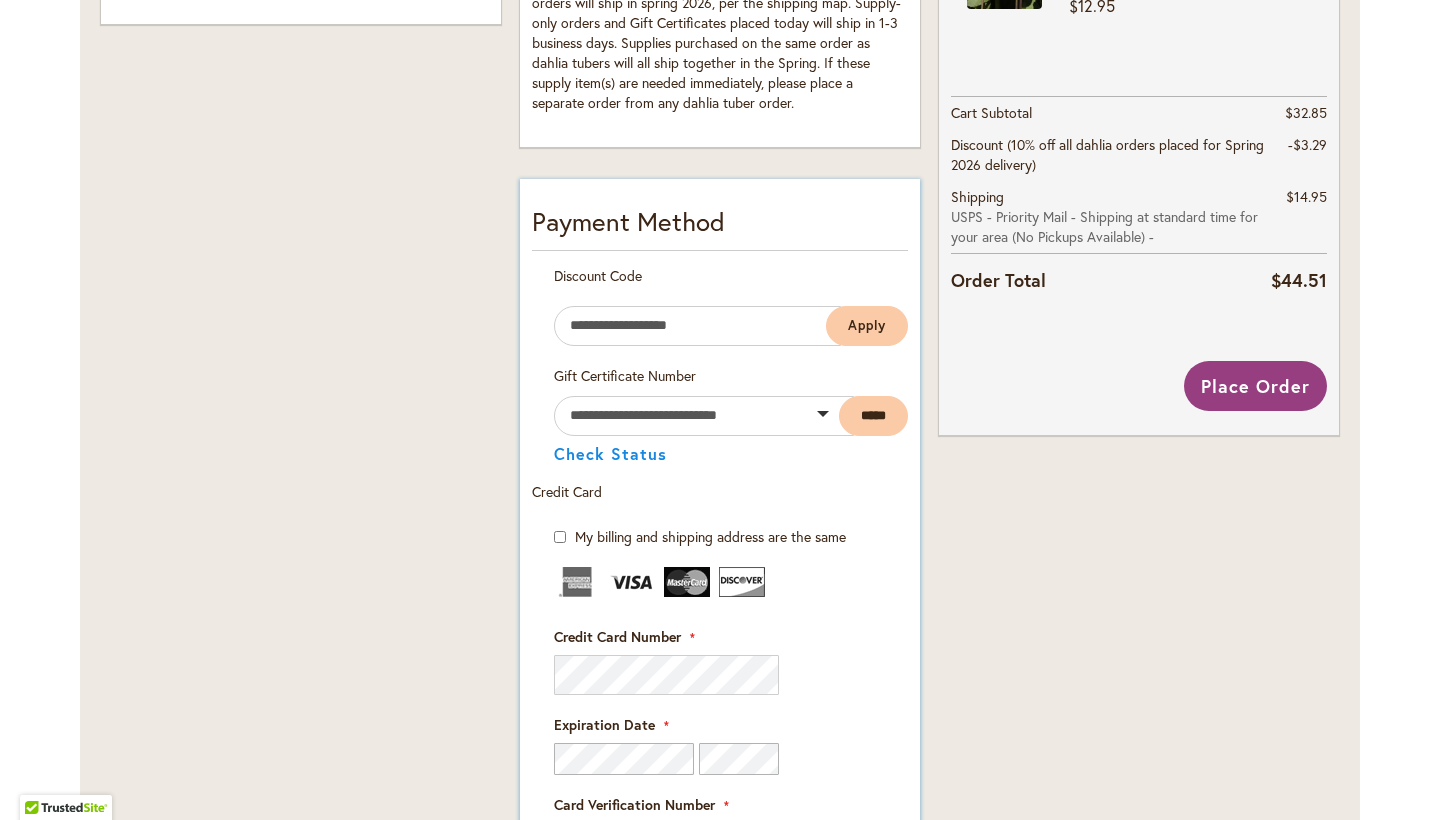 scroll, scrollTop: 899, scrollLeft: 0, axis: vertical 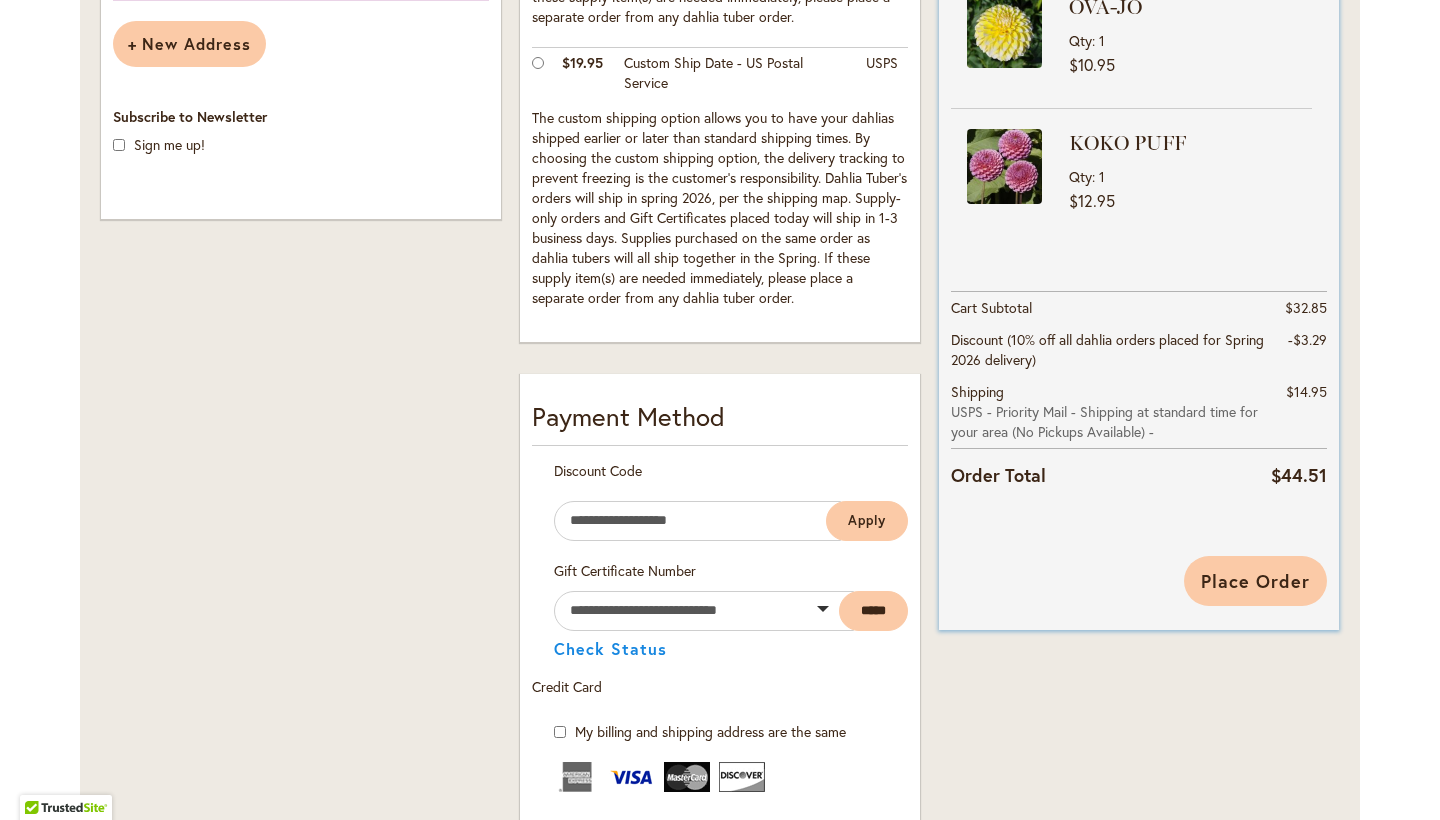 click on "Place Order" at bounding box center (1255, 581) 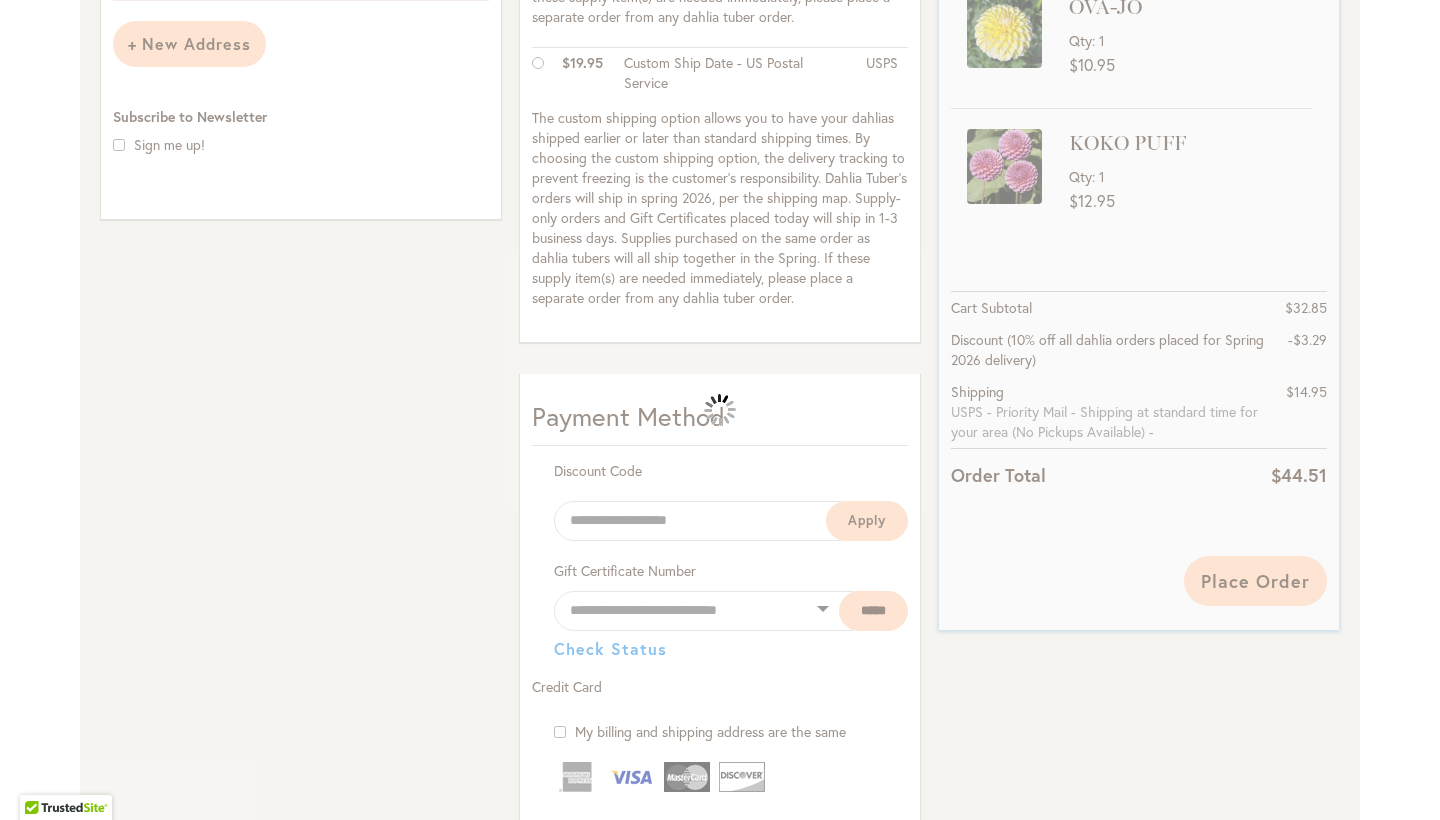scroll, scrollTop: 0, scrollLeft: 0, axis: both 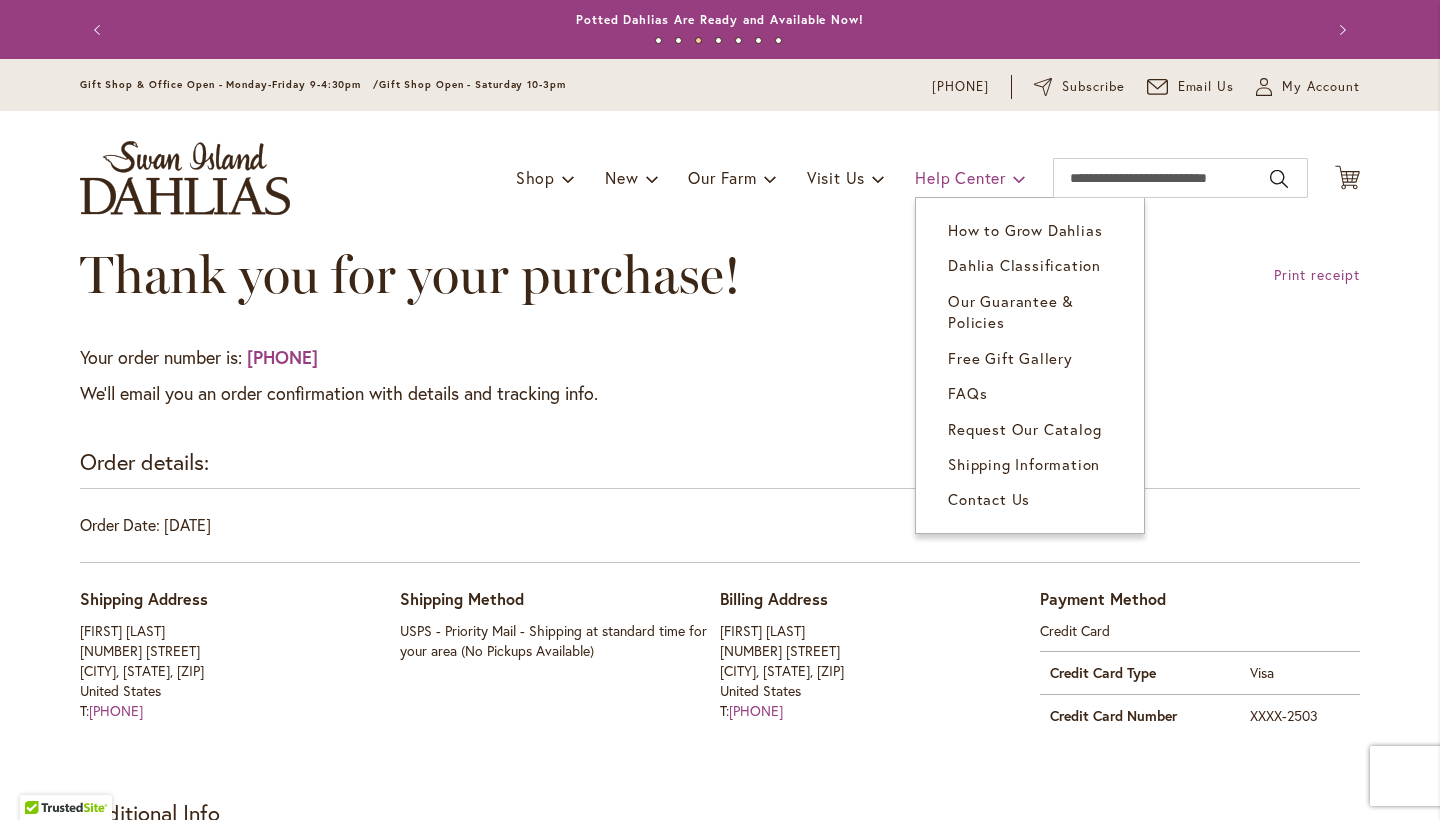 click at bounding box center [1019, 178] 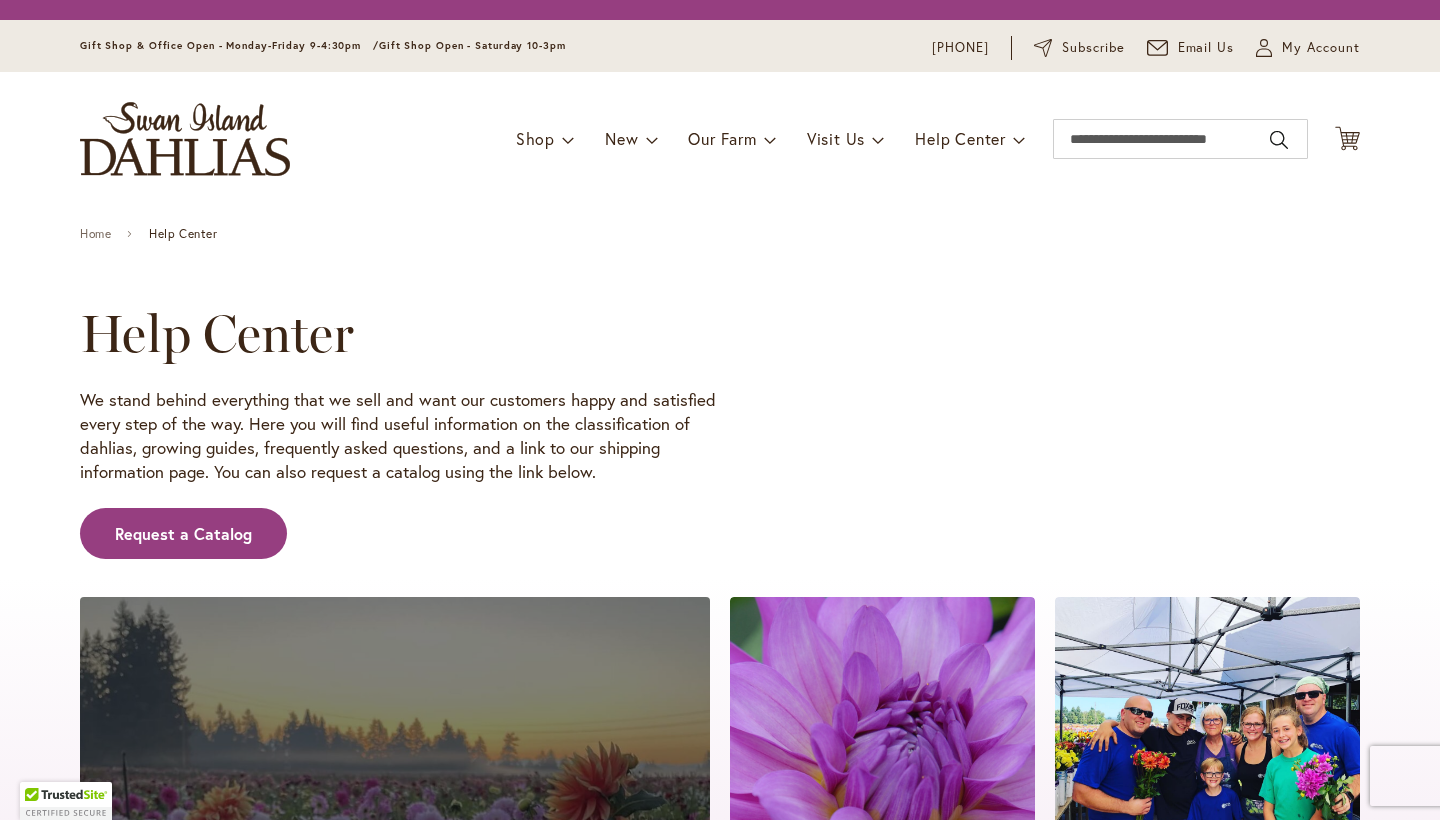 scroll, scrollTop: 0, scrollLeft: 0, axis: both 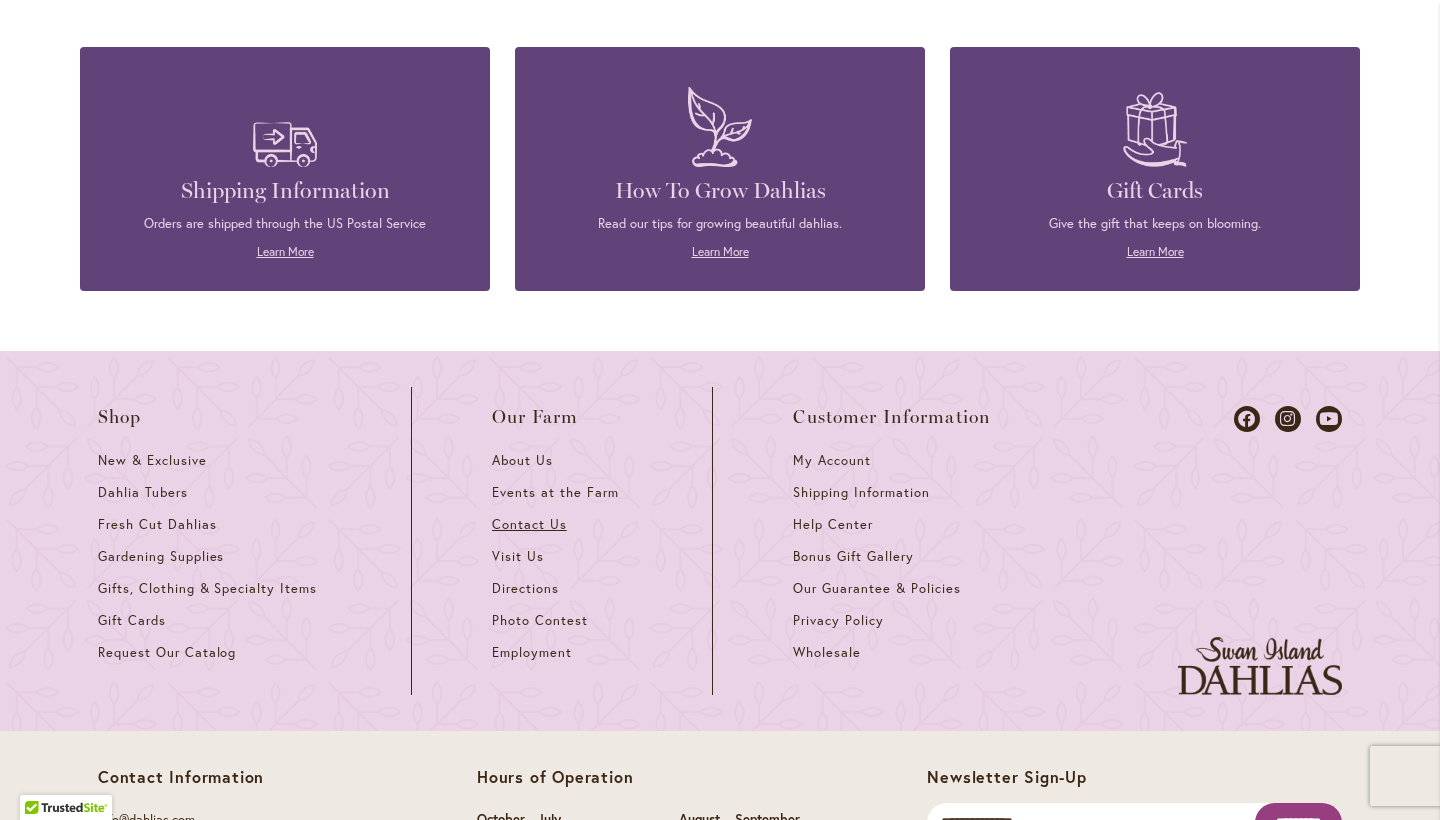 click on "Contact Us" at bounding box center [529, 524] 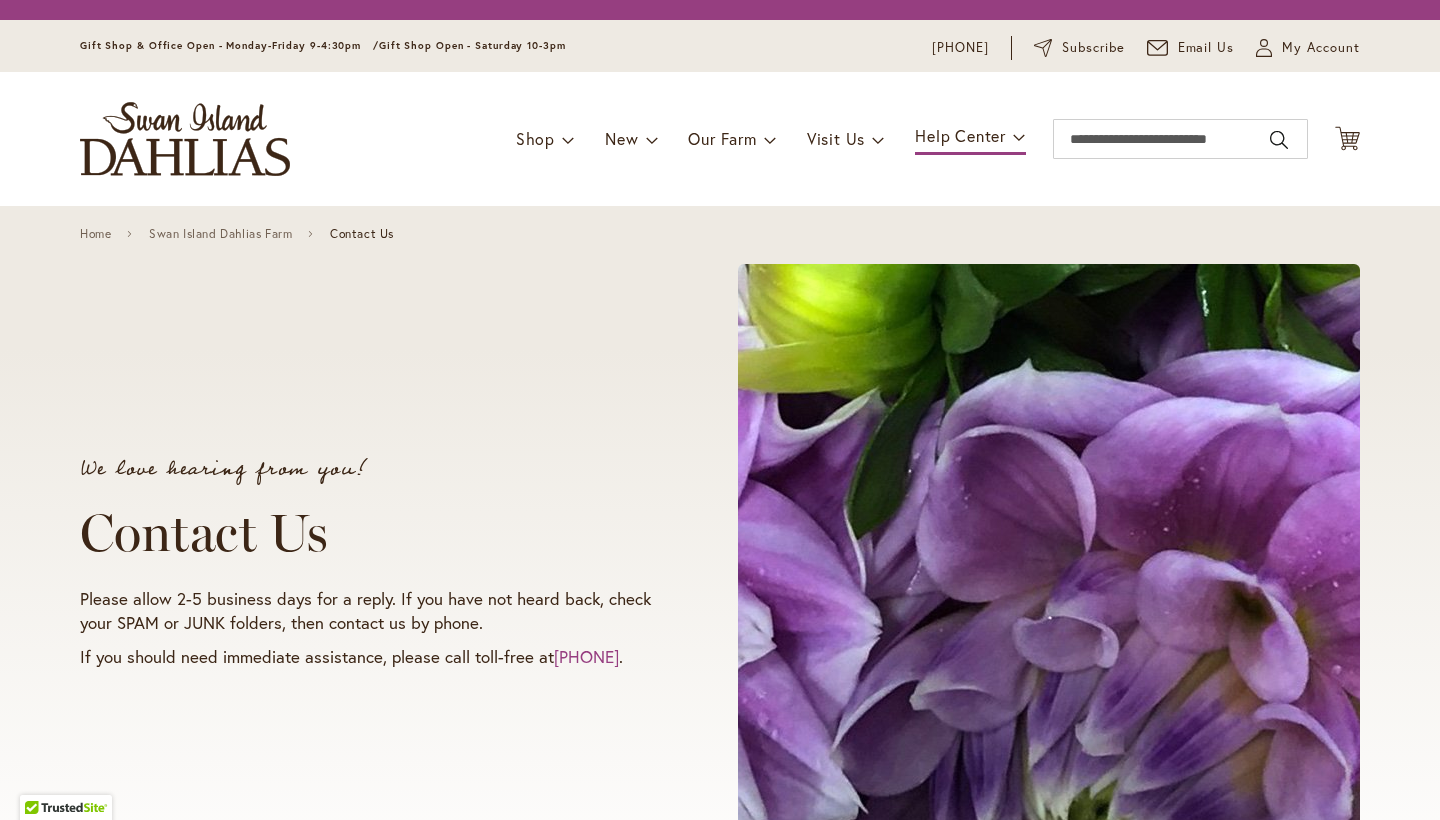 scroll, scrollTop: 0, scrollLeft: 0, axis: both 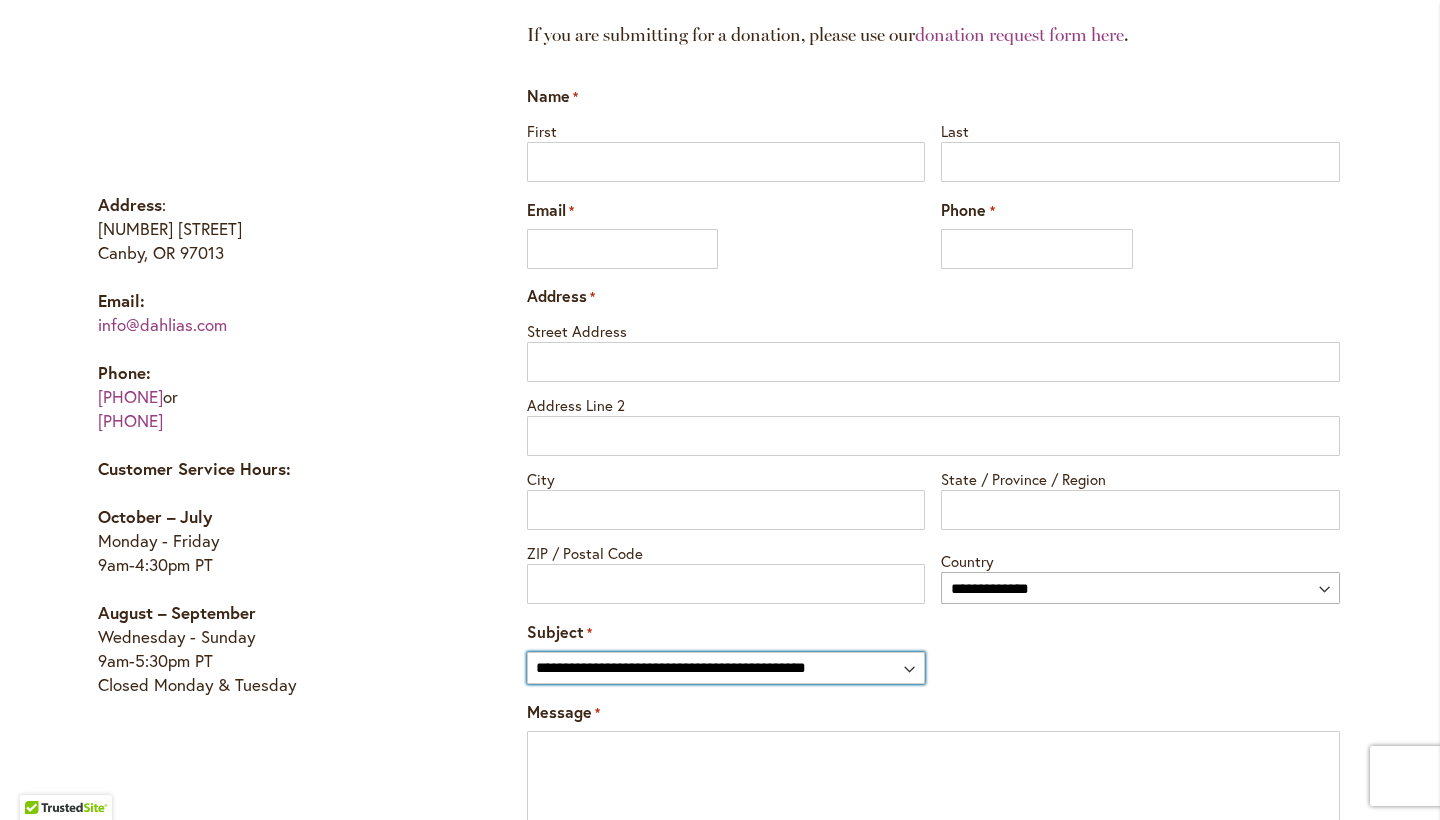 select on "*****" 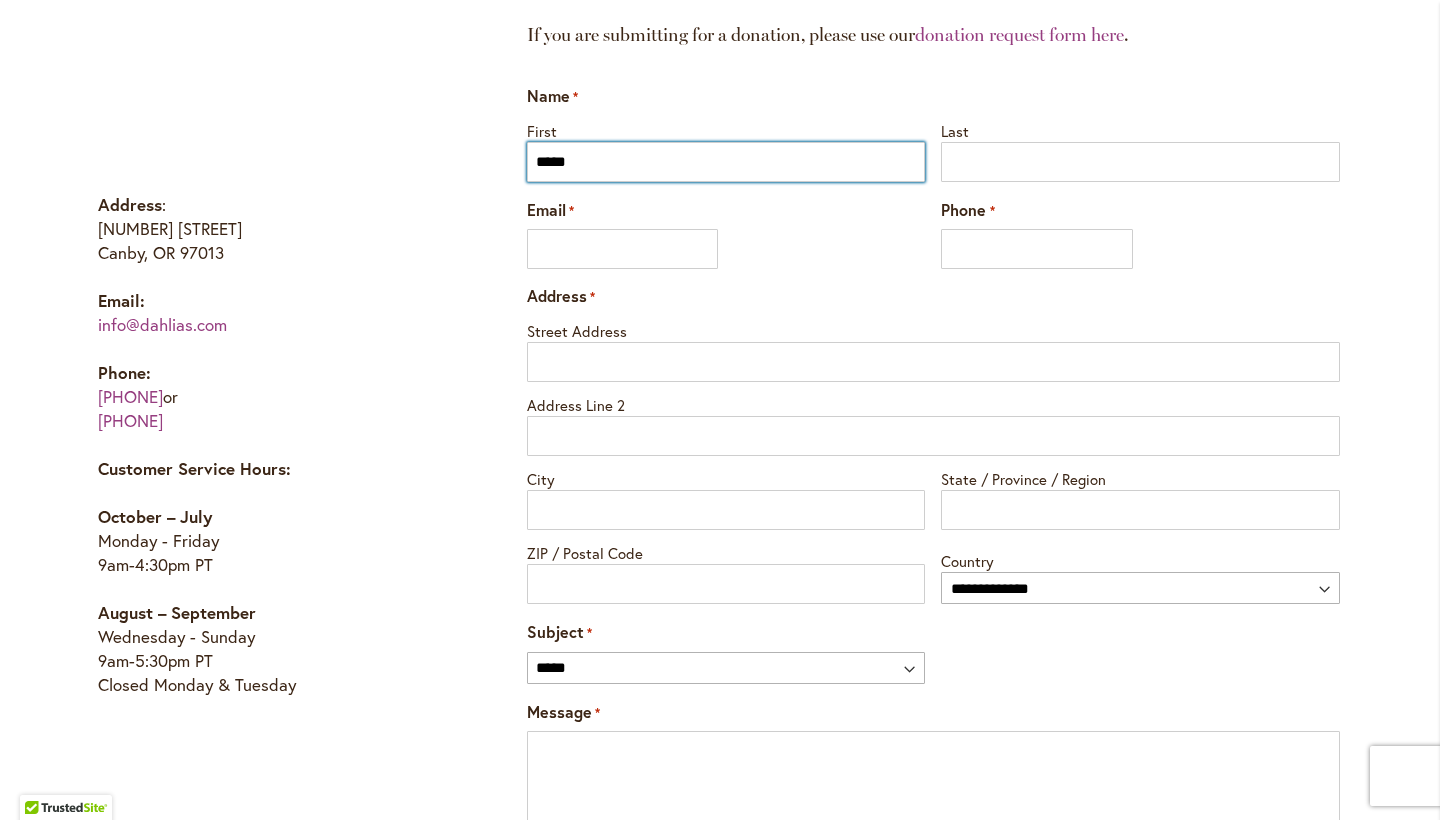 type on "*****" 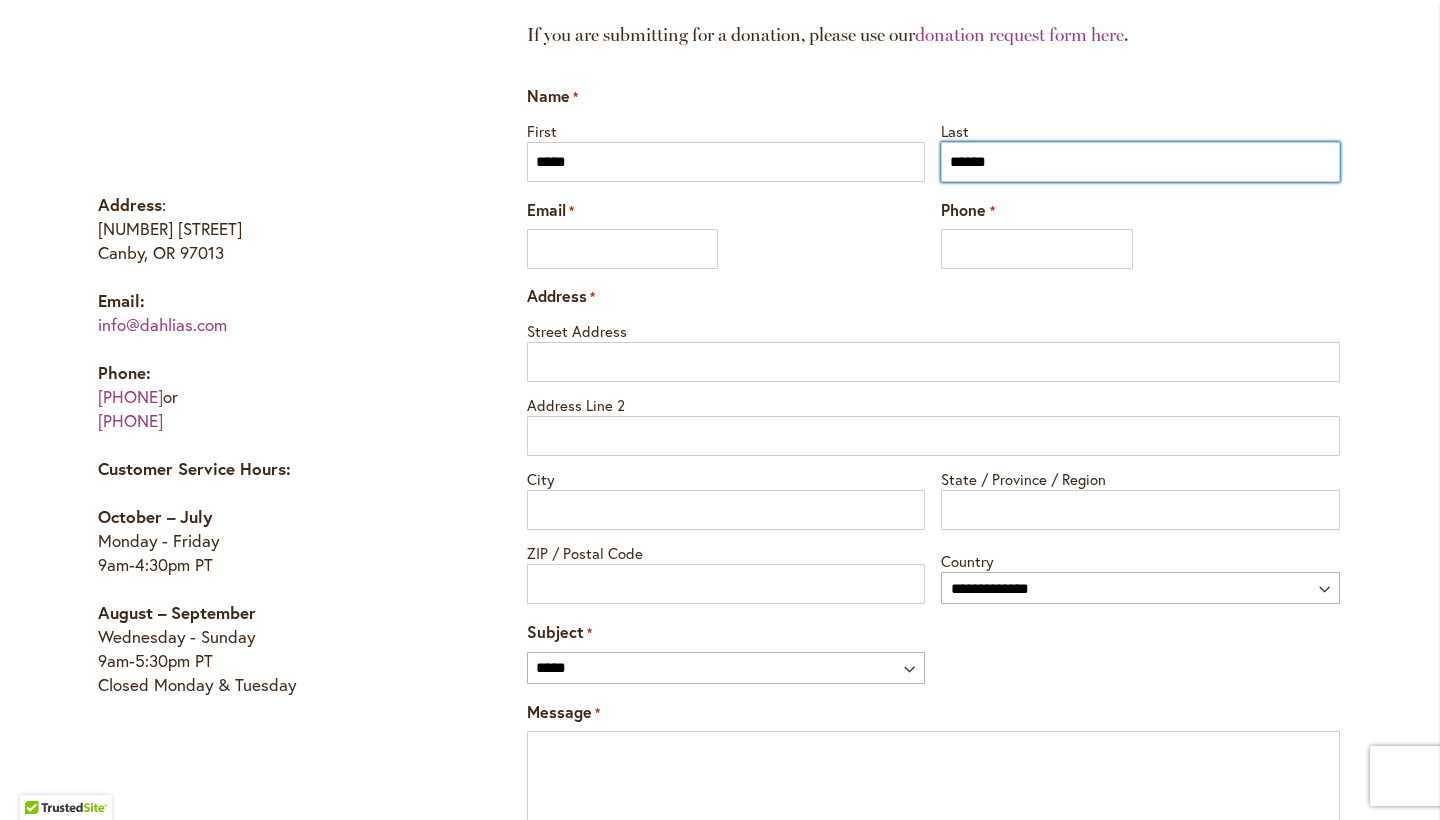 type on "******" 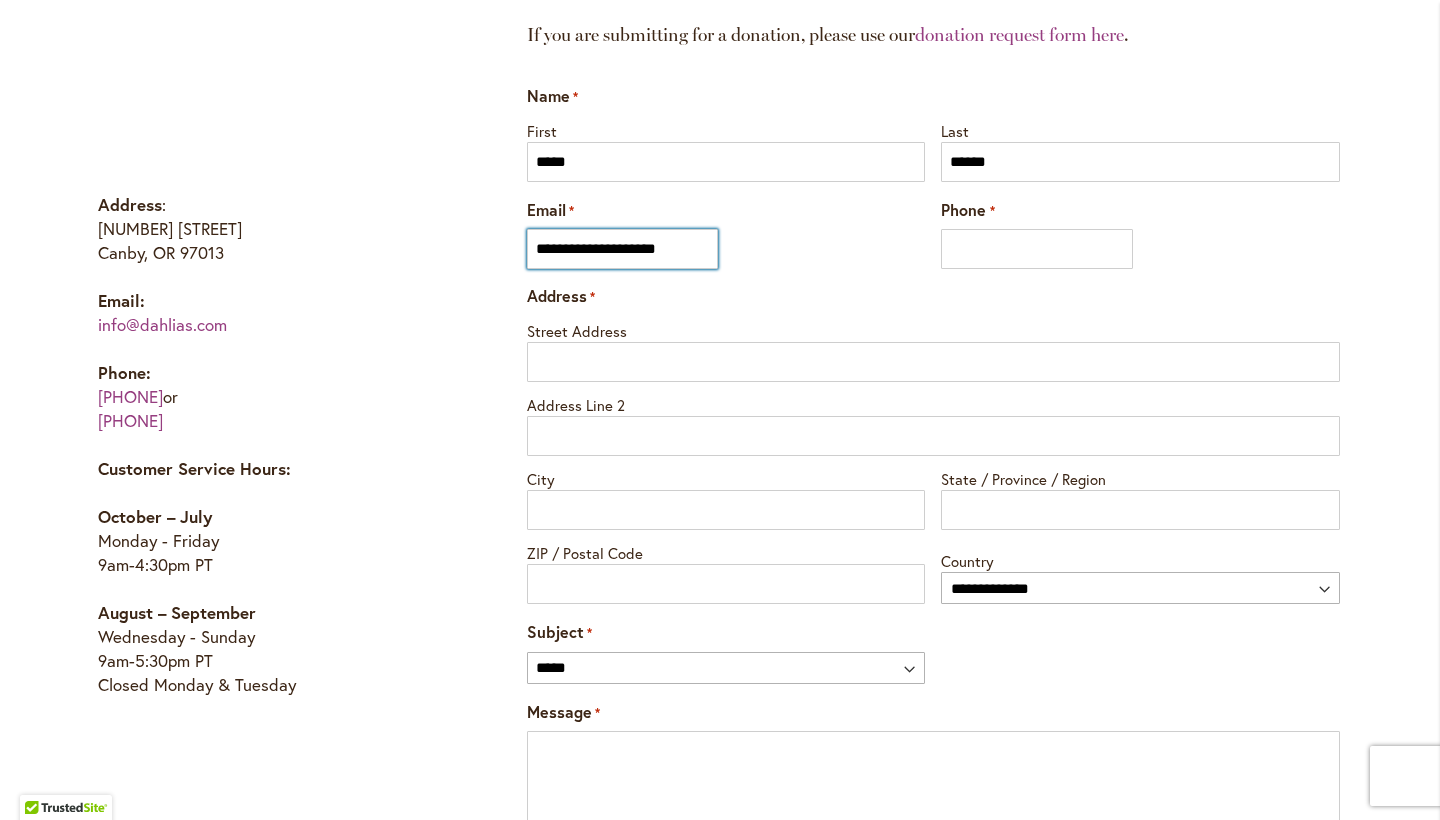 type on "**********" 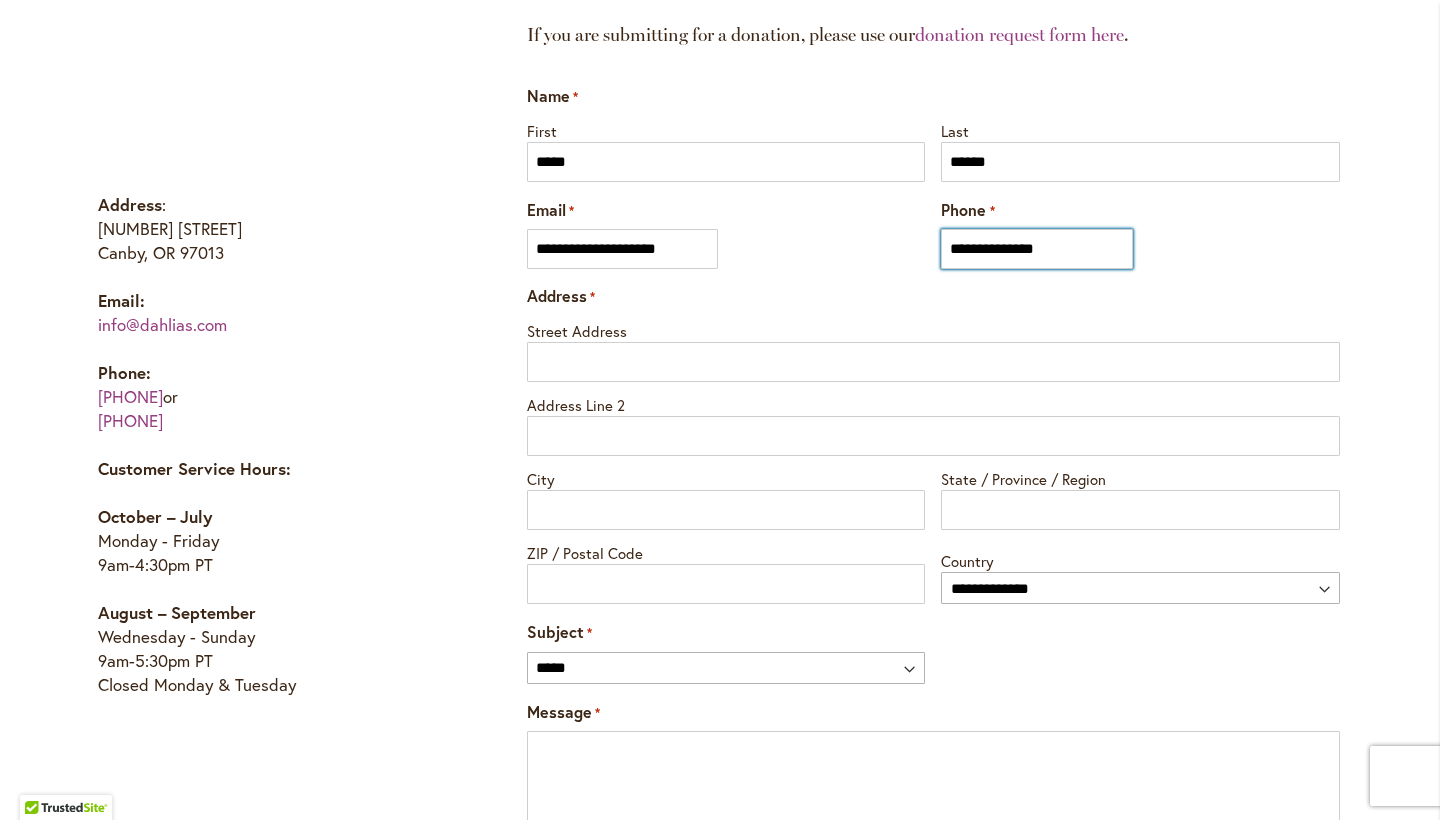 type on "**********" 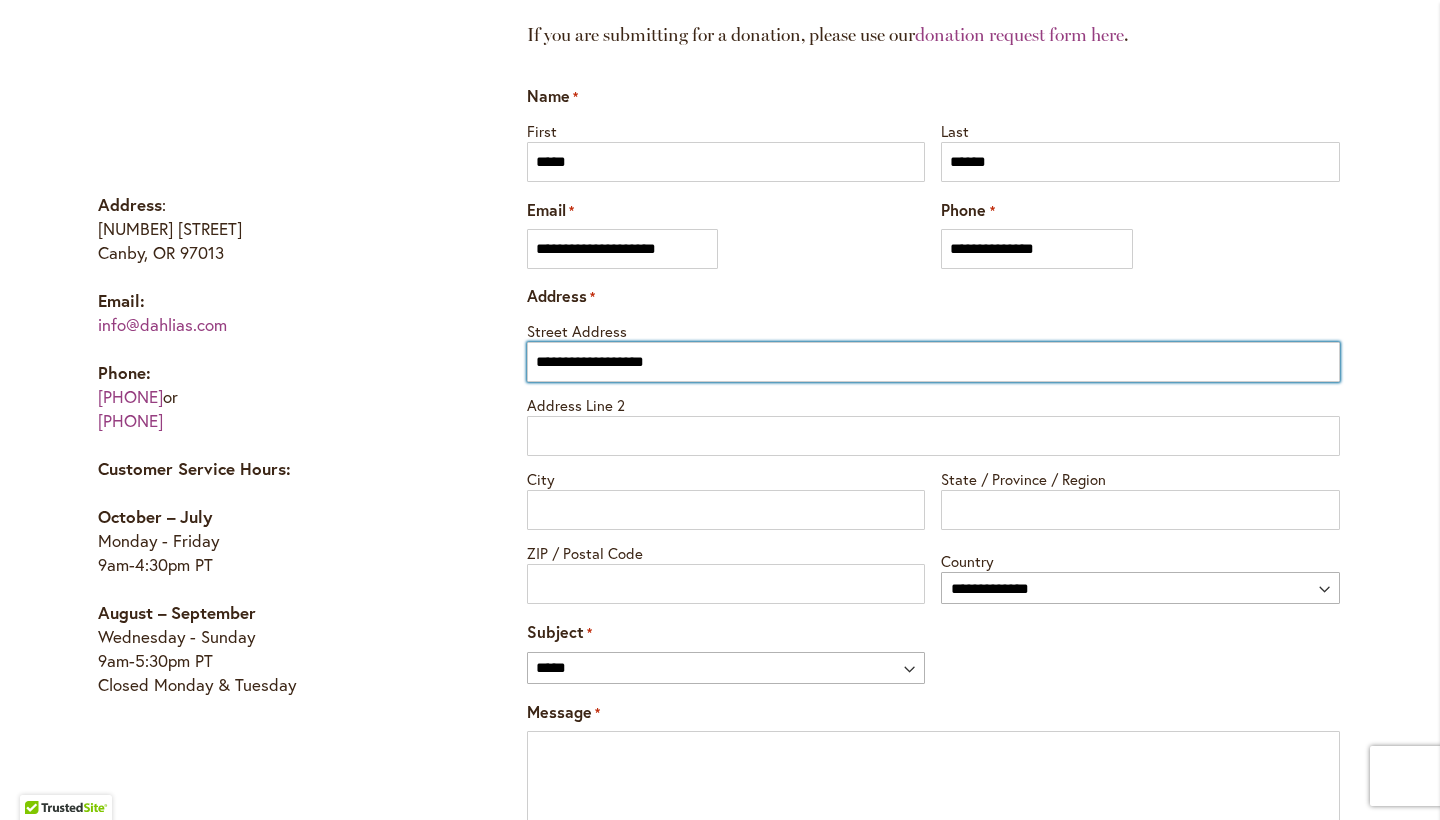 type on "**********" 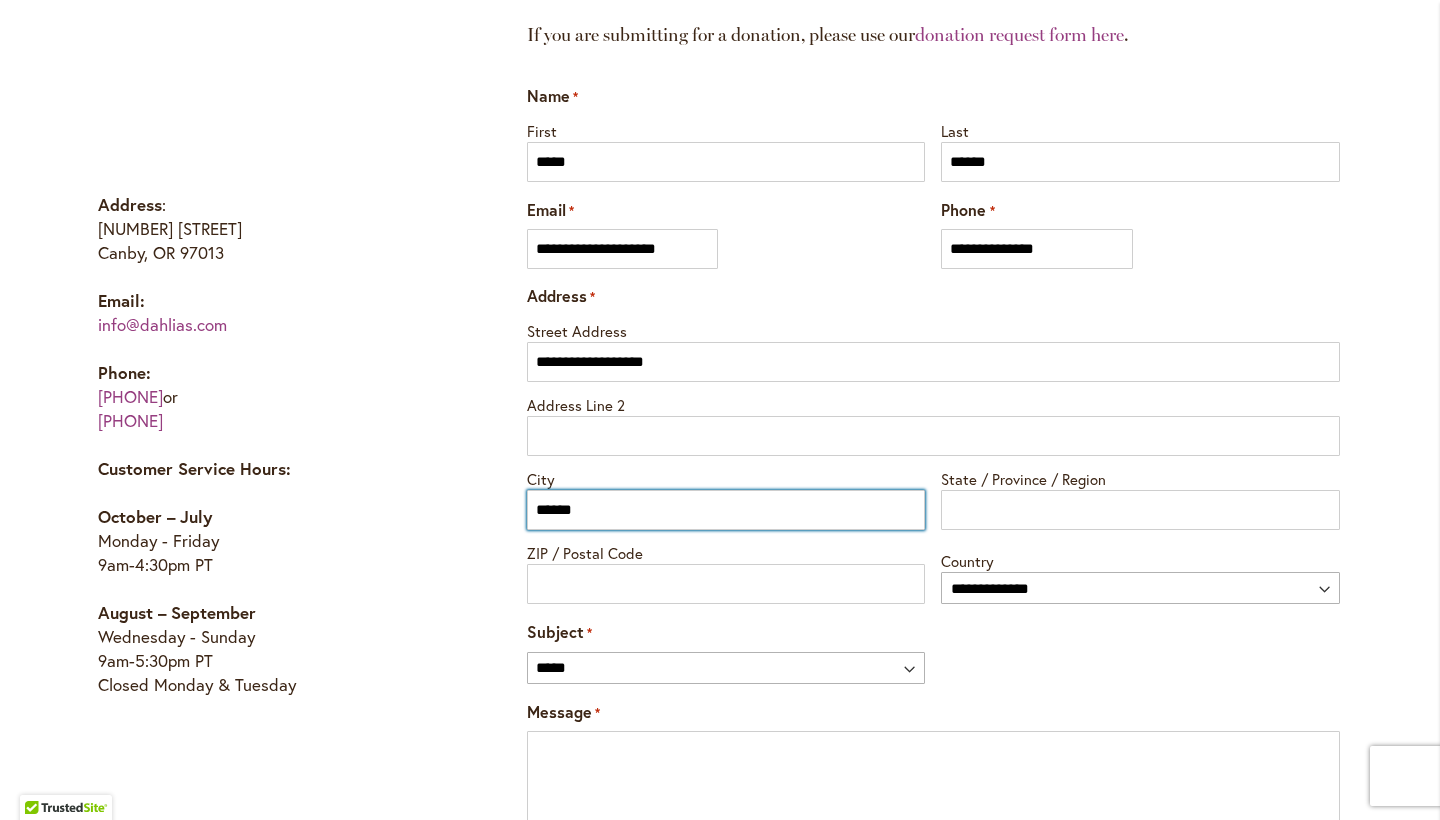 type on "******" 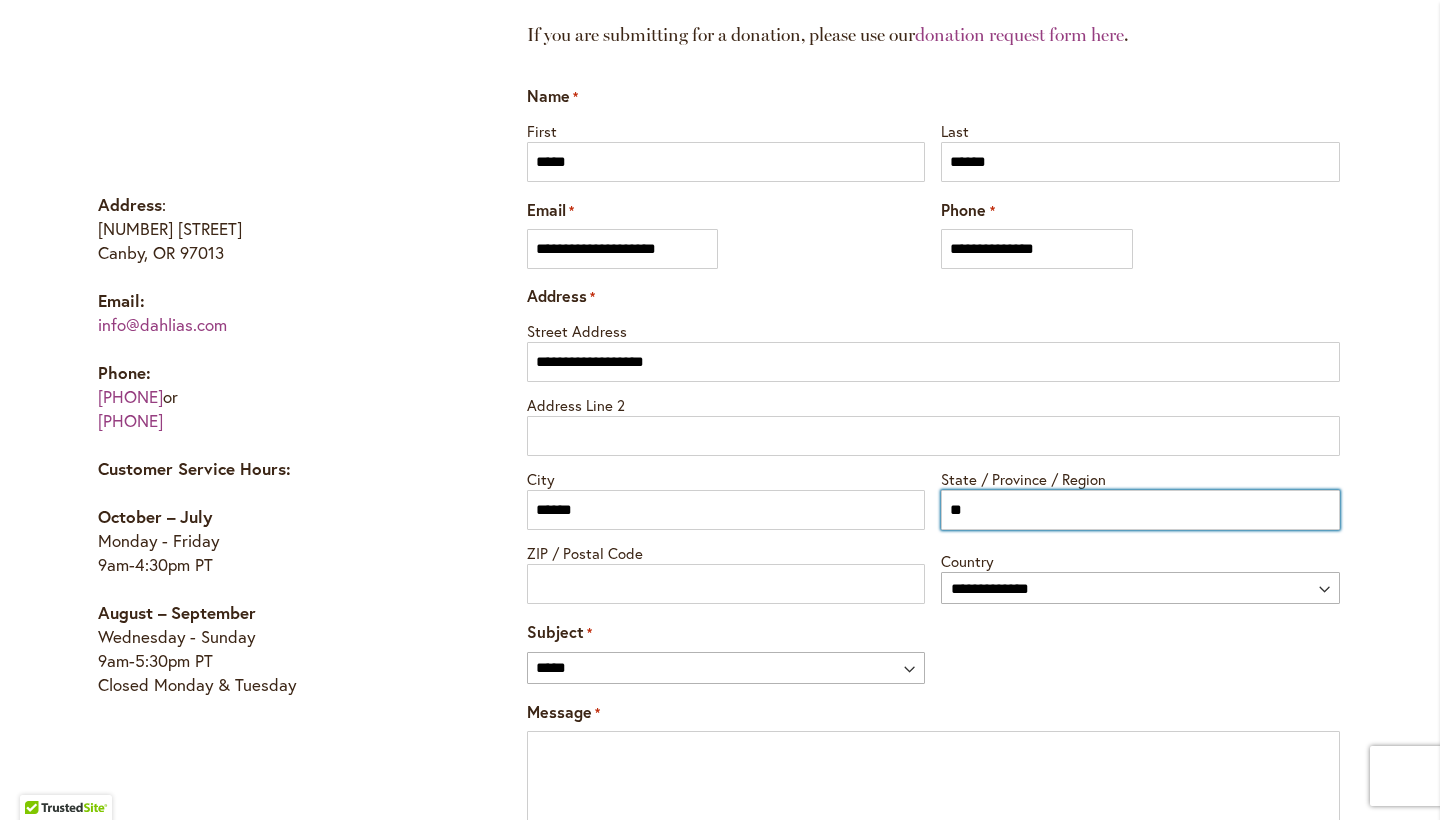 type on "**" 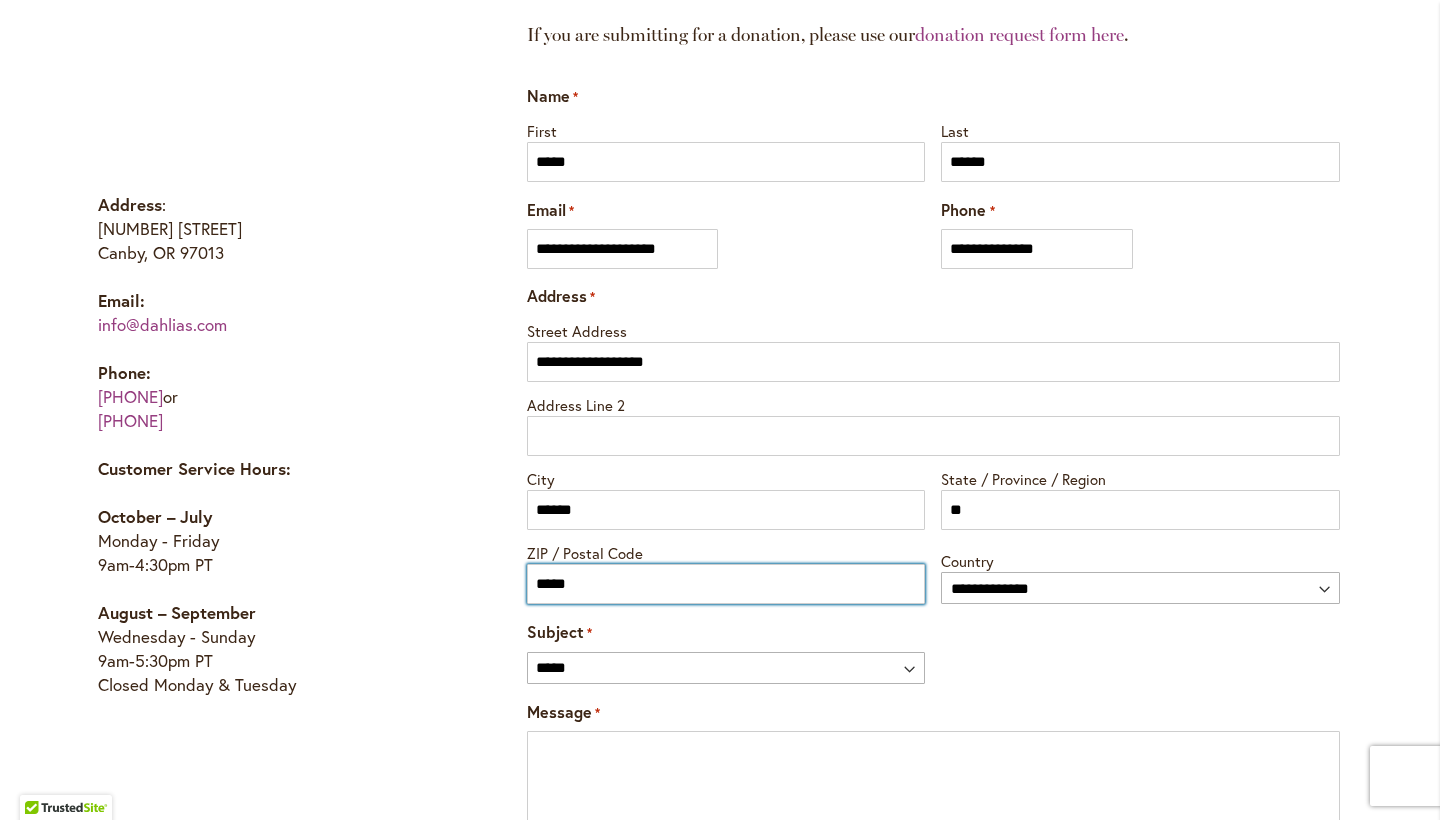 type on "*****" 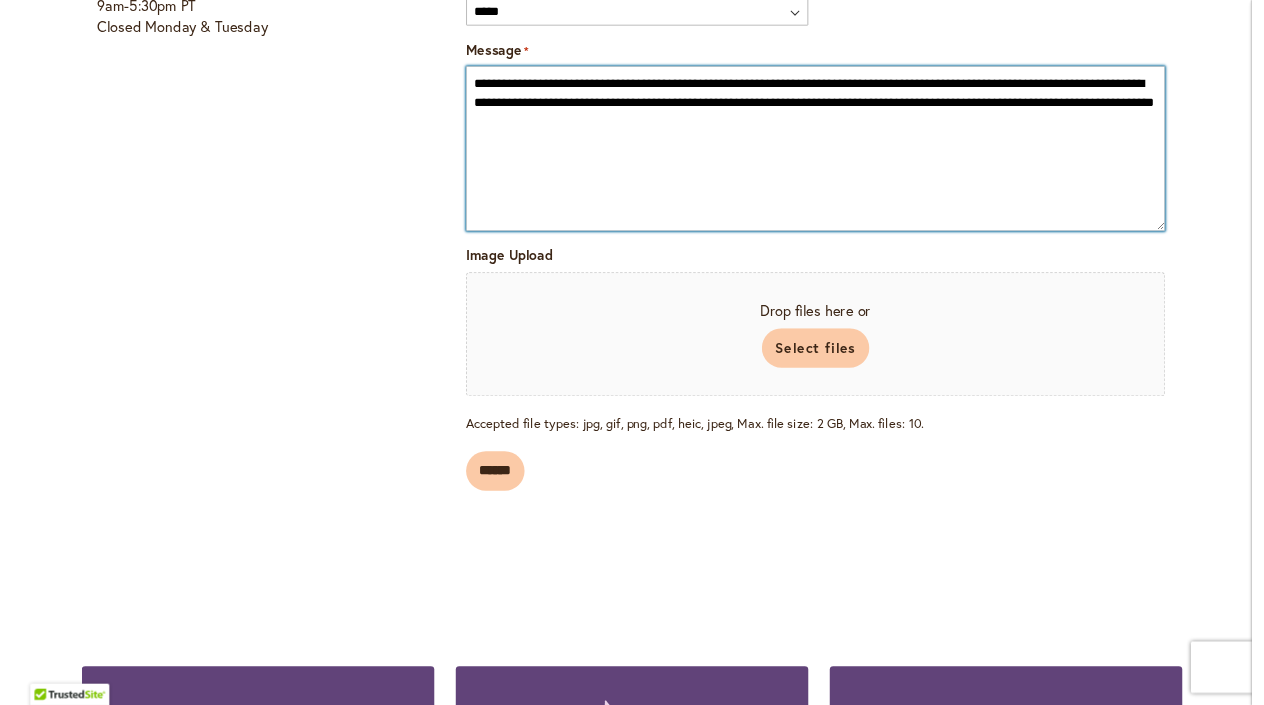 scroll, scrollTop: 1826, scrollLeft: 0, axis: vertical 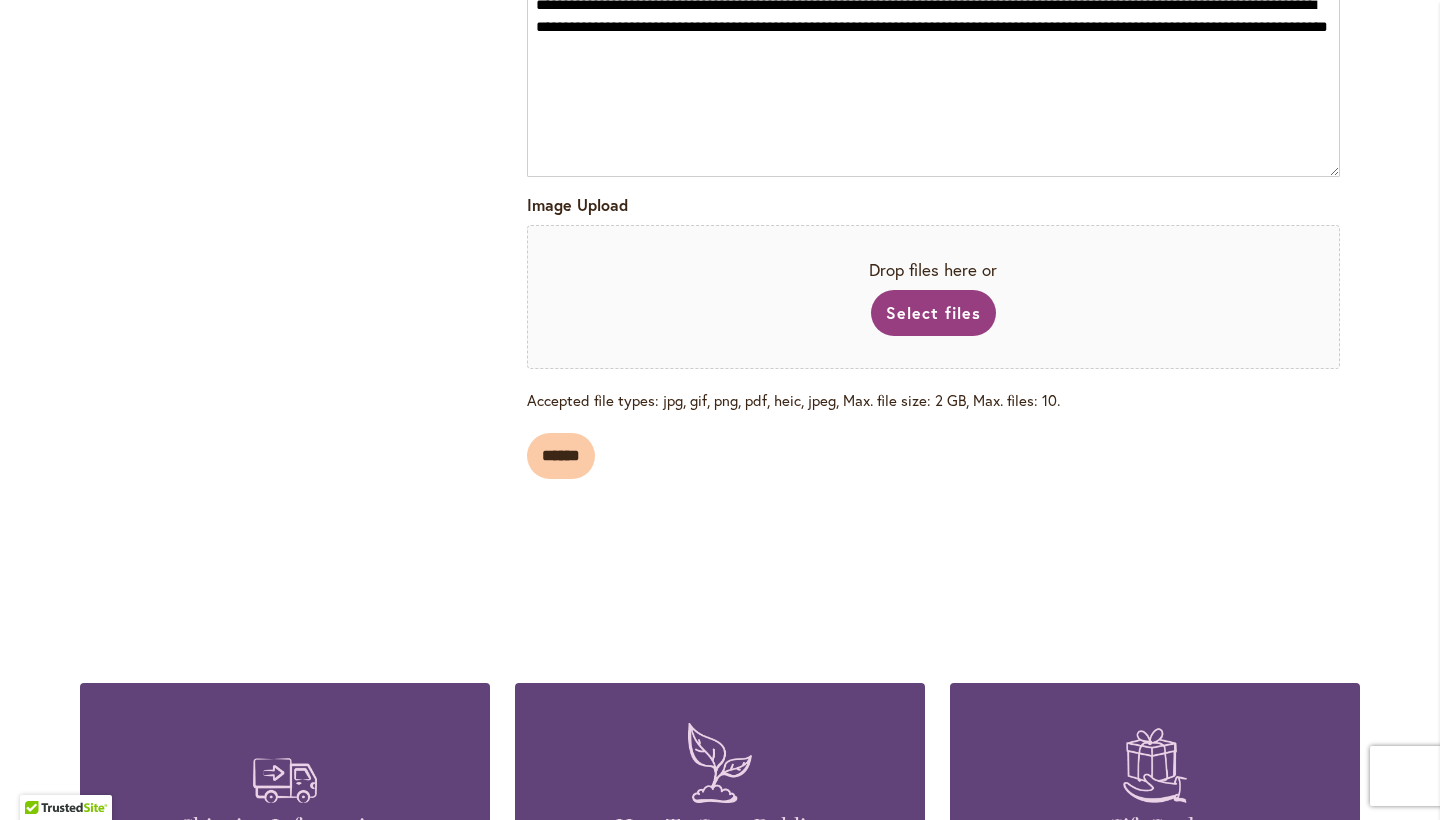 click on "Select files" at bounding box center [933, 313] 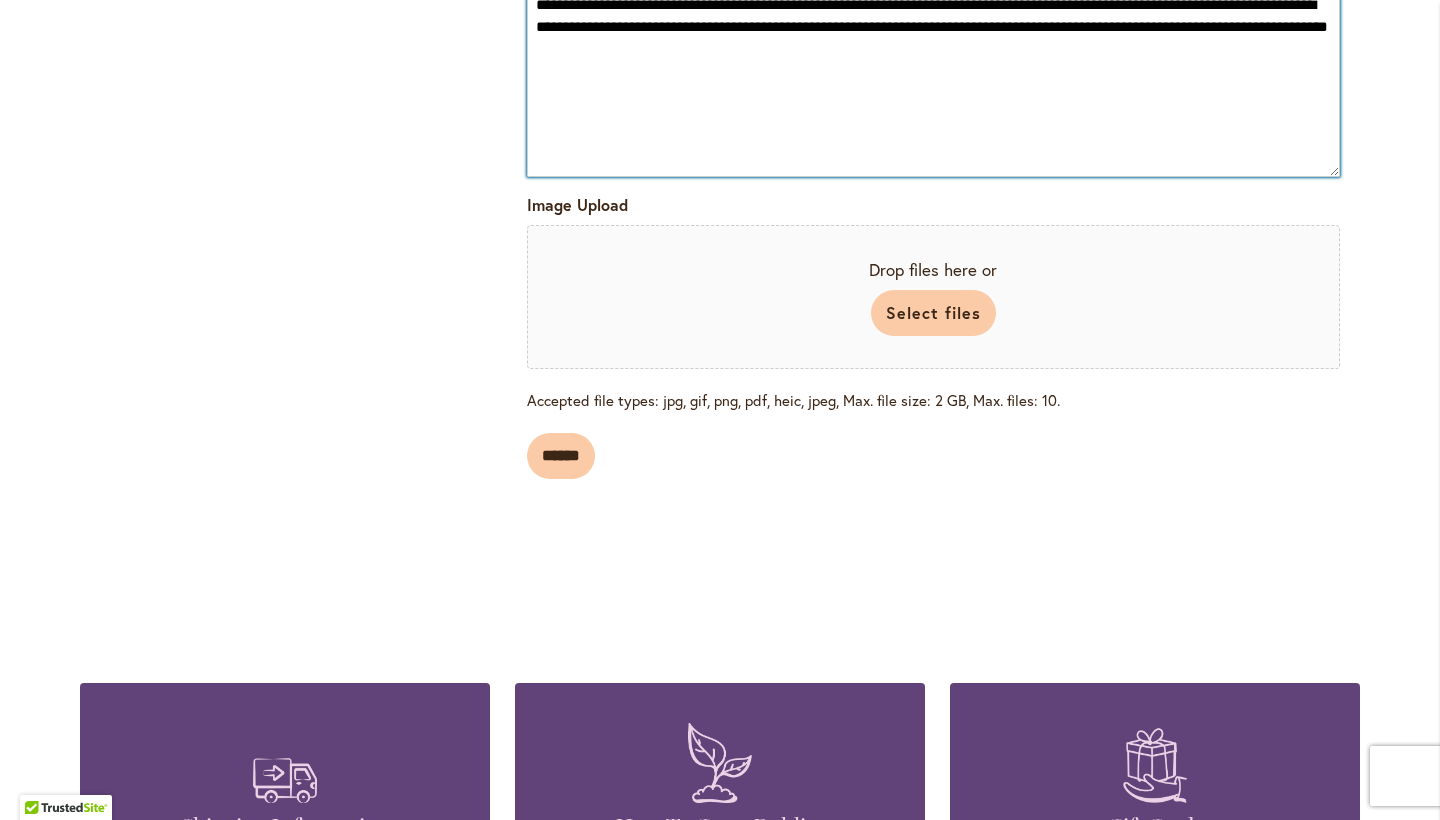click on "**********" at bounding box center (933, 81) 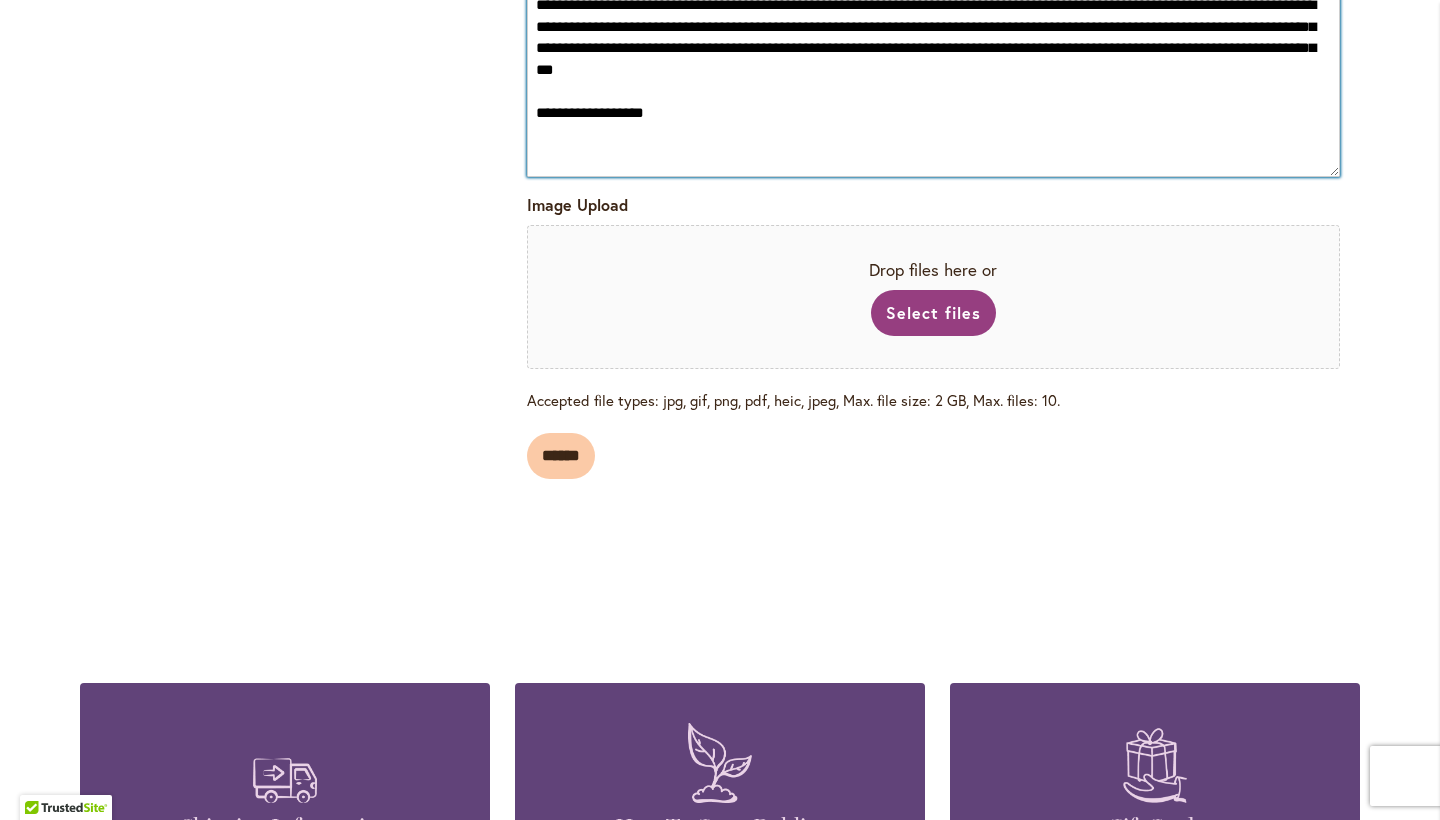 type on "**********" 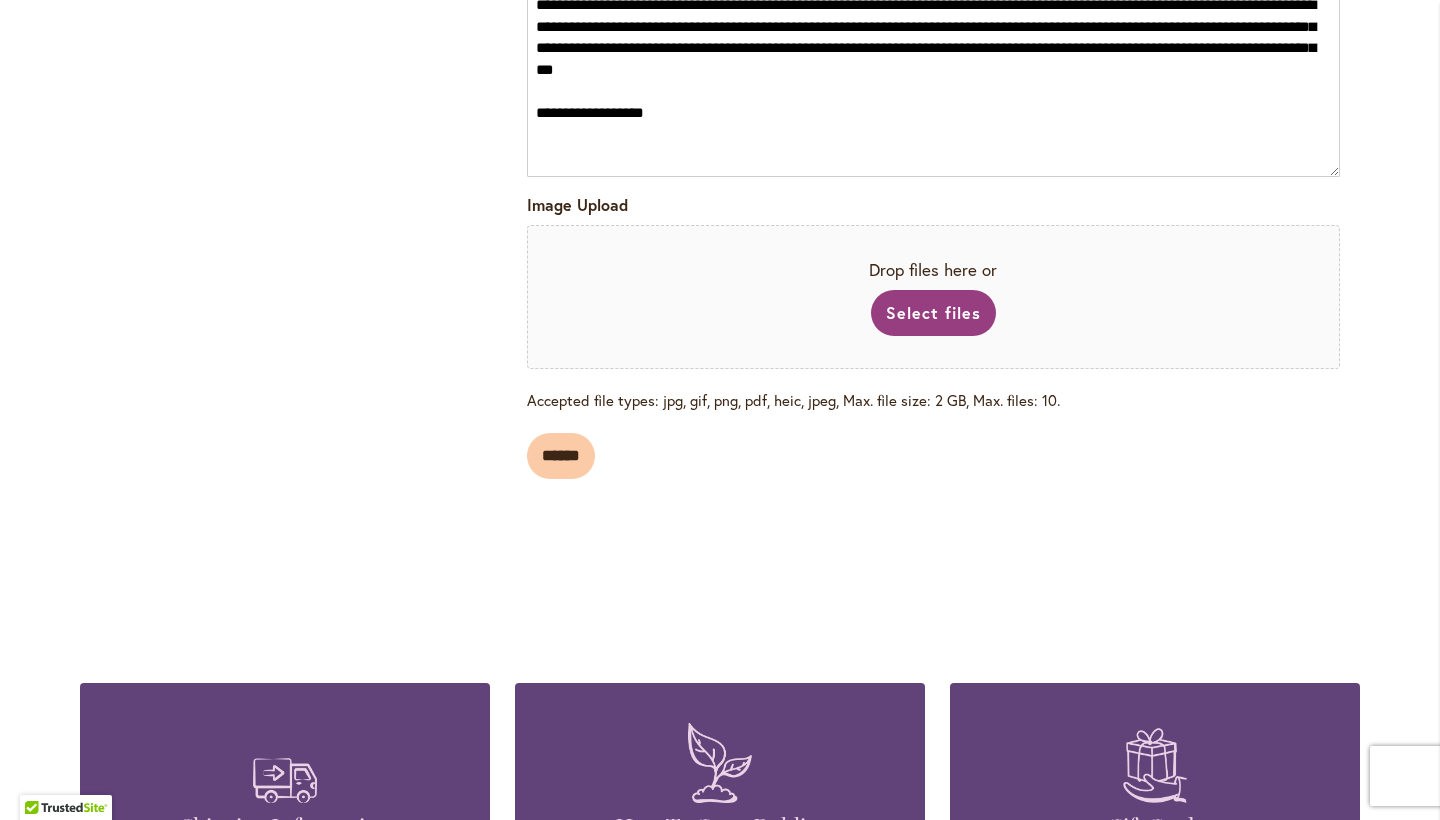 click on "Select files" at bounding box center (933, 313) 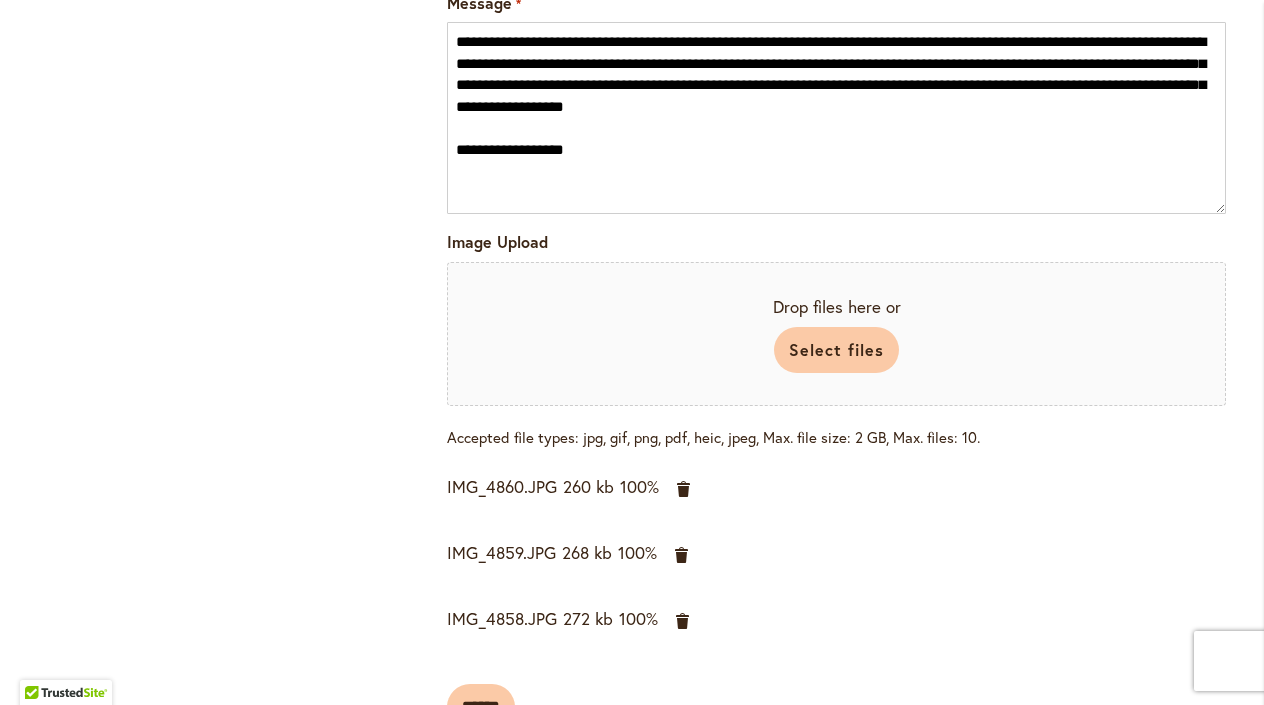 scroll, scrollTop: 2103, scrollLeft: 0, axis: vertical 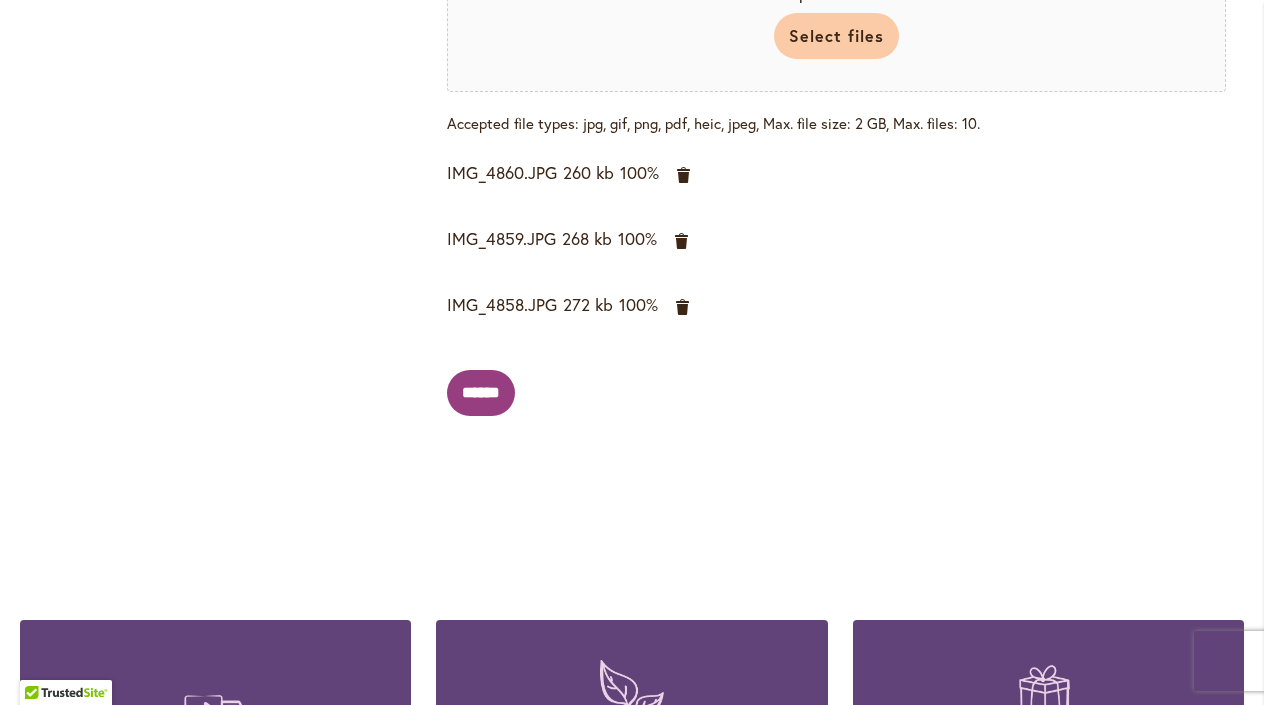 click on "******" at bounding box center [481, 393] 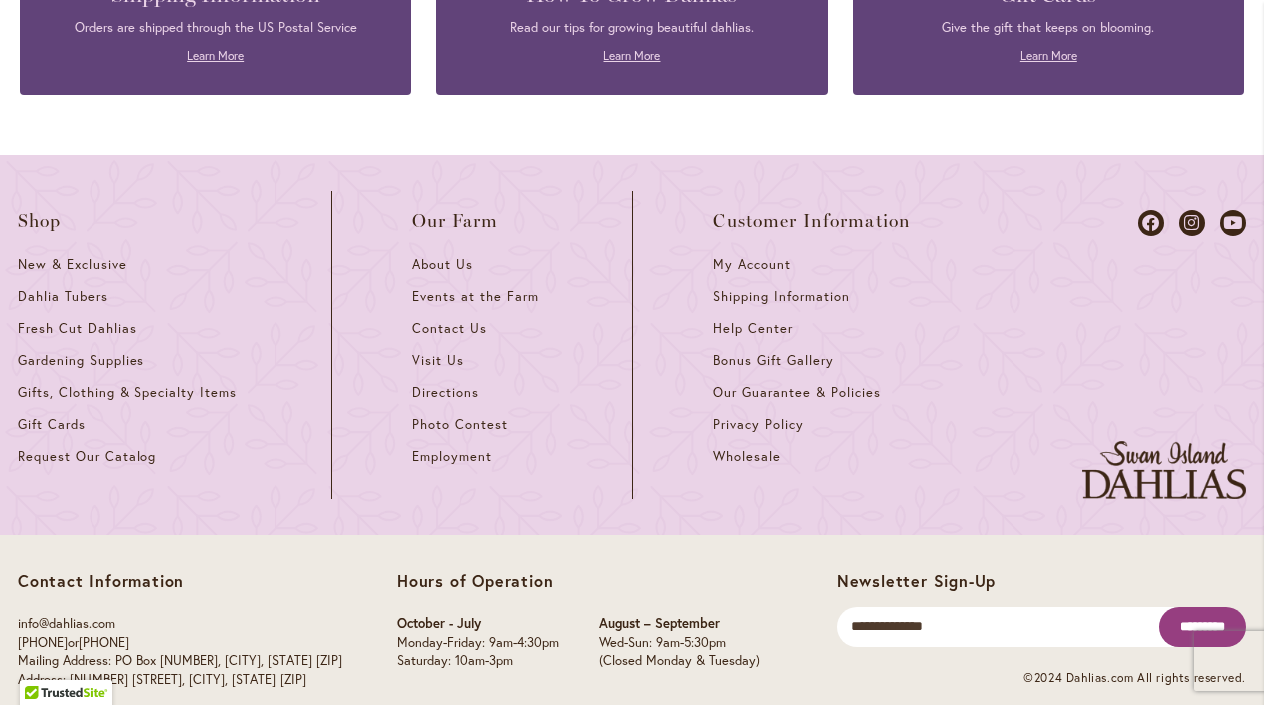 scroll, scrollTop: 0, scrollLeft: 0, axis: both 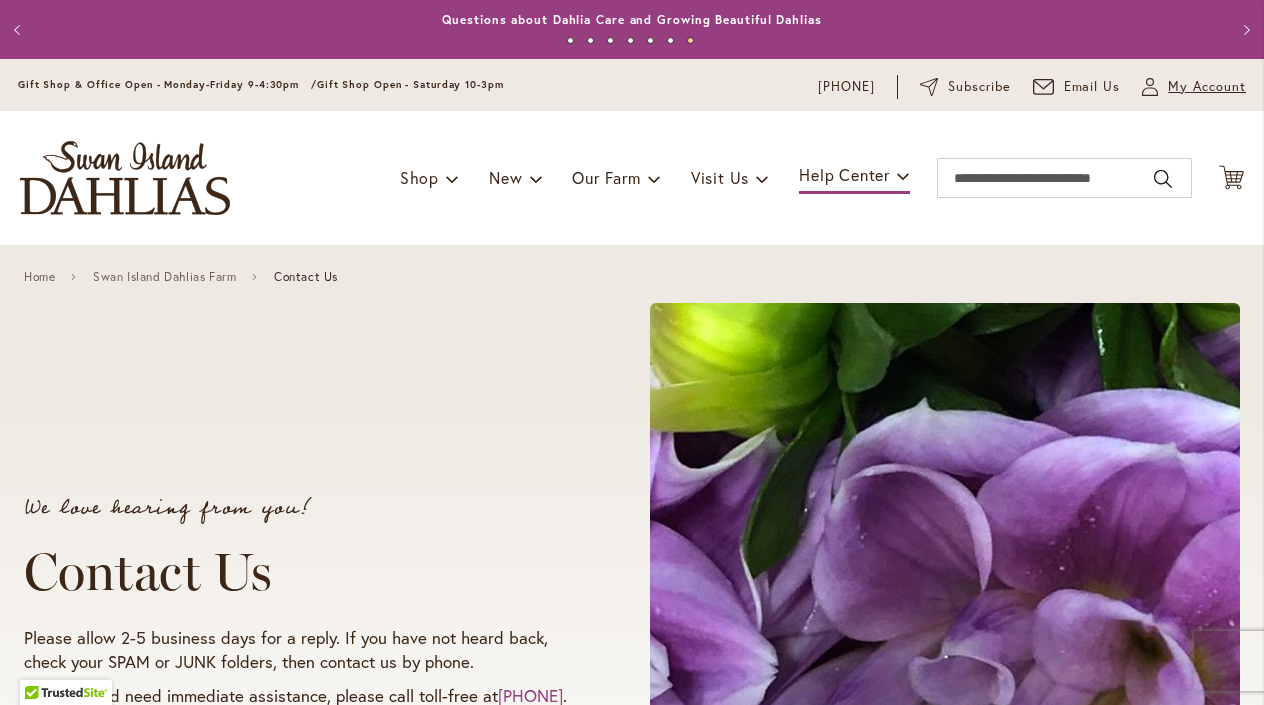 click on "My Account" at bounding box center (1207, 87) 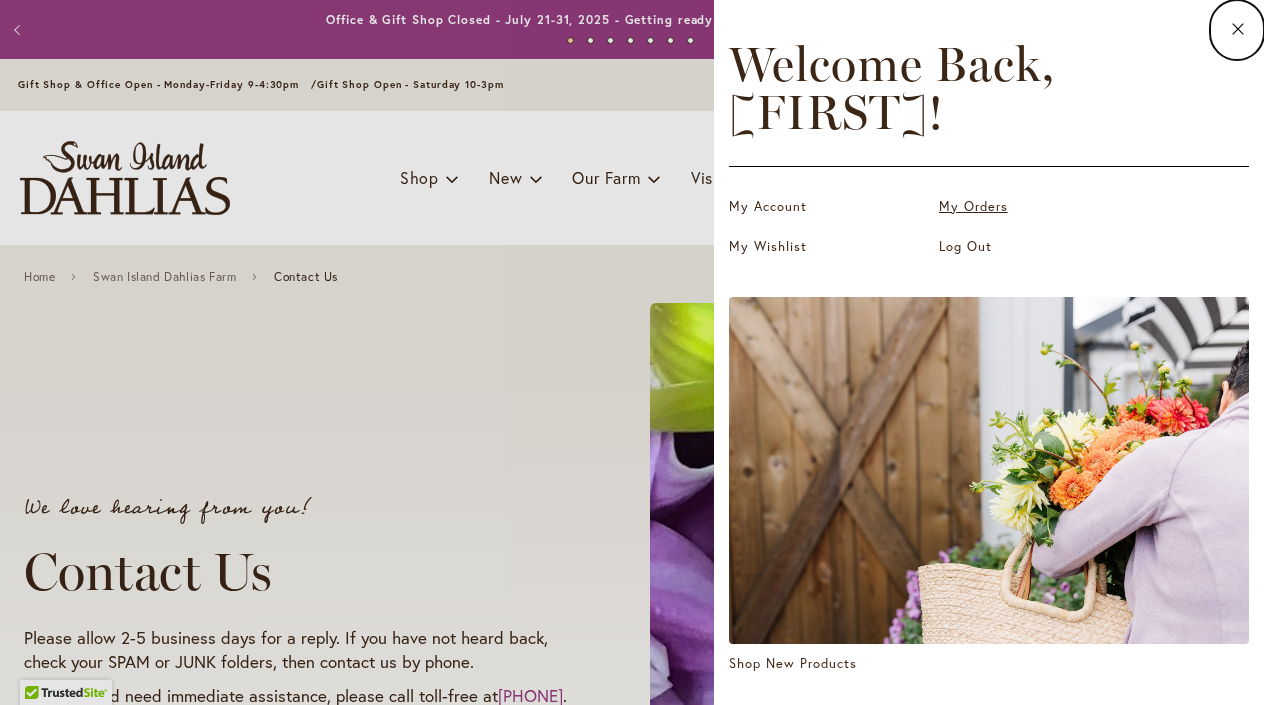 click on "My Orders" at bounding box center (1039, 207) 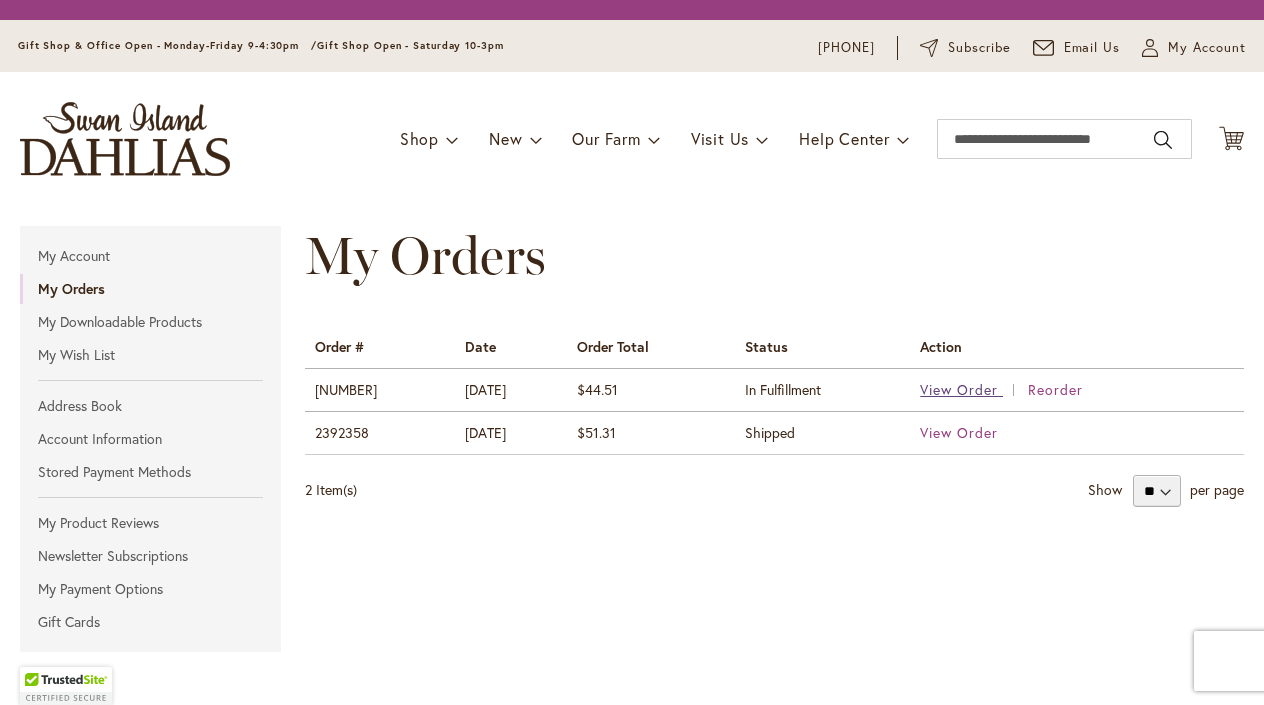 scroll, scrollTop: 0, scrollLeft: 0, axis: both 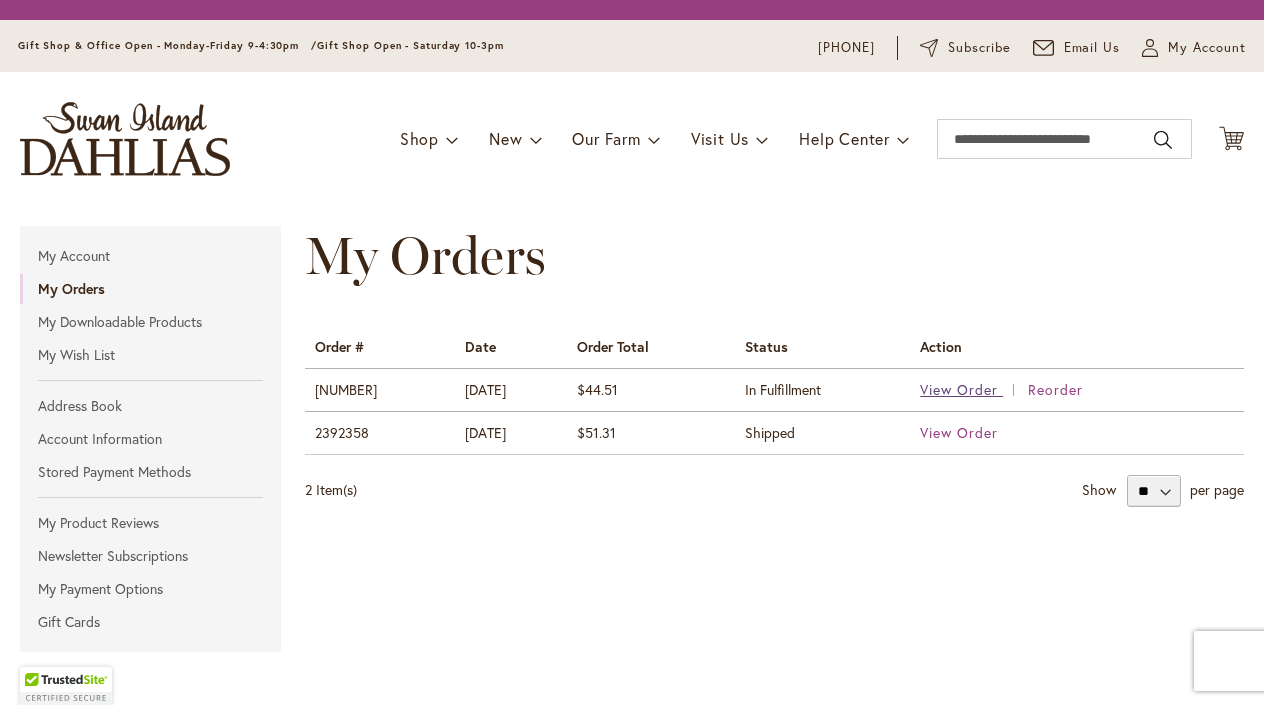 click on "View Order" at bounding box center [959, 389] 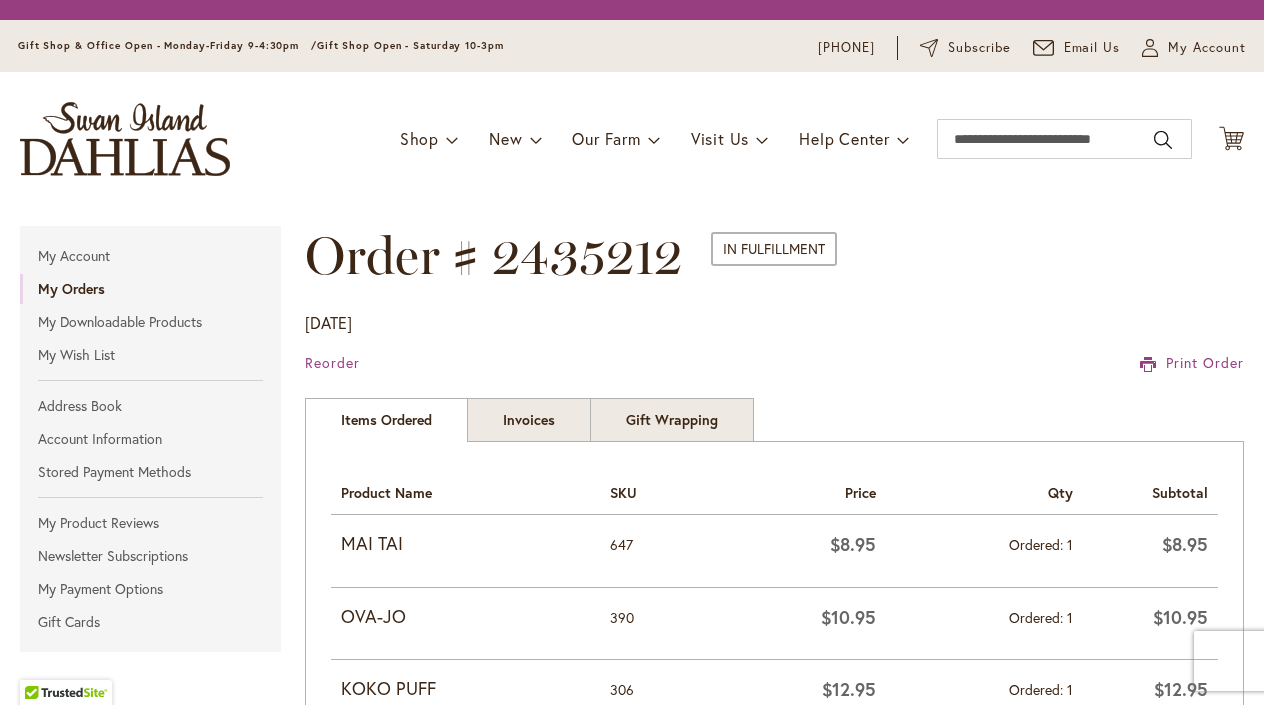 scroll, scrollTop: 0, scrollLeft: 0, axis: both 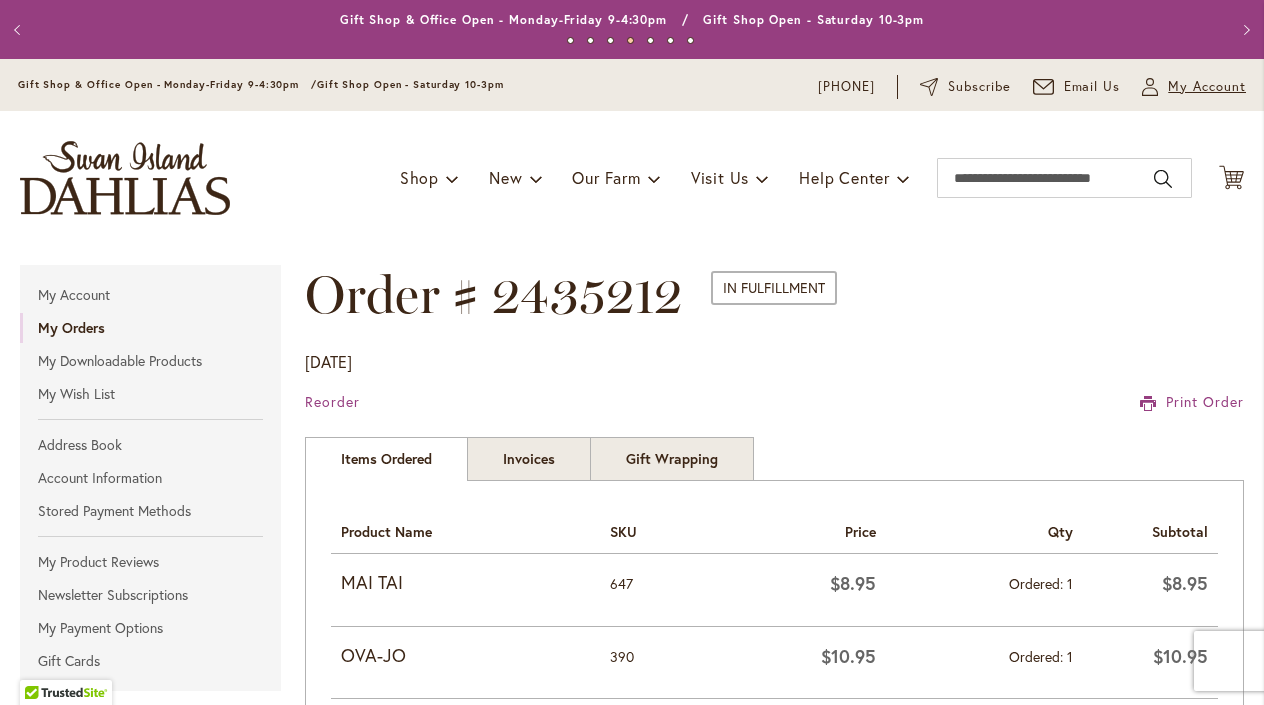 click on "My Account" at bounding box center (1207, 87) 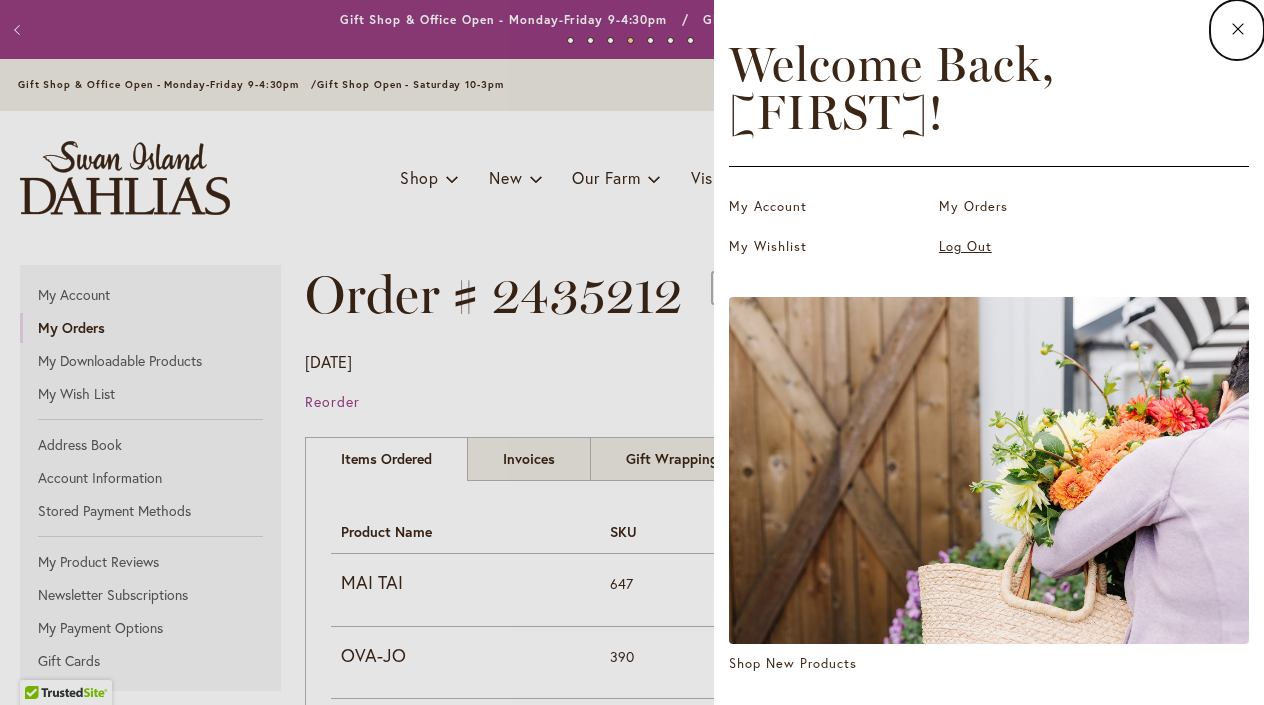 click on "Log Out" at bounding box center (1039, 247) 